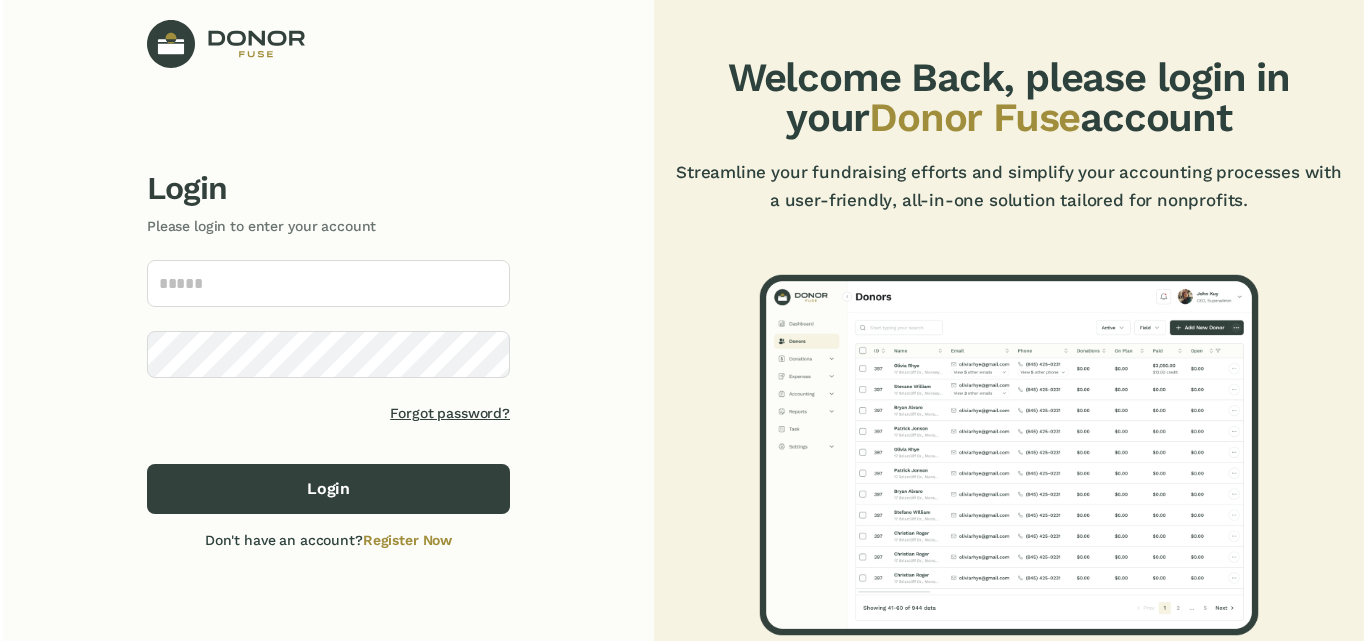 scroll, scrollTop: 0, scrollLeft: 0, axis: both 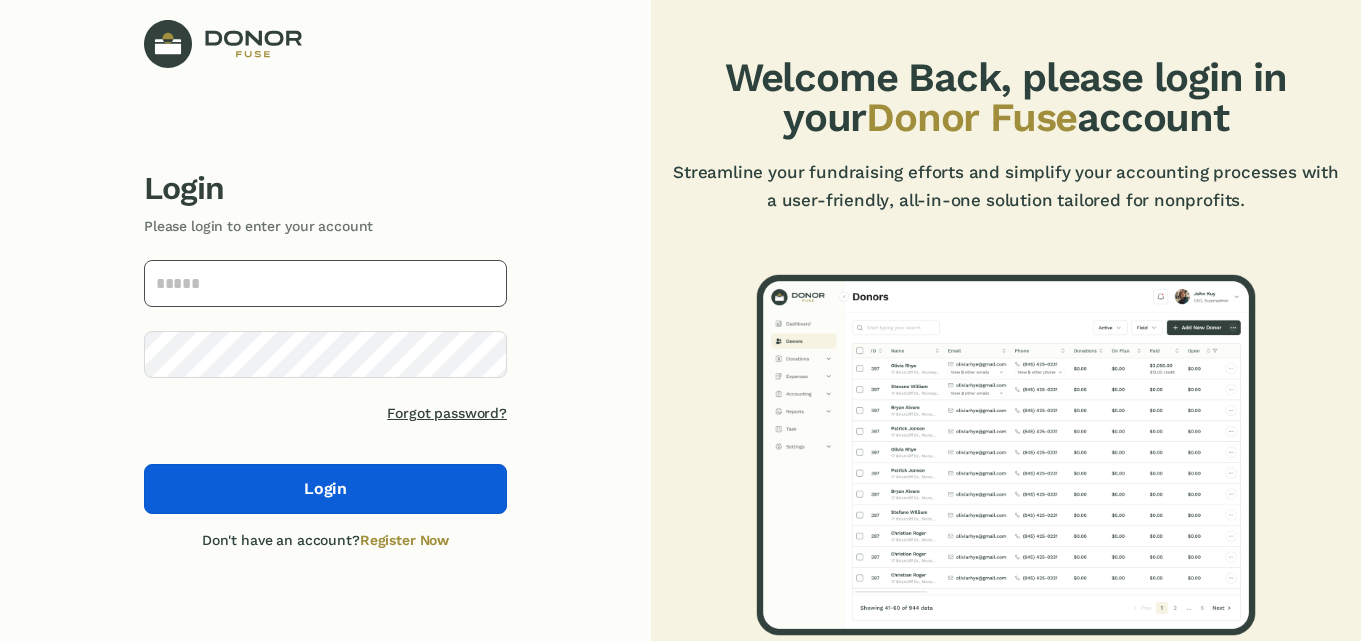 type on "**********" 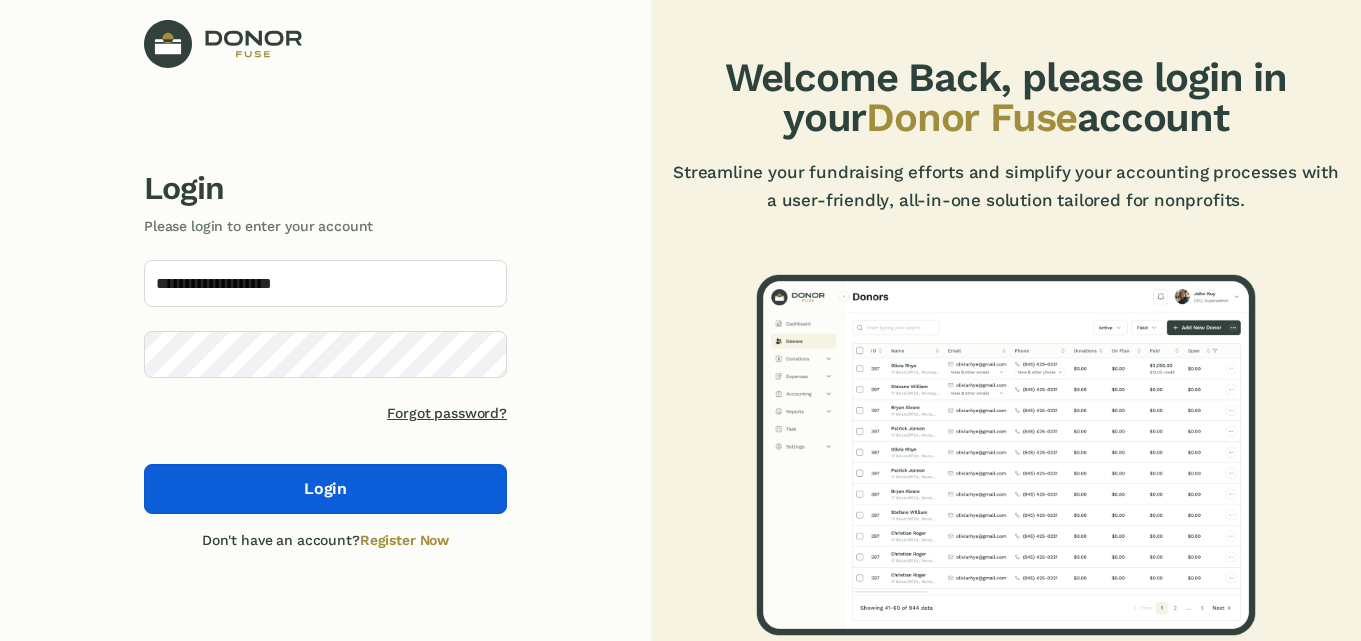 click on "Login" 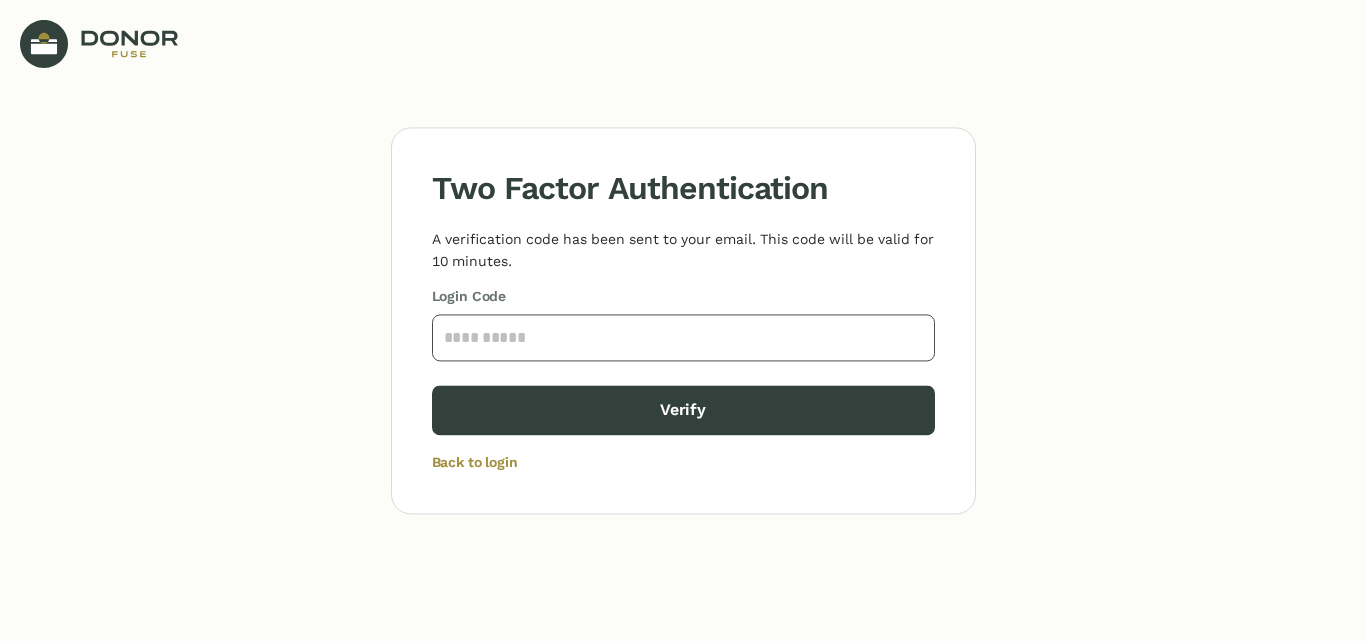click 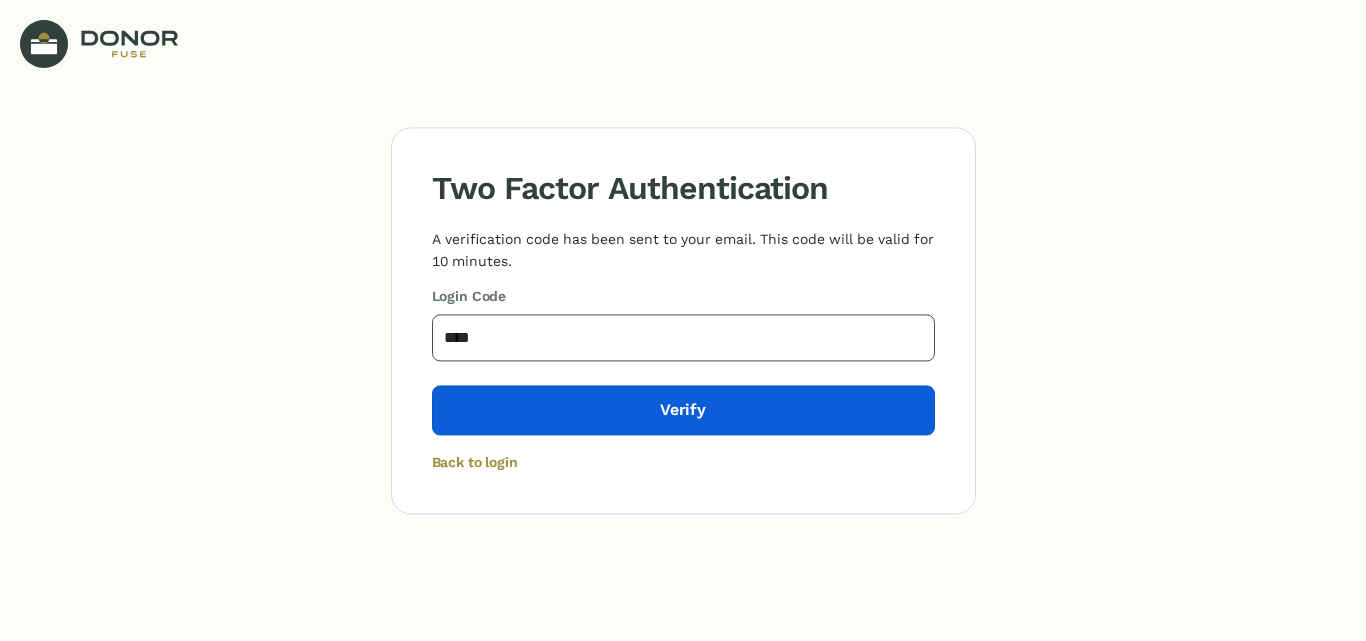 type on "****" 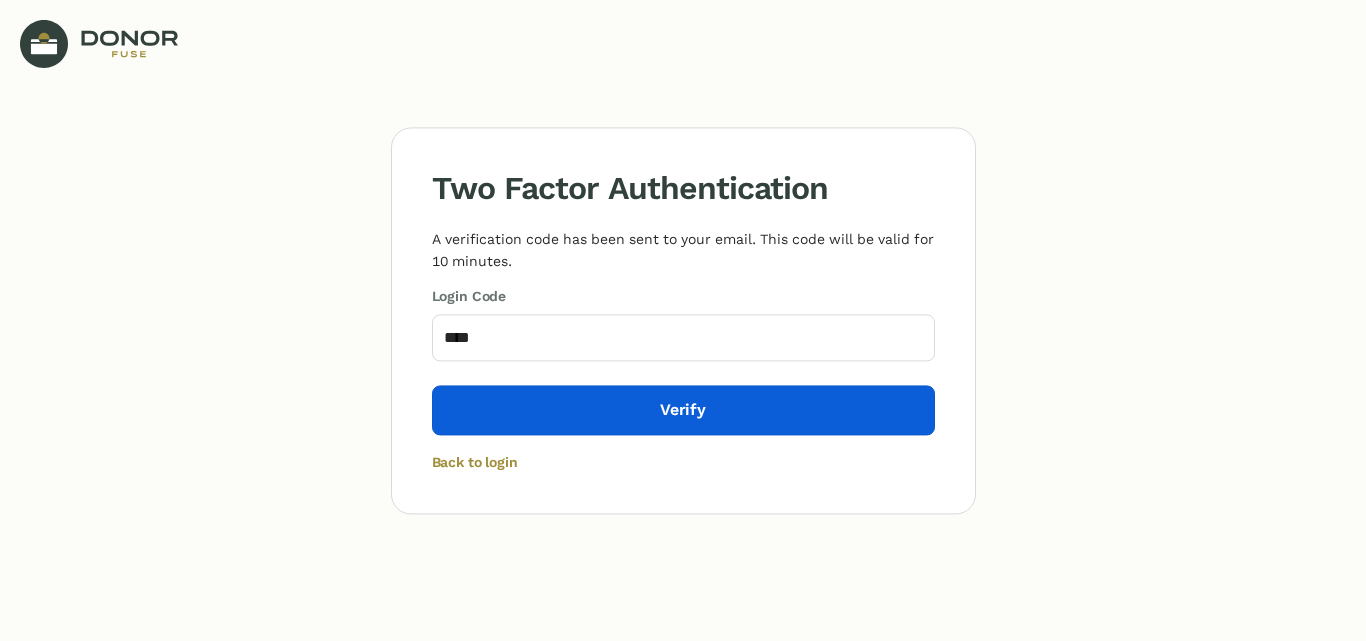 click on "Verify" 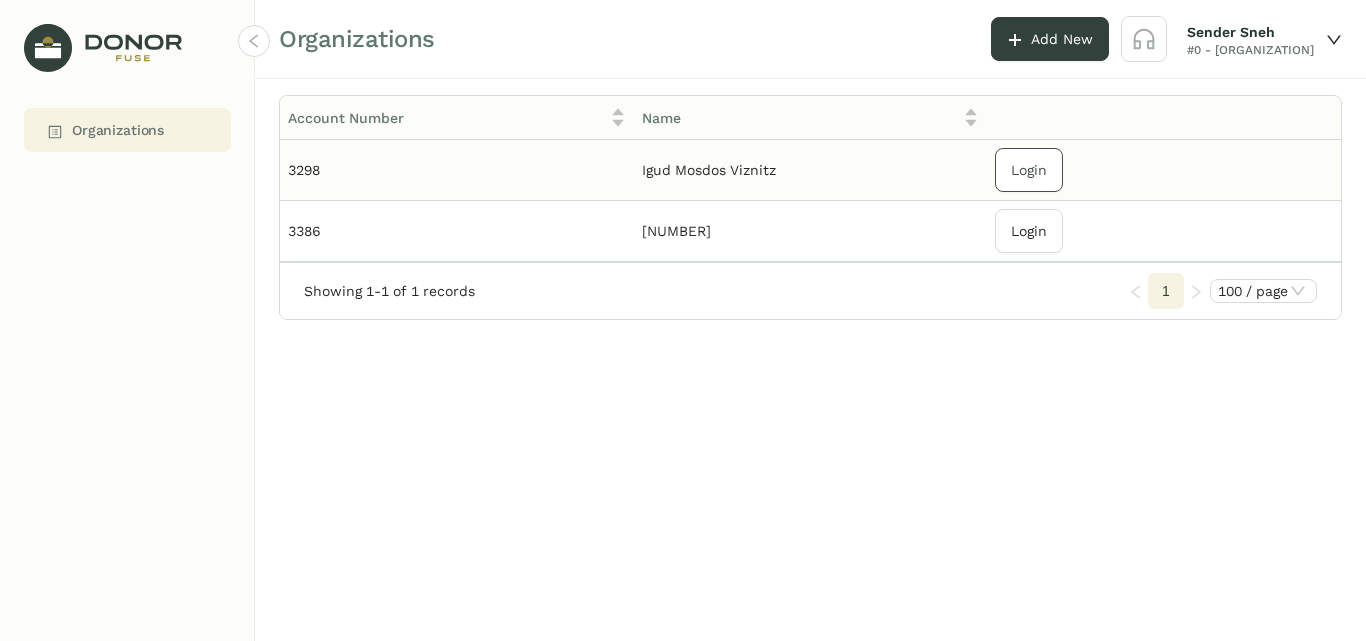 click on "Login" 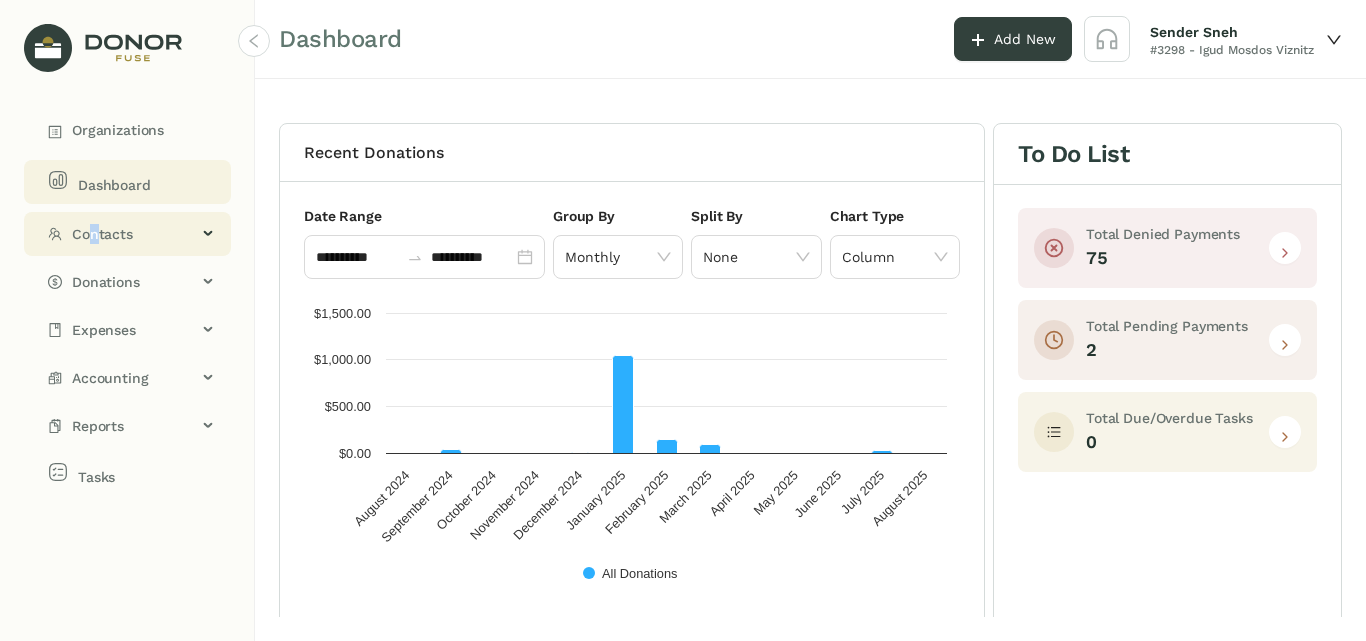 click on "Contacts" 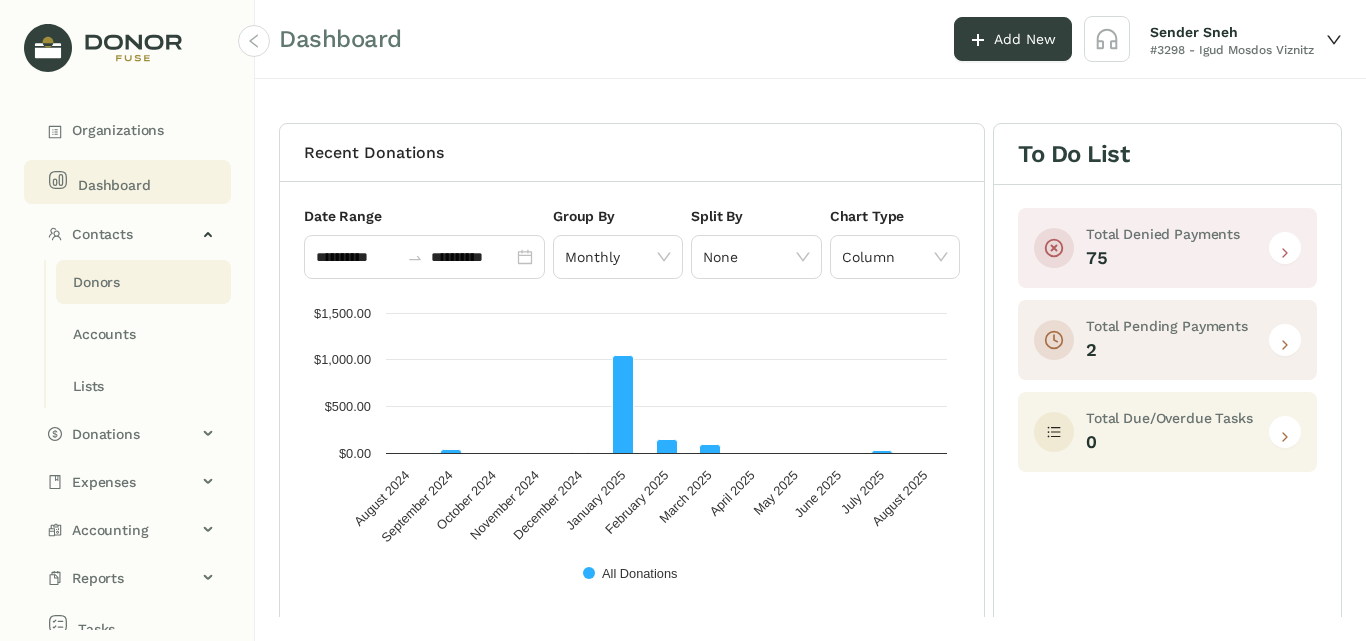 click on "Donors" 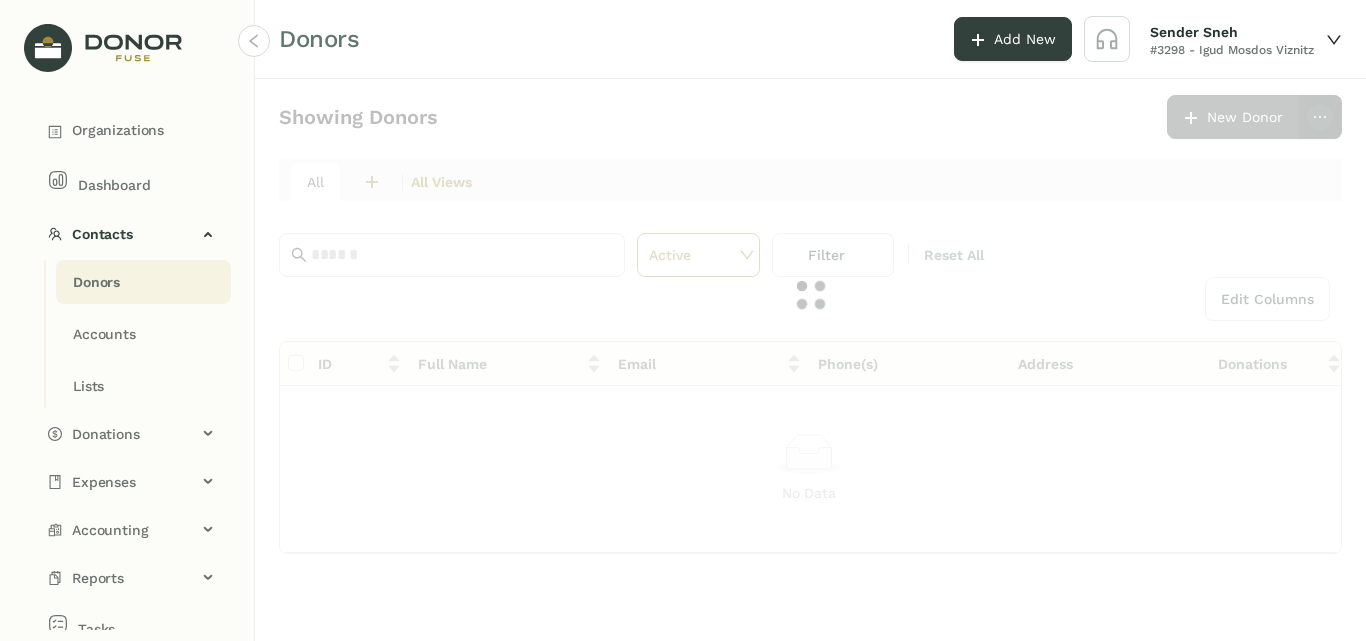 click 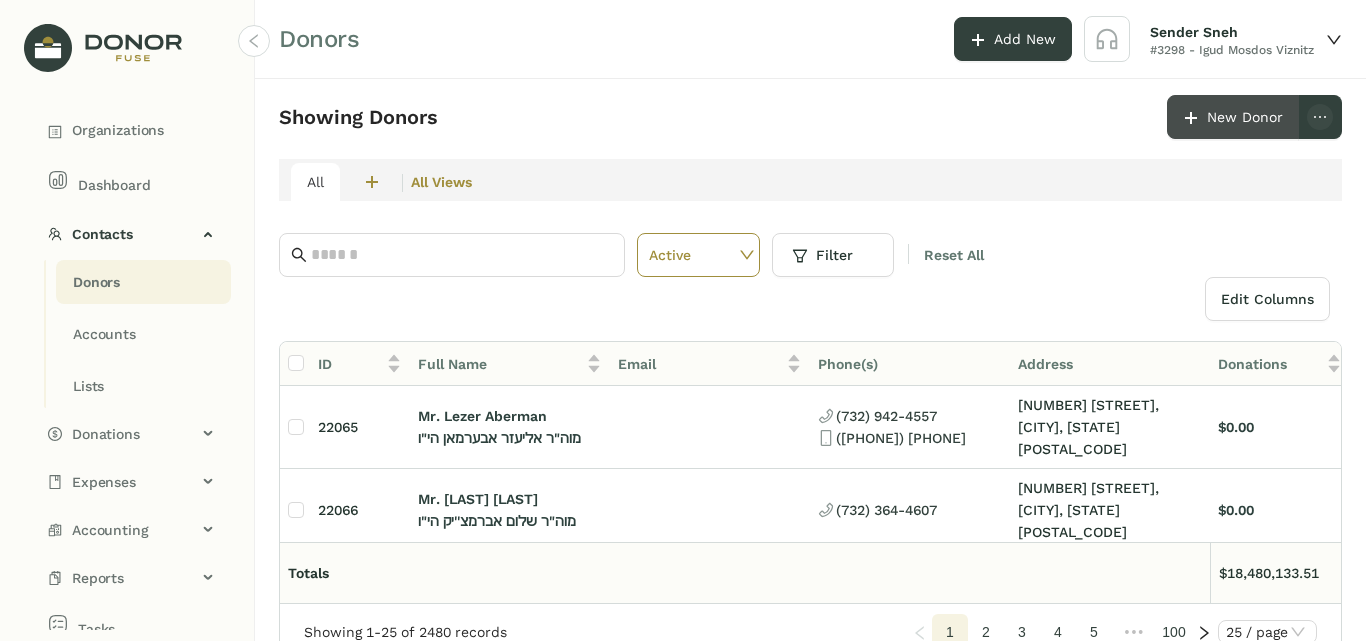 click on "New Donor" 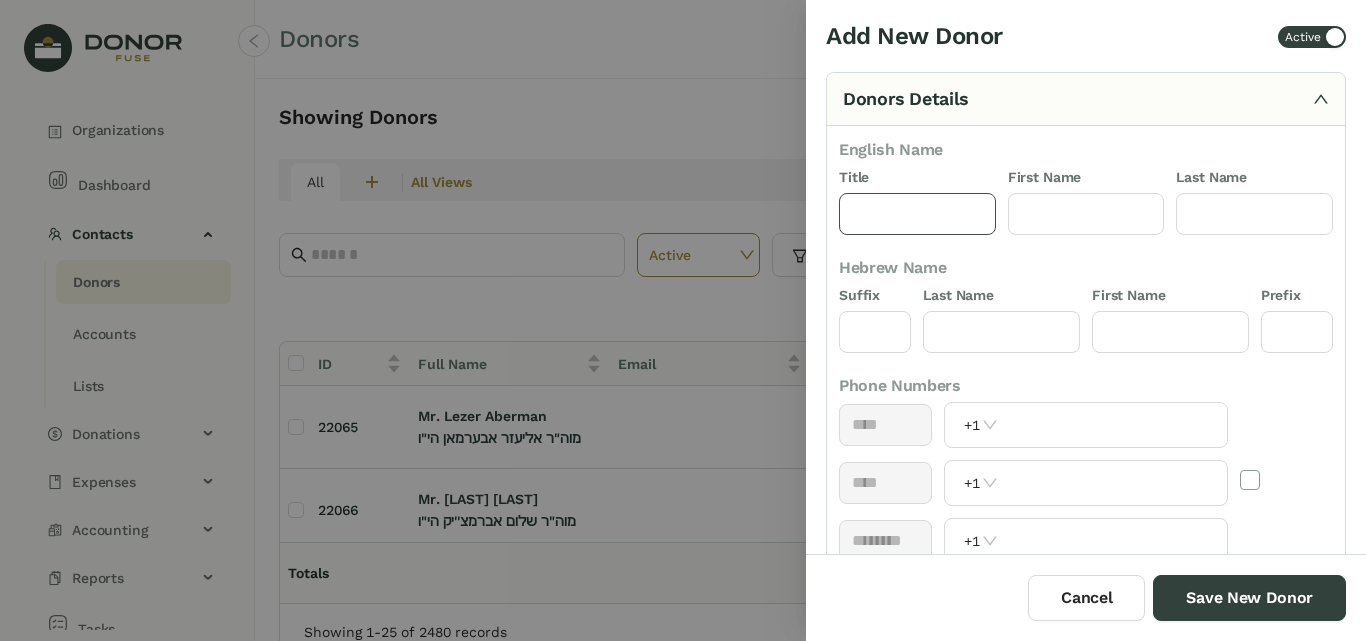 click 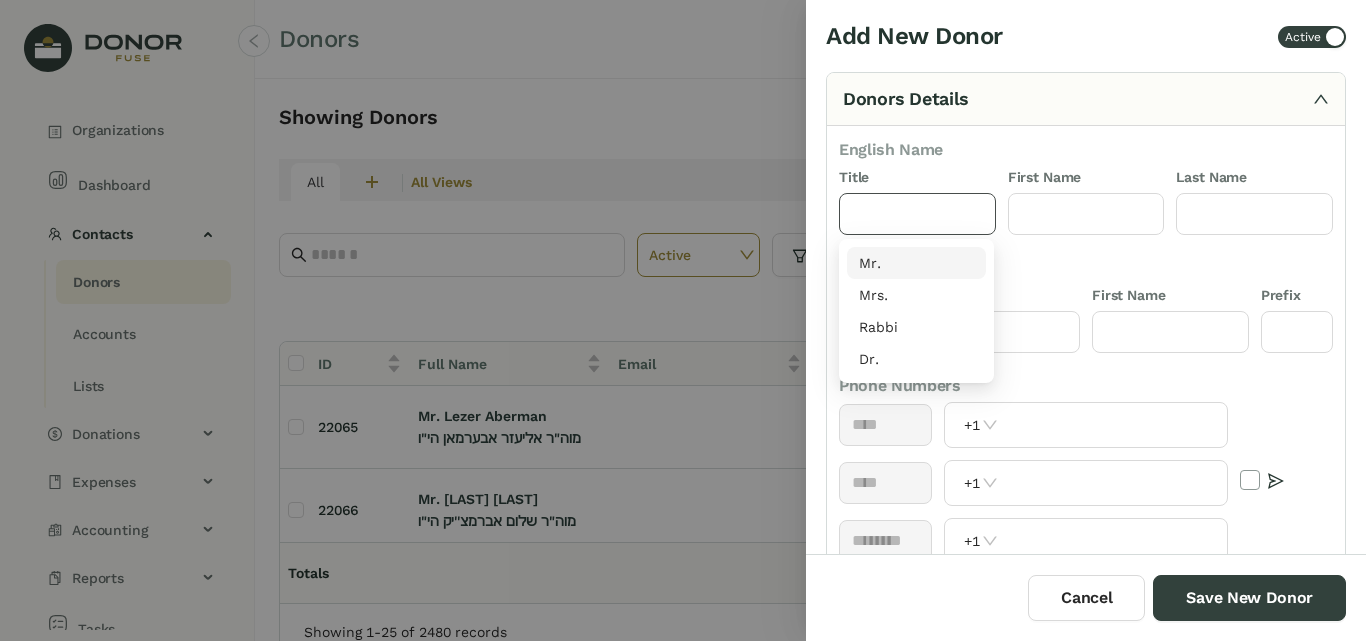 click on "Mr." at bounding box center [916, 263] 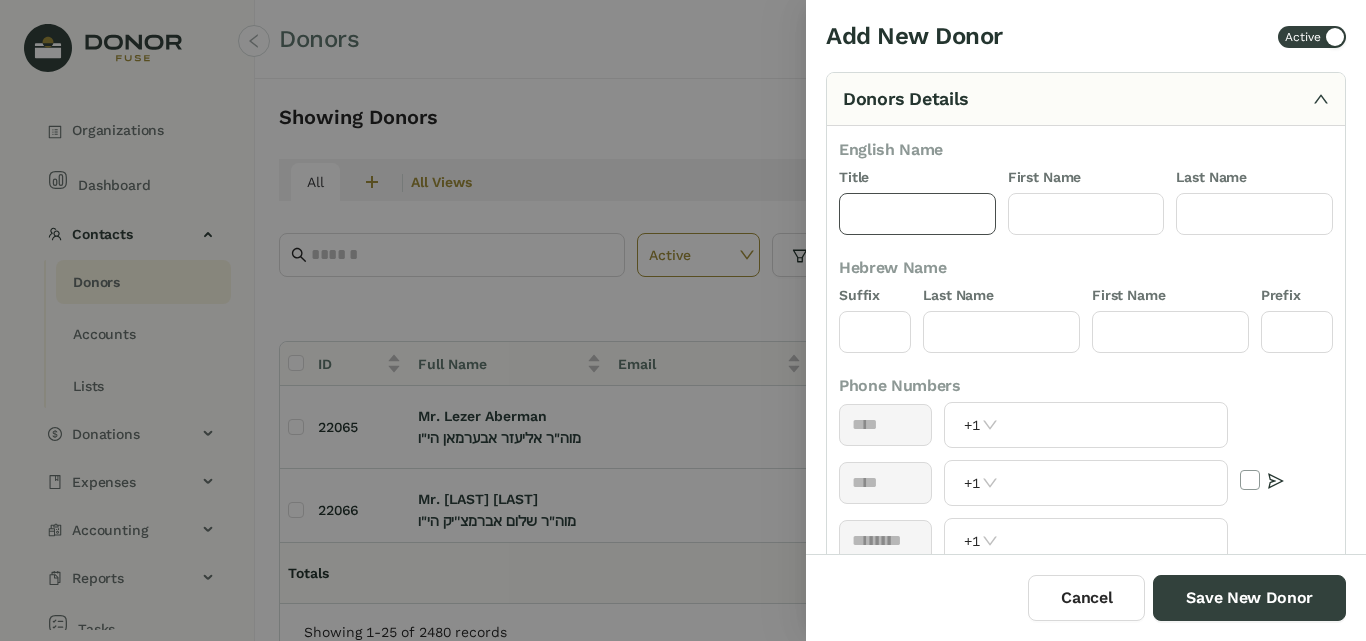 type on "***" 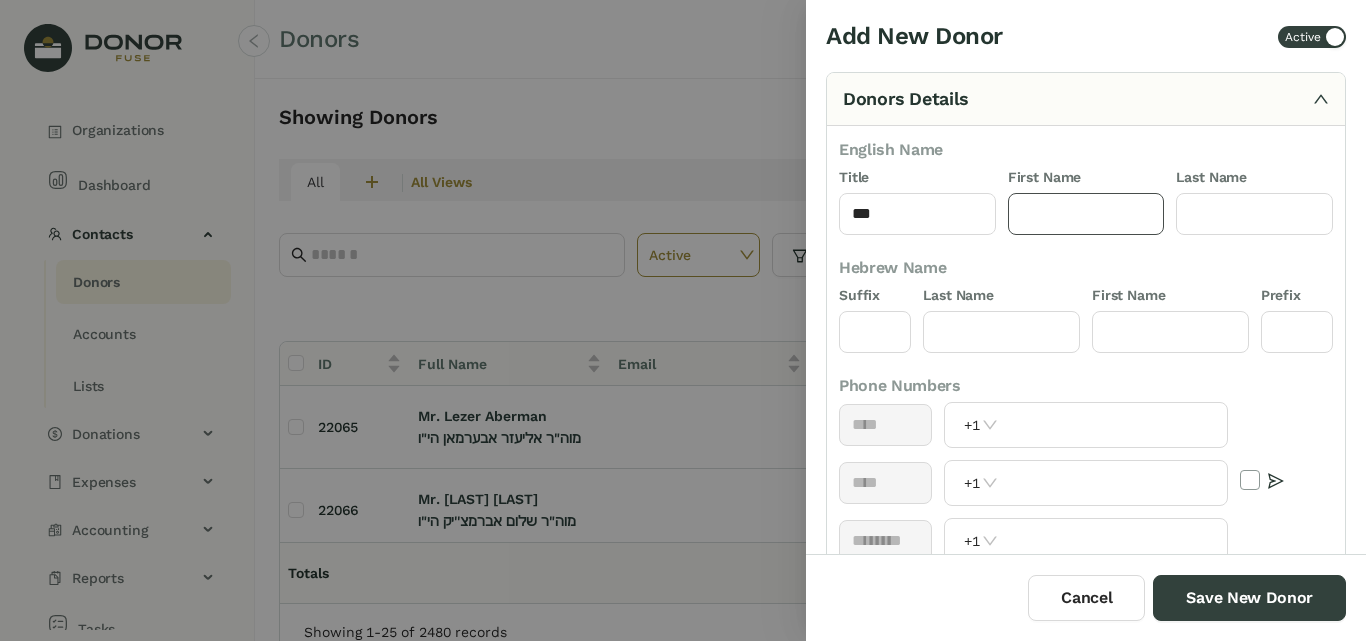 click 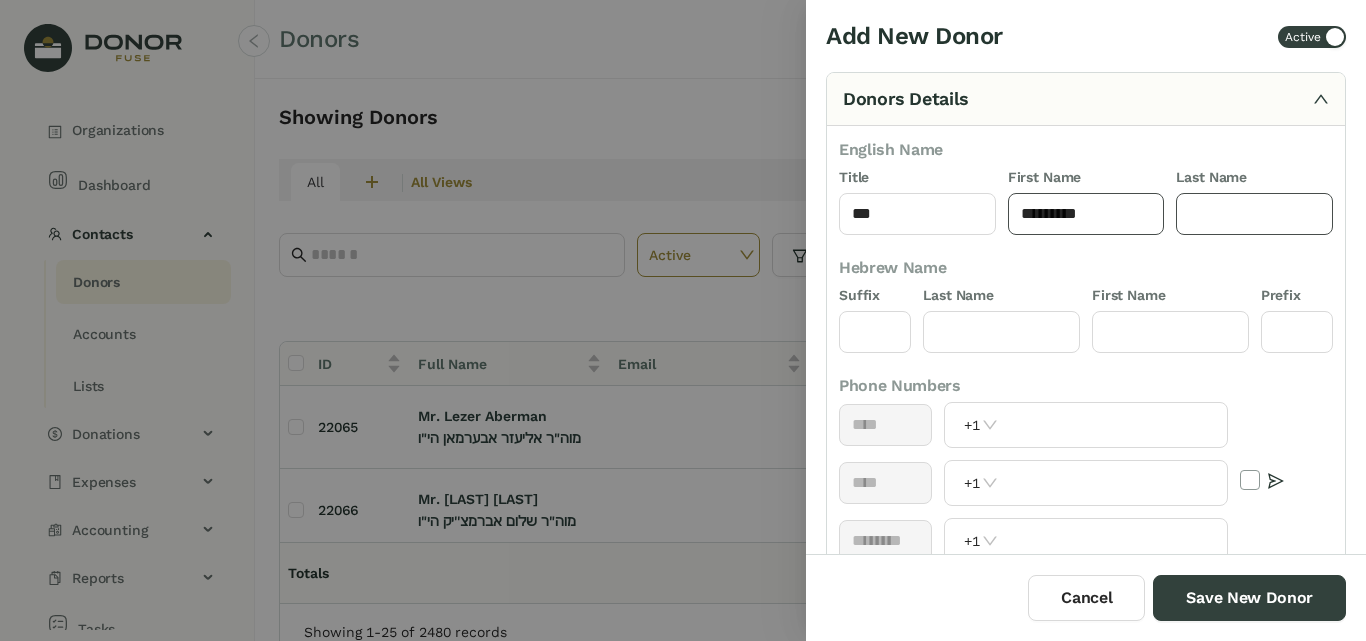 type on "*********" 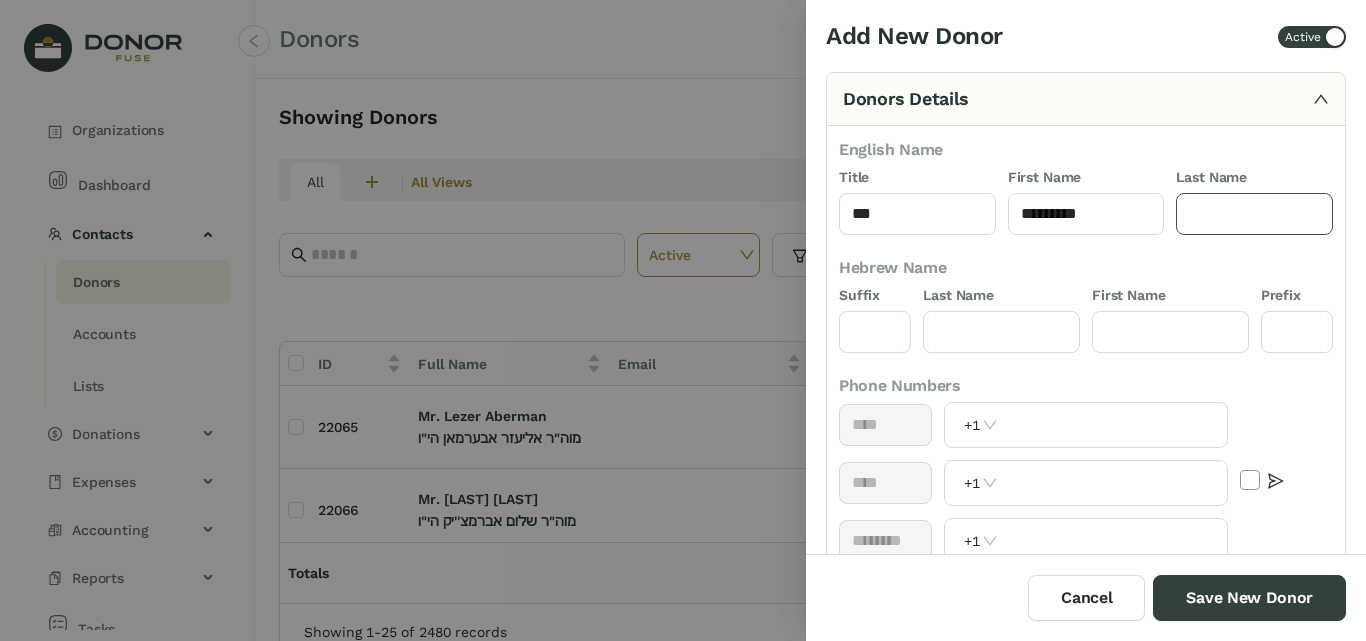 click 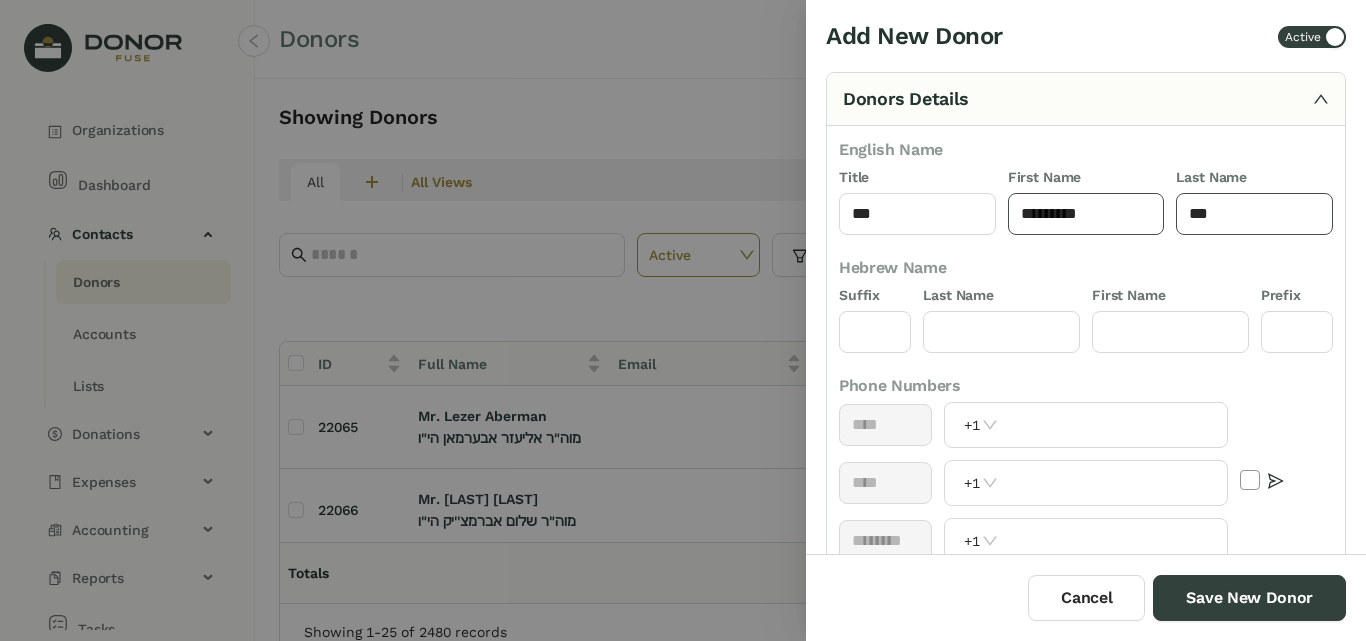 type on "***" 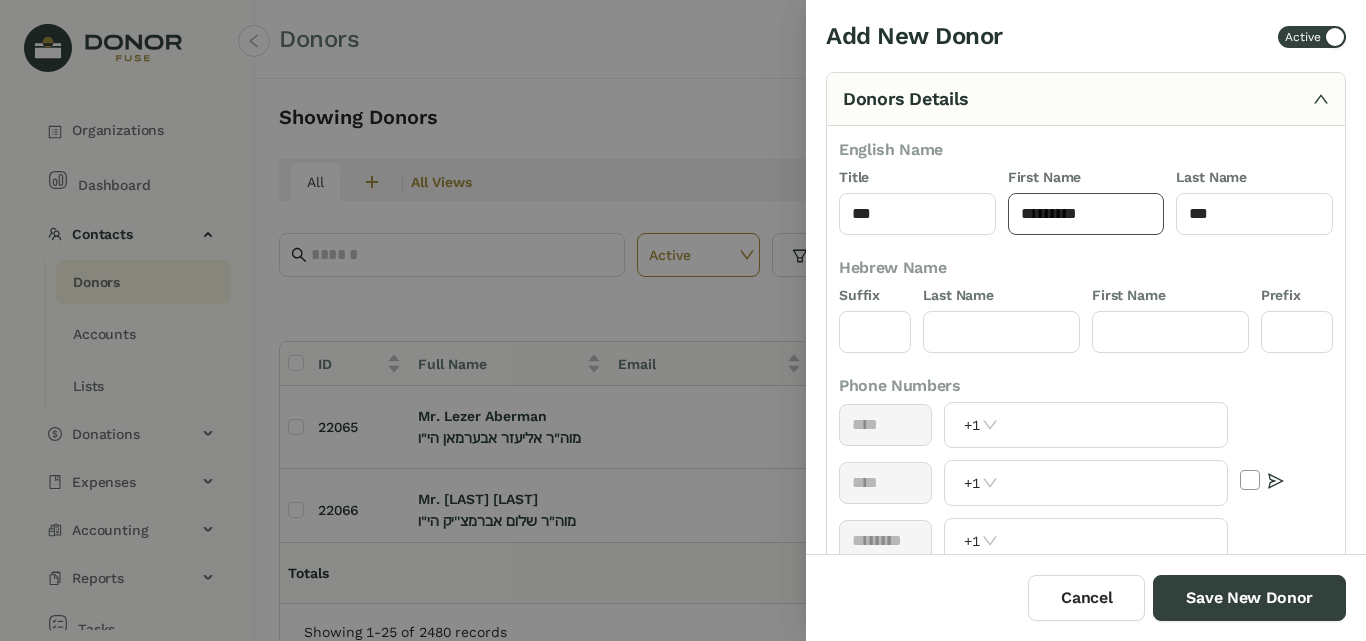 click on "*********" 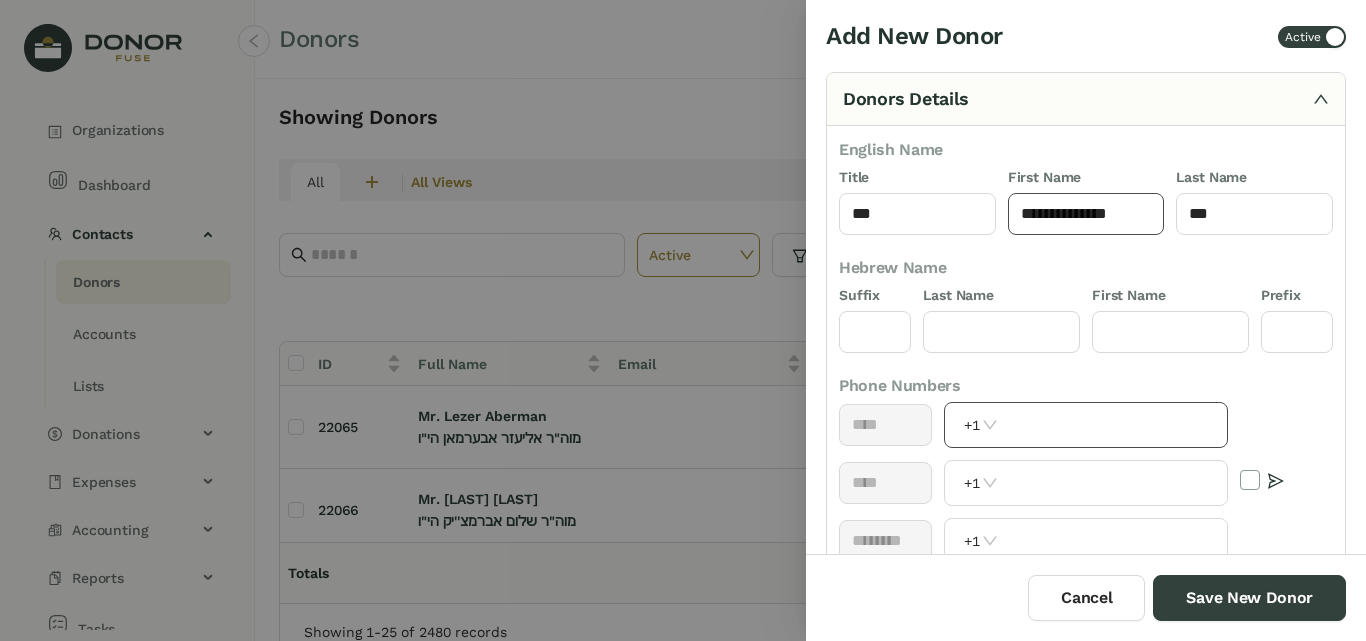 scroll, scrollTop: 200, scrollLeft: 0, axis: vertical 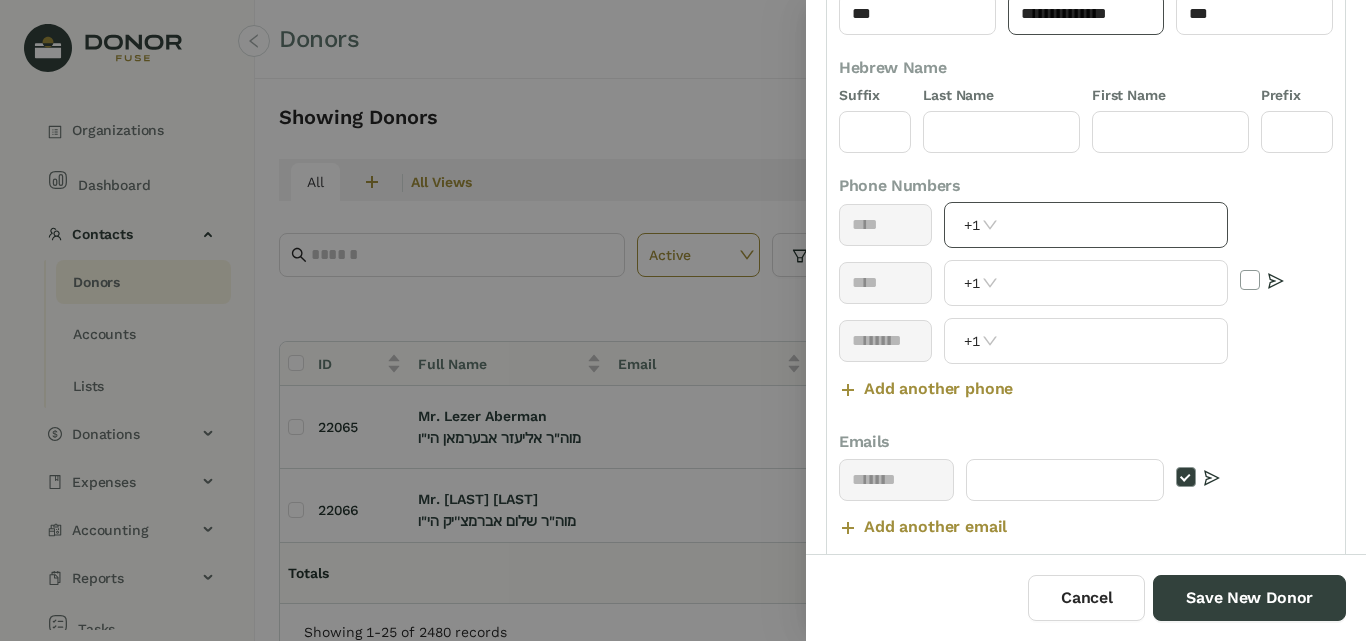 type on "**********" 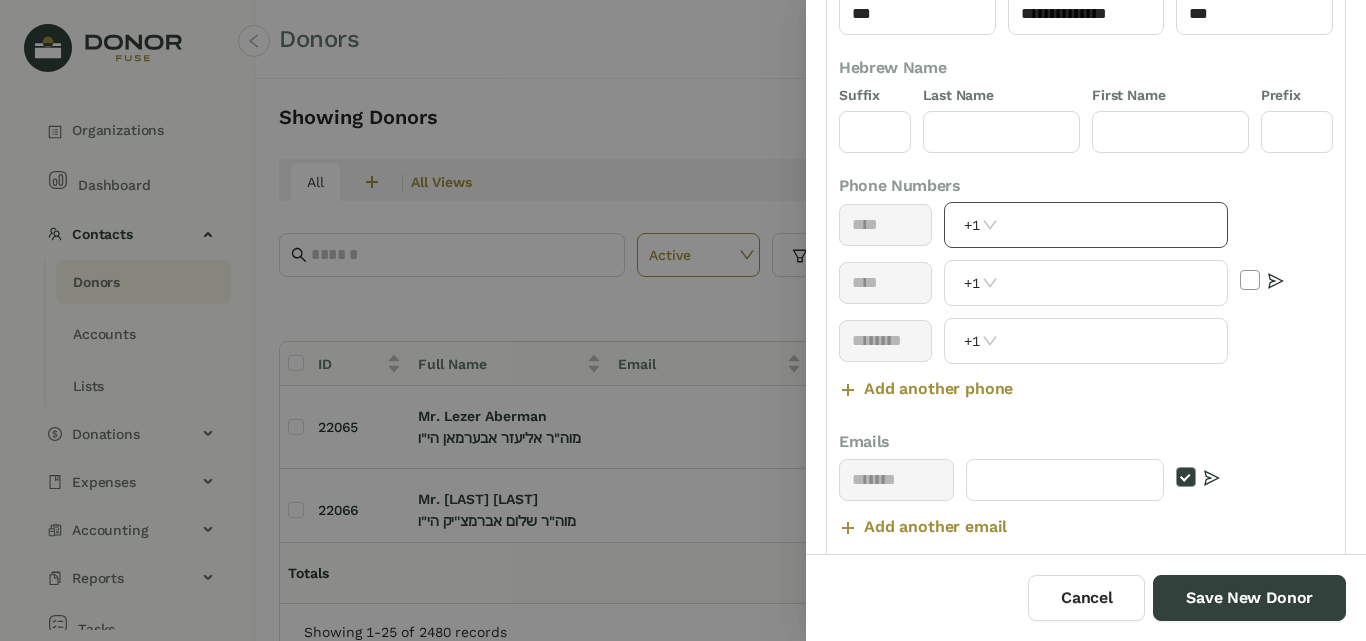 click on "+1" at bounding box center (1085, 225) 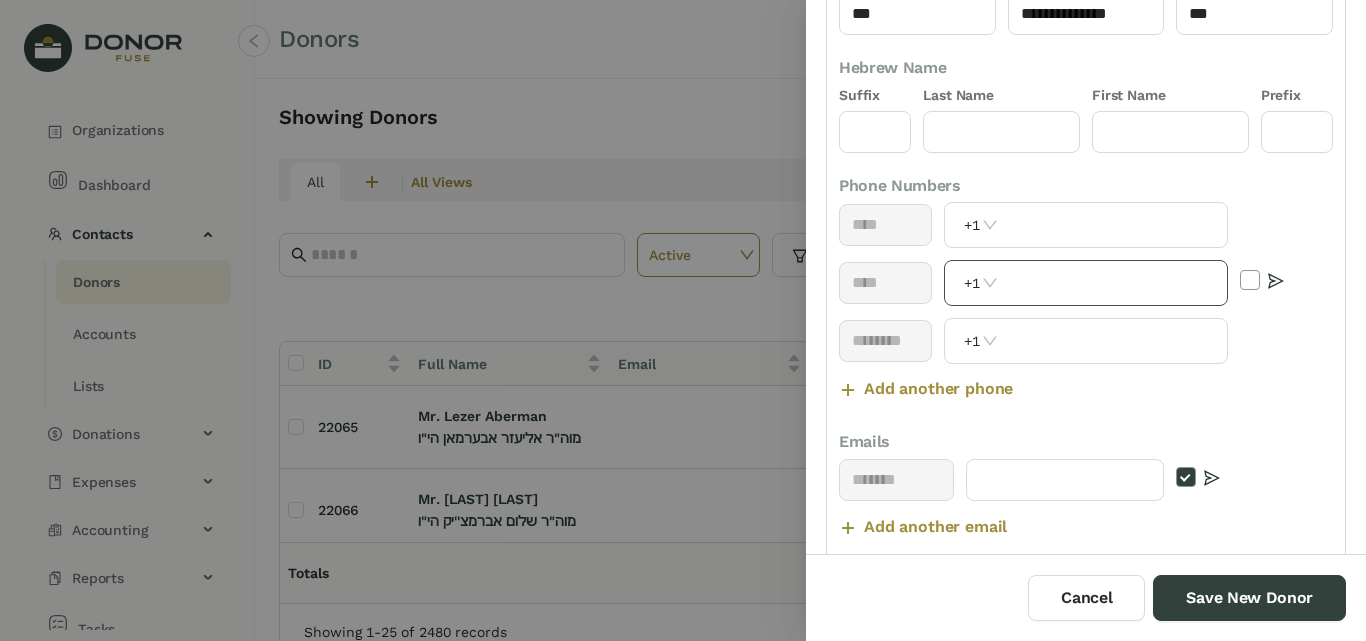 click on "+1" 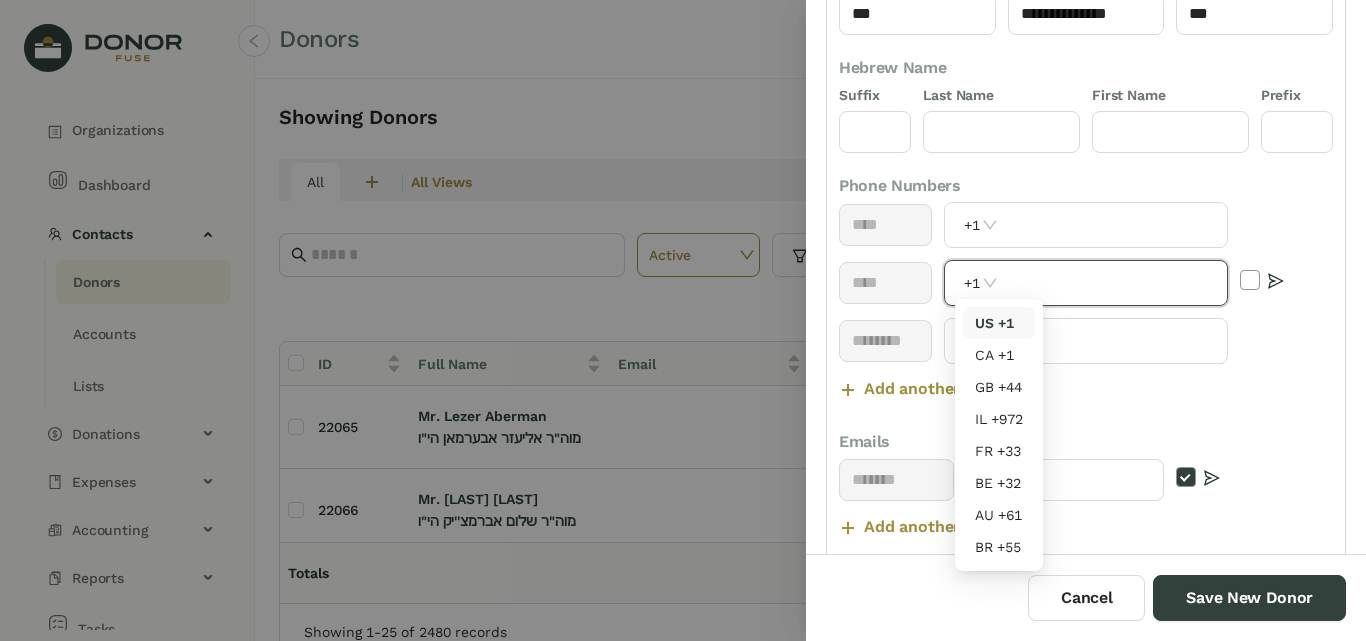 click 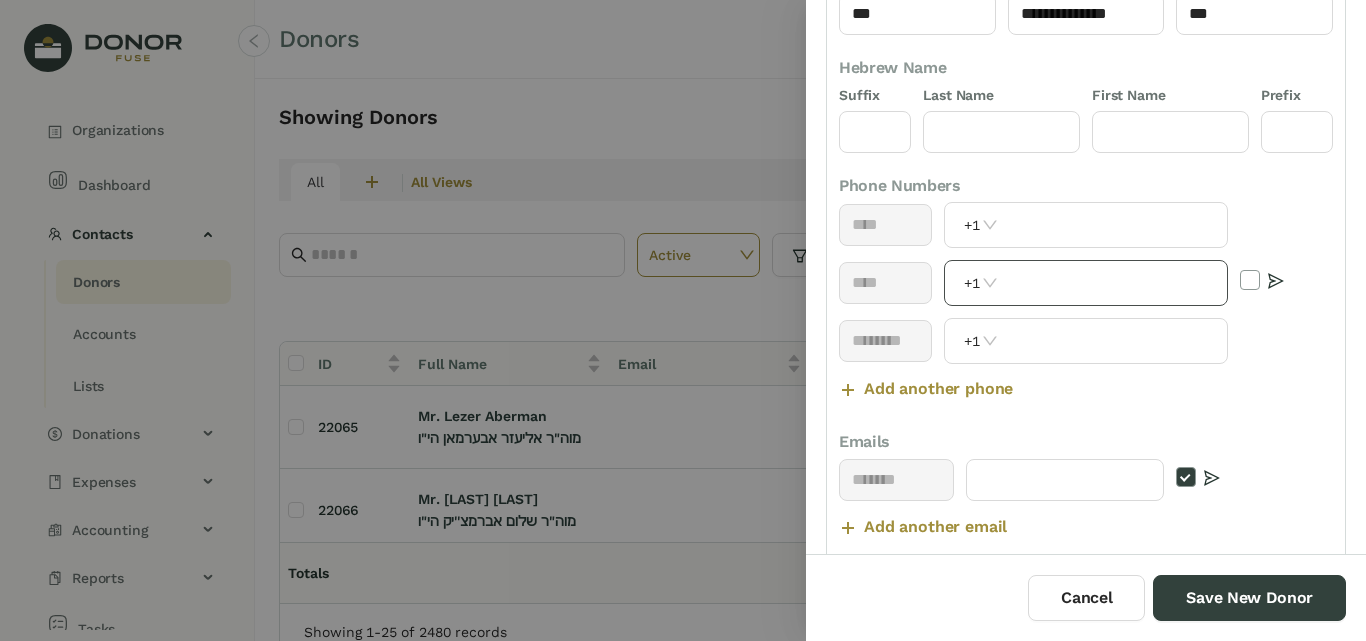 click on "+1" 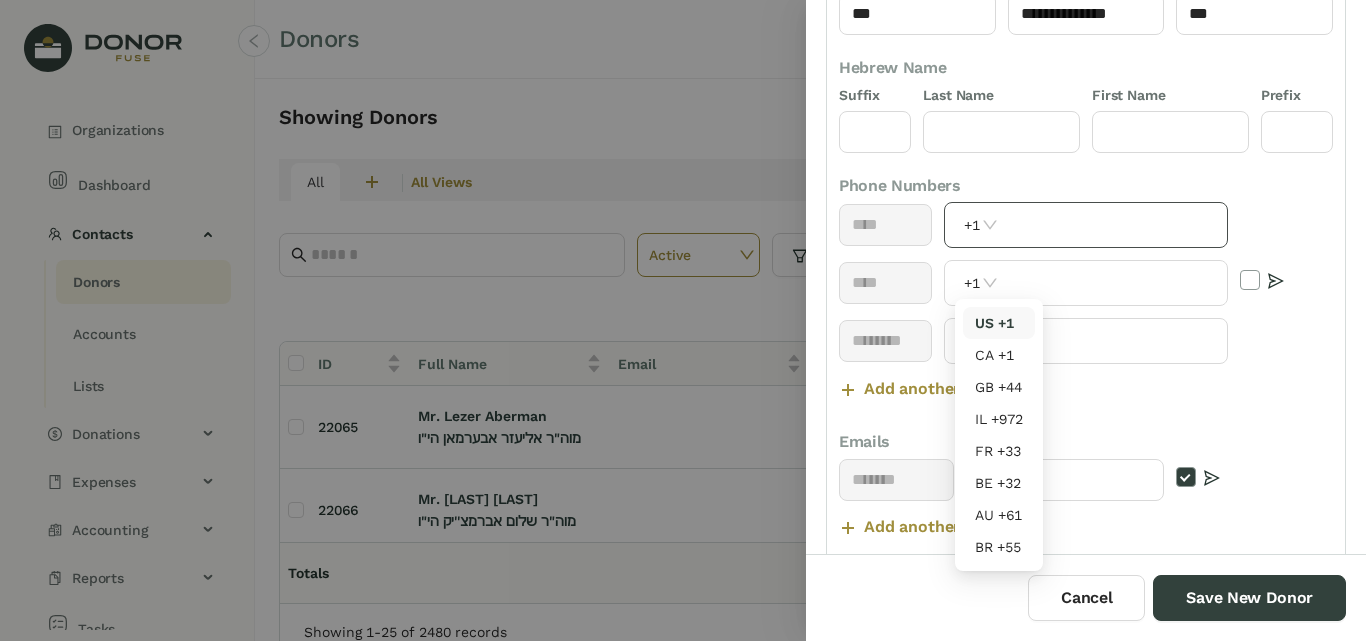 click on "+1" 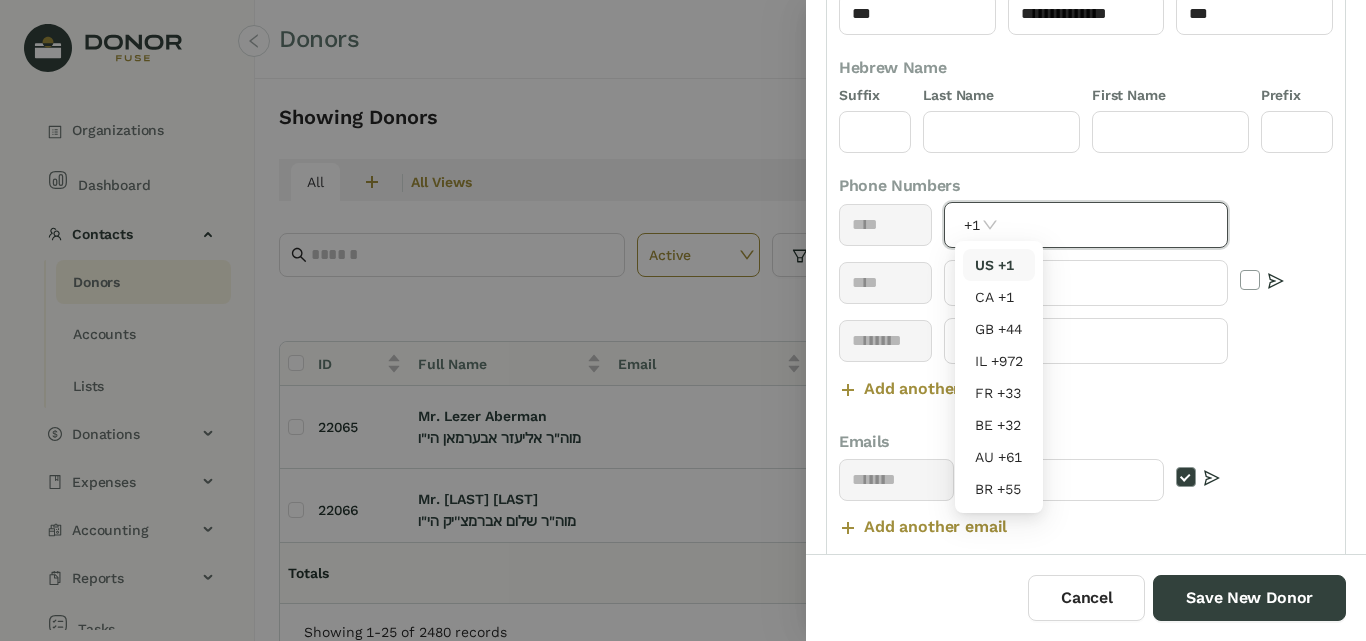 click on "+1" 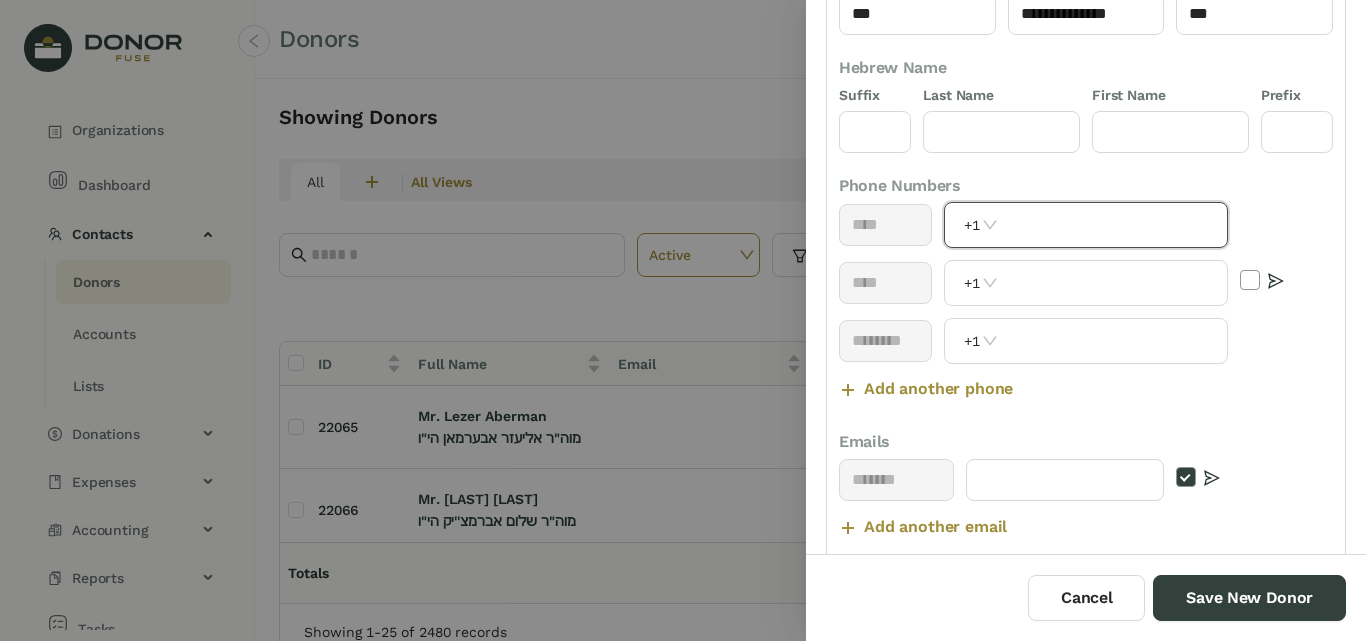 click on "+1" 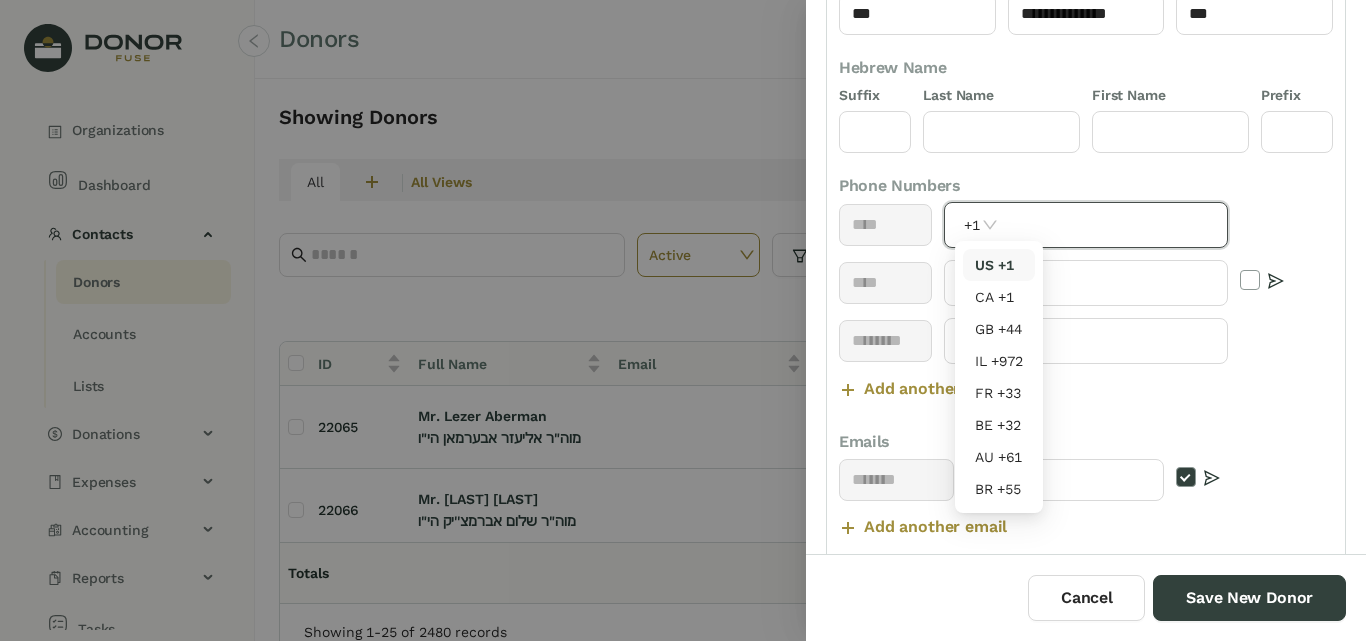 click on "US +1" at bounding box center [999, 265] 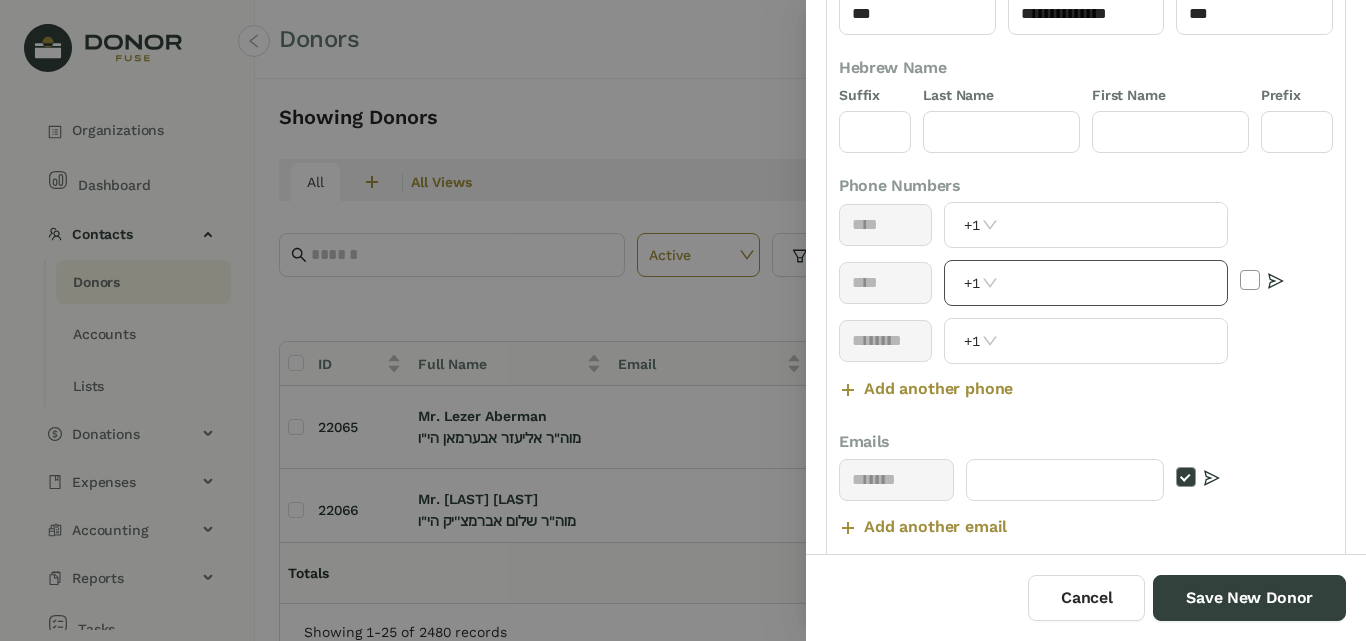 click 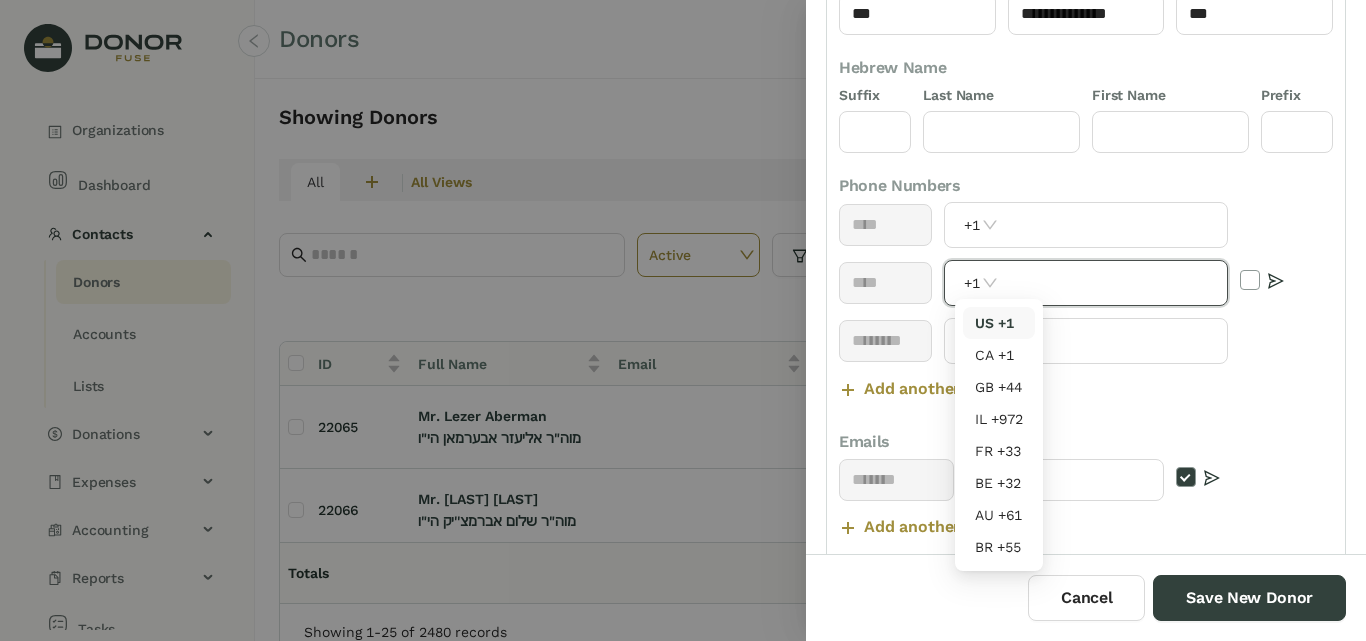 click on "US +1" at bounding box center (999, 323) 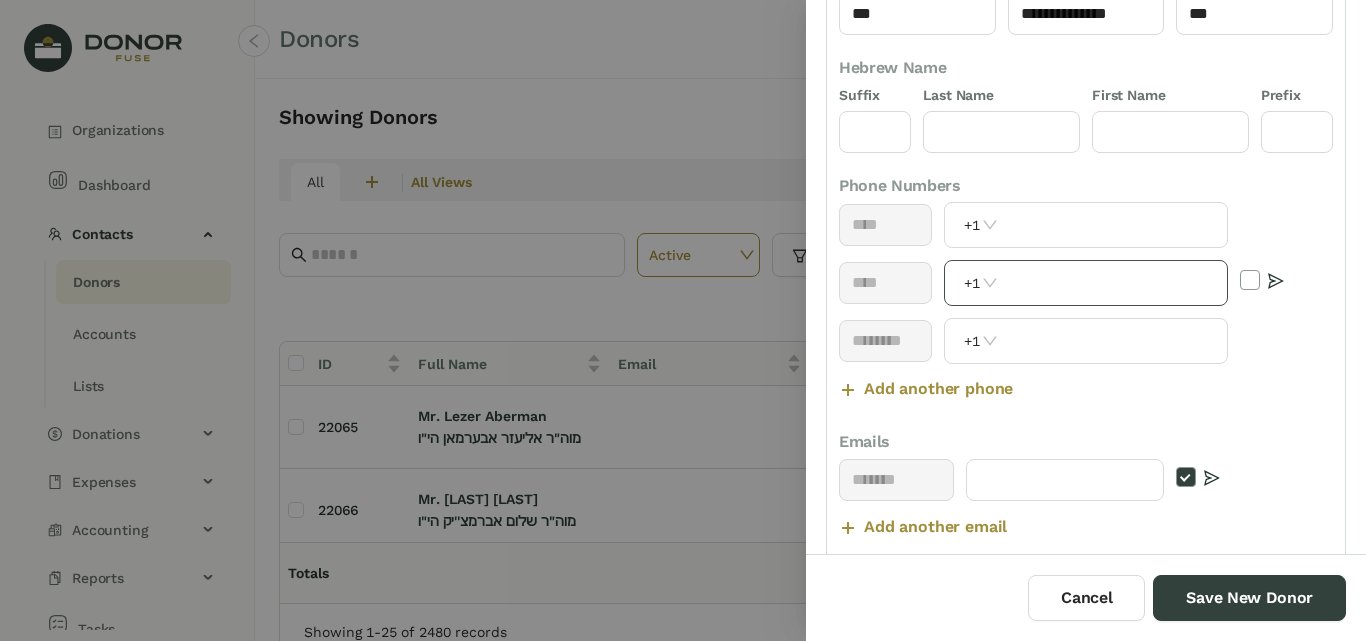 click on "+1" at bounding box center [982, 283] 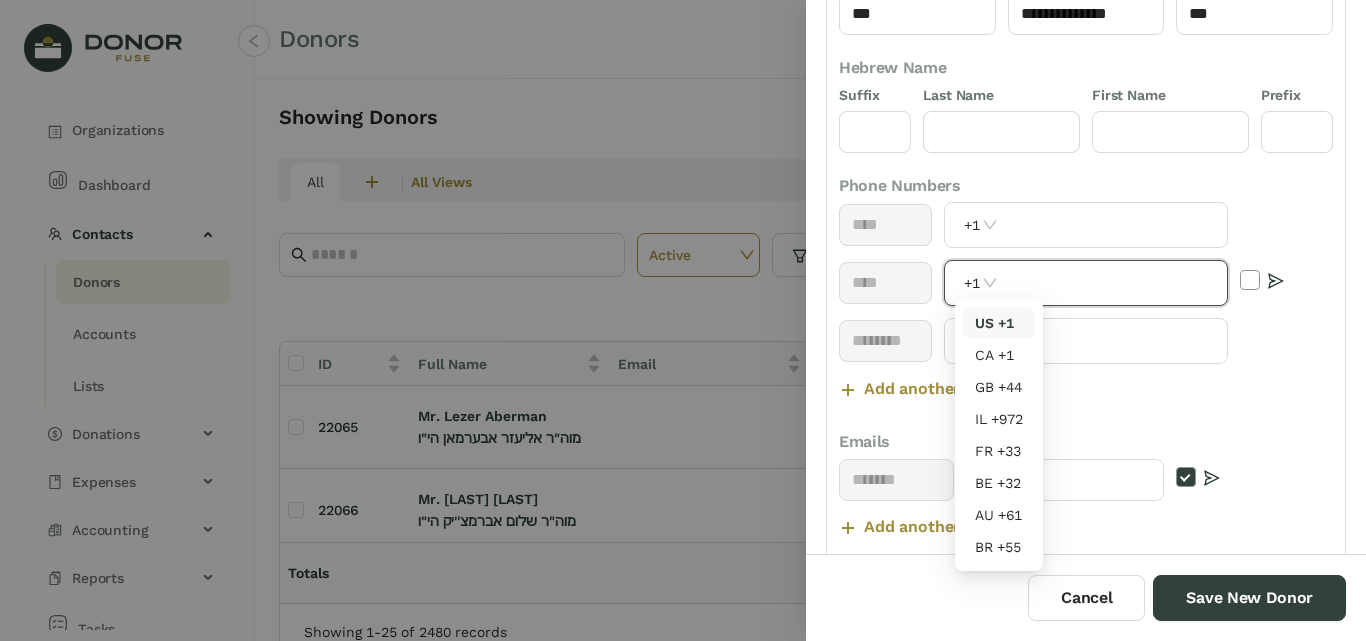 click on "+1" at bounding box center [982, 283] 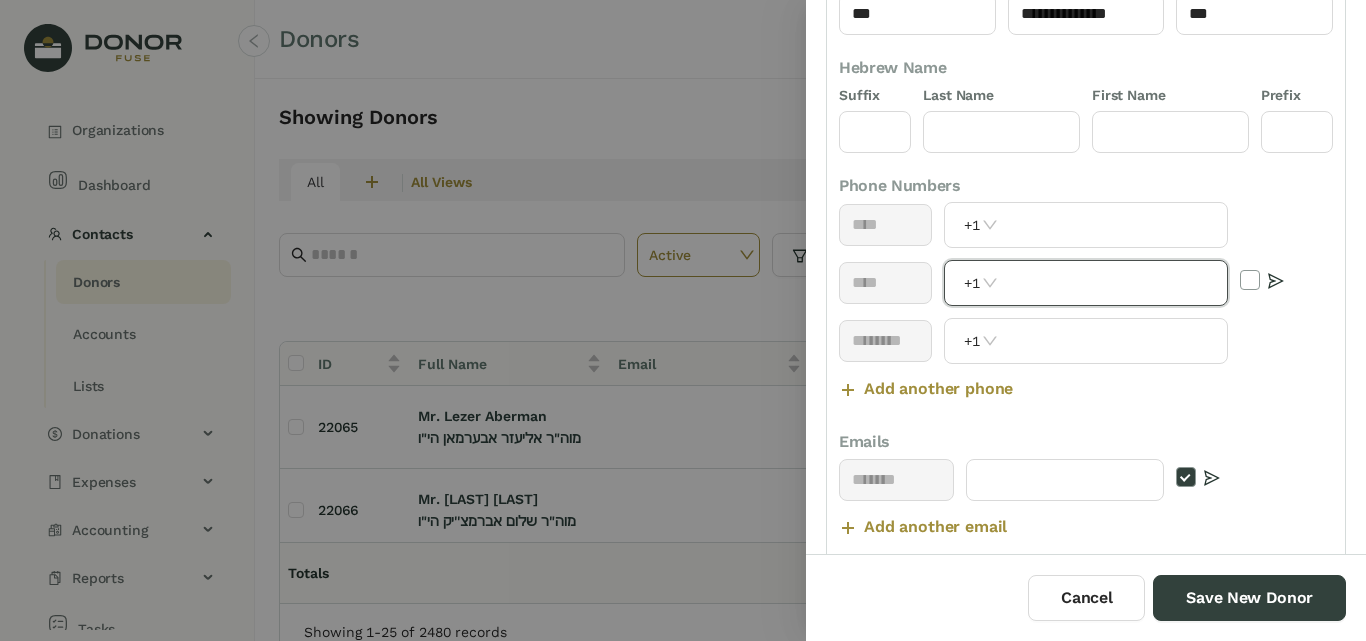click on "+1" at bounding box center (982, 283) 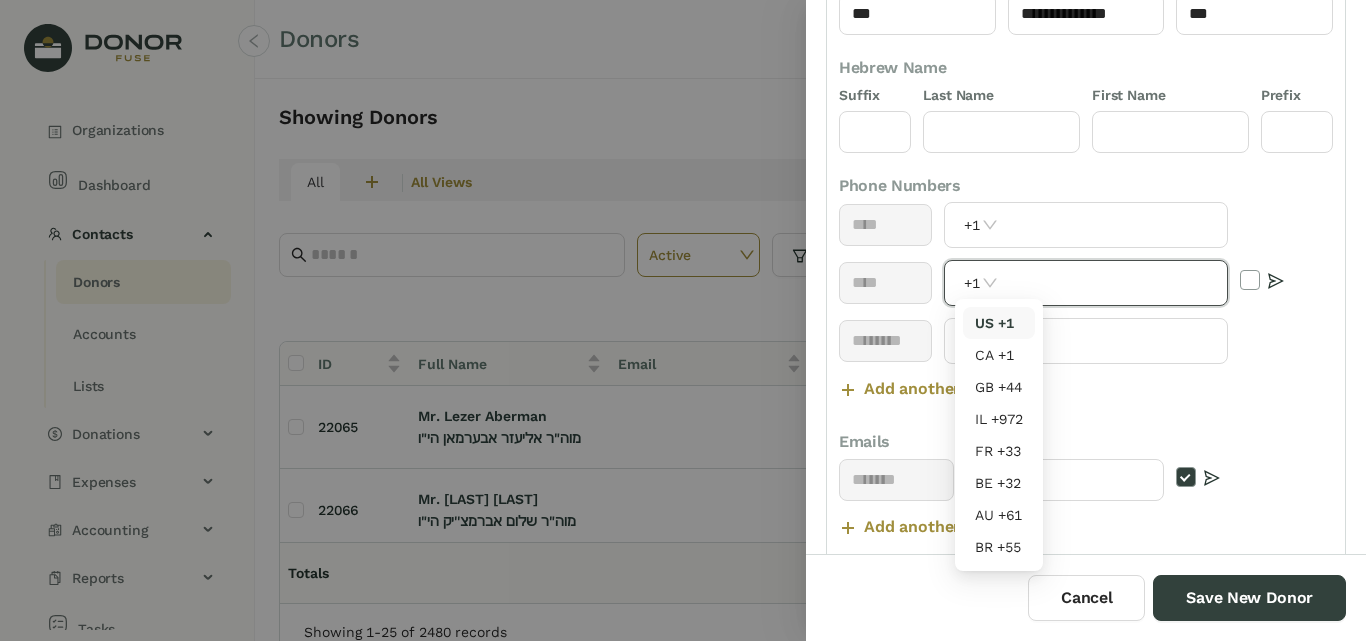 click on "+1" at bounding box center (982, 283) 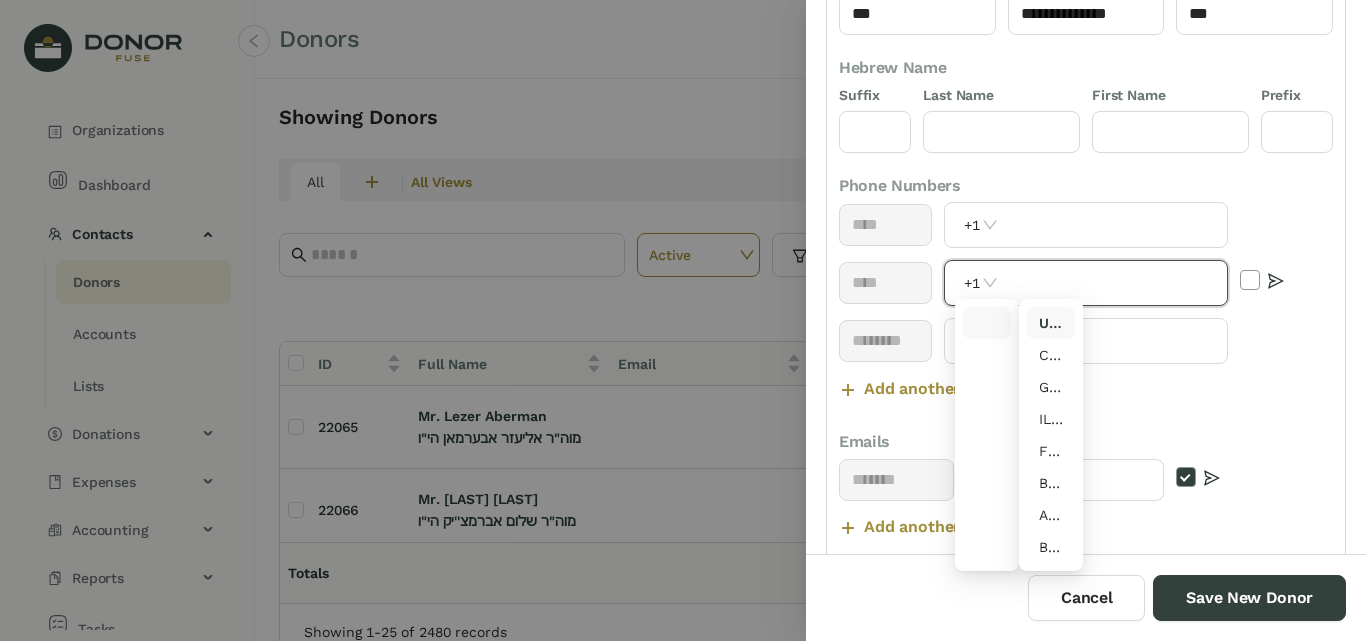 click on "+1" at bounding box center [982, 283] 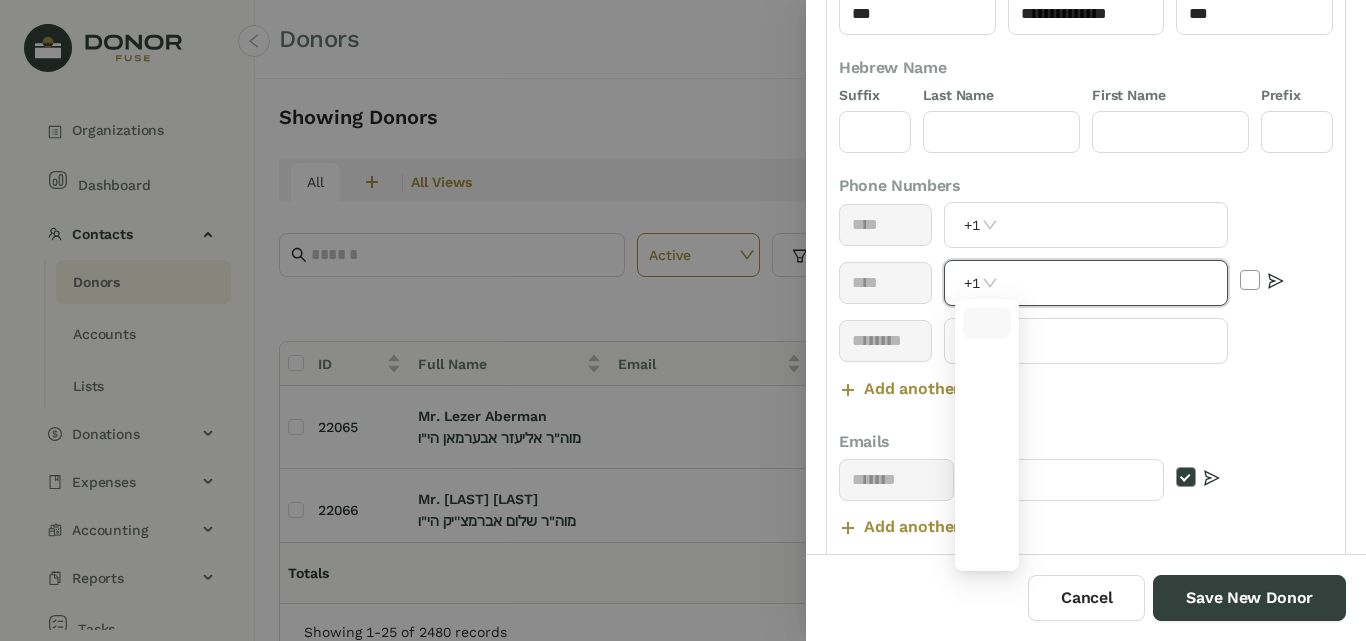 click on "+1" at bounding box center (982, 283) 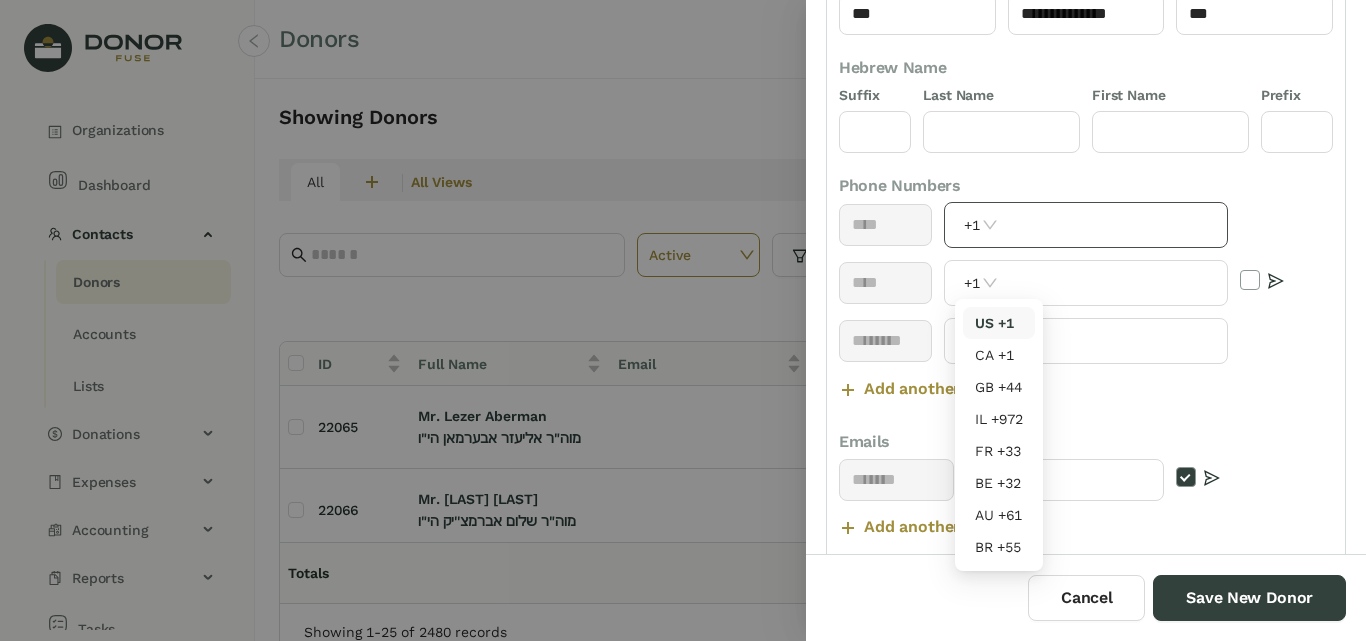 click 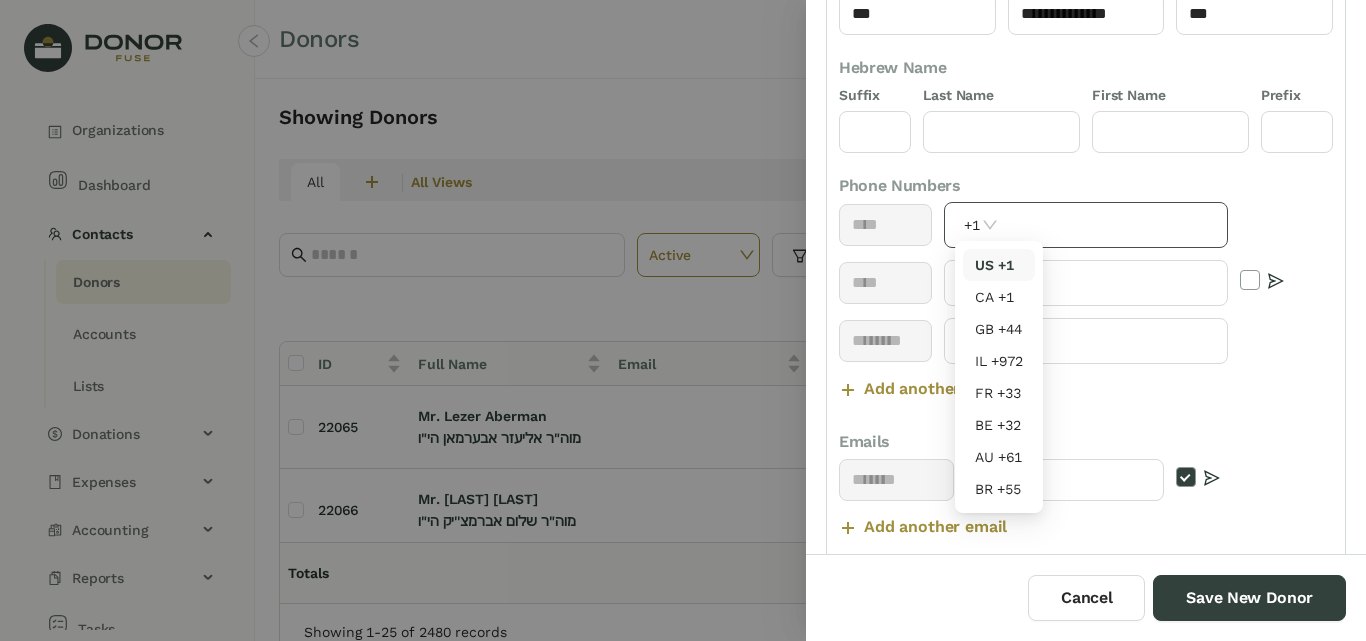 click 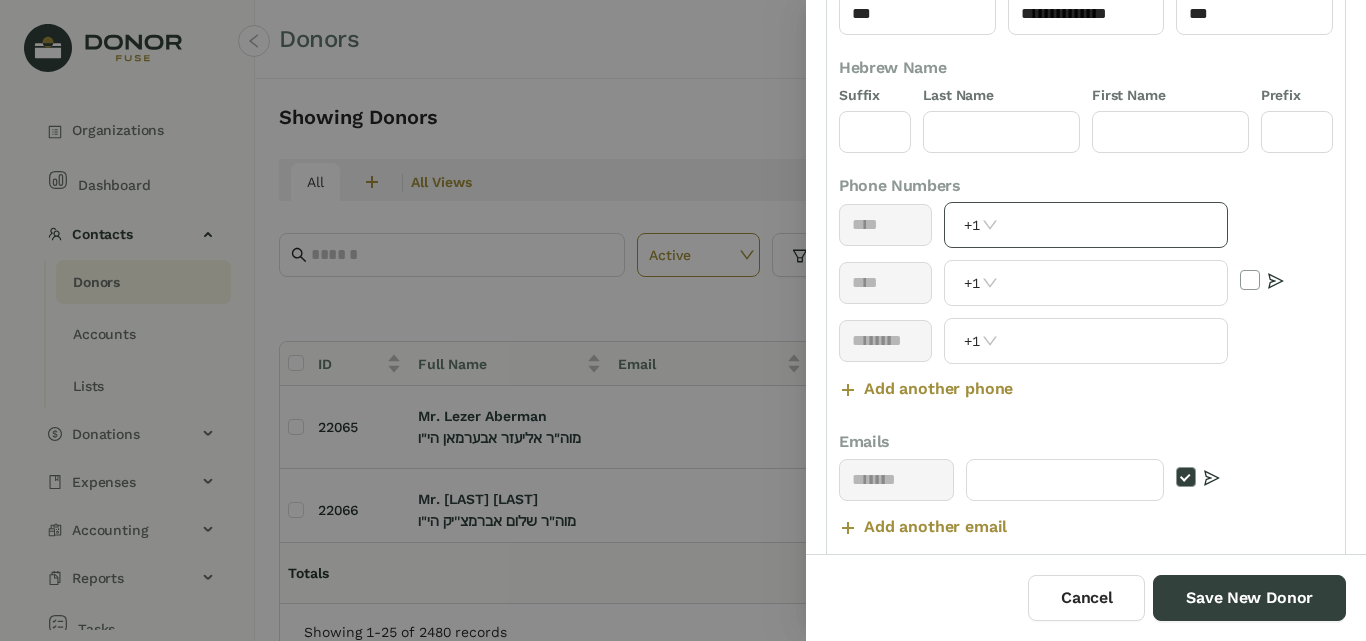click 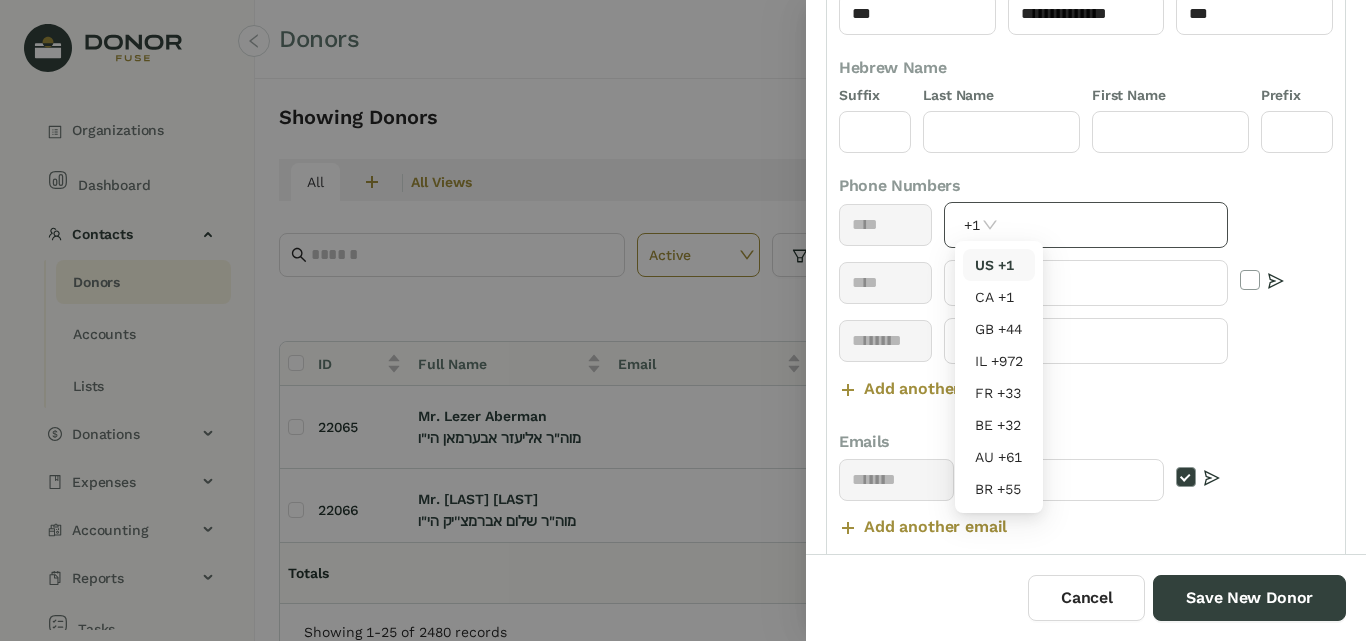 click 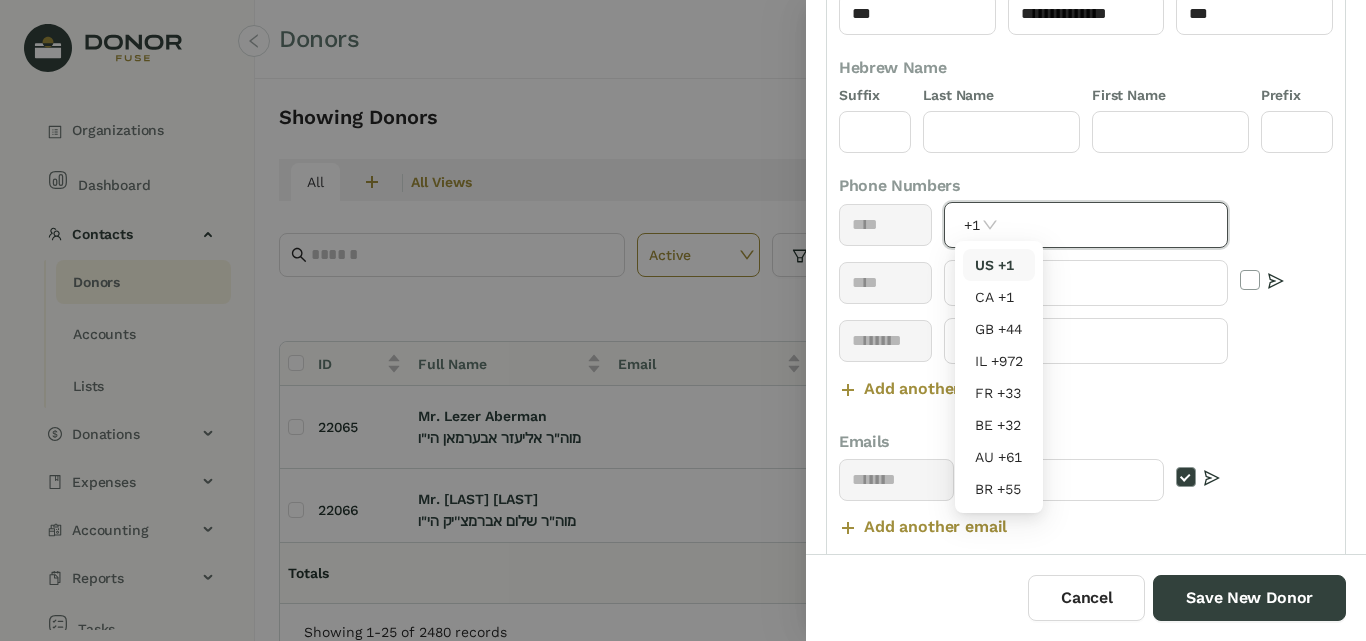 click on "US +1" at bounding box center [999, 265] 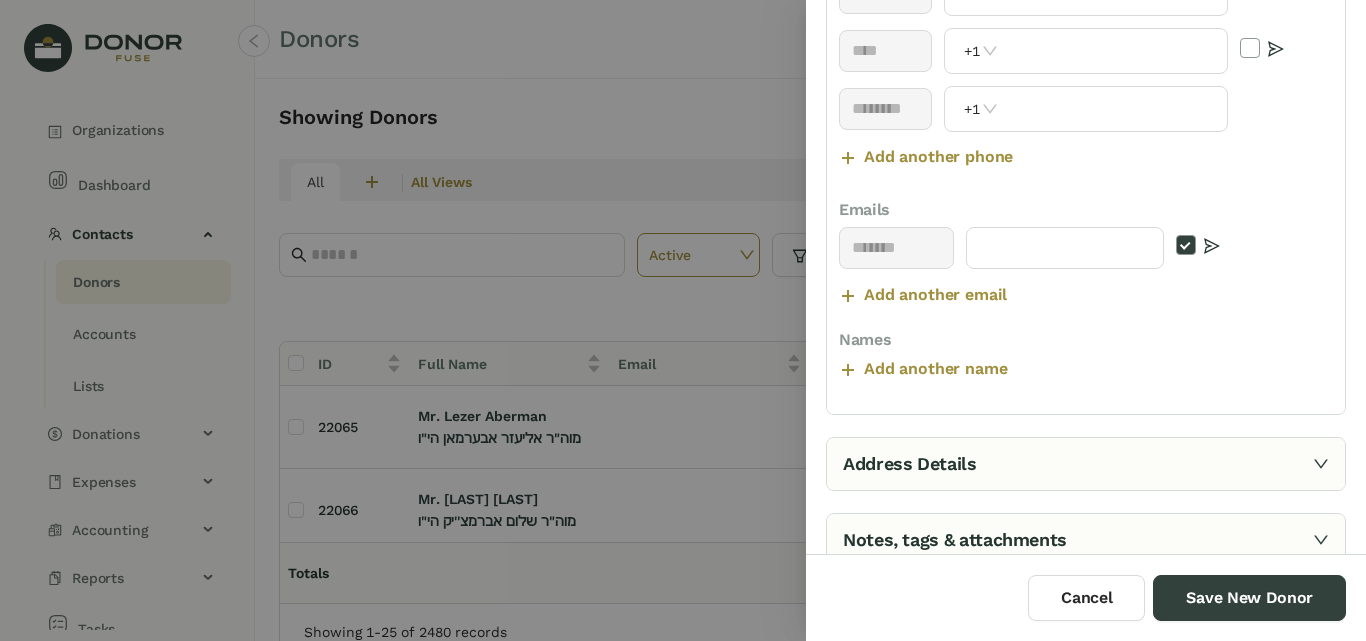 scroll, scrollTop: 500, scrollLeft: 0, axis: vertical 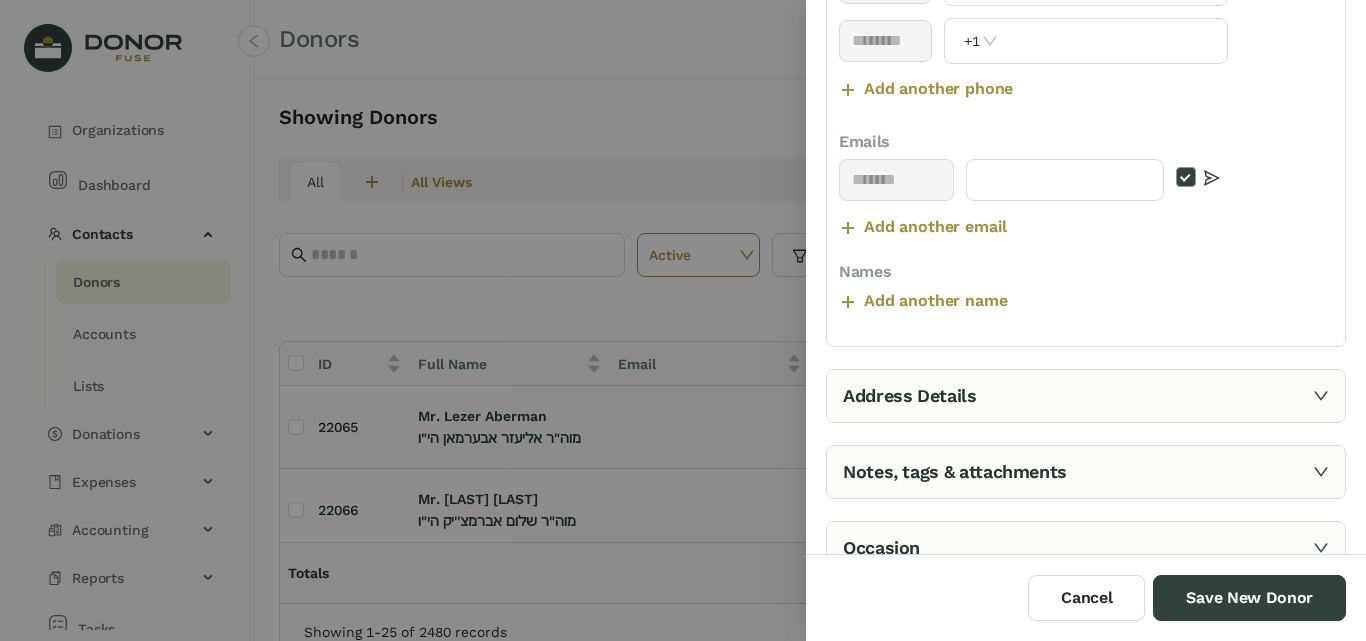 click on "Address Details" at bounding box center [1086, 396] 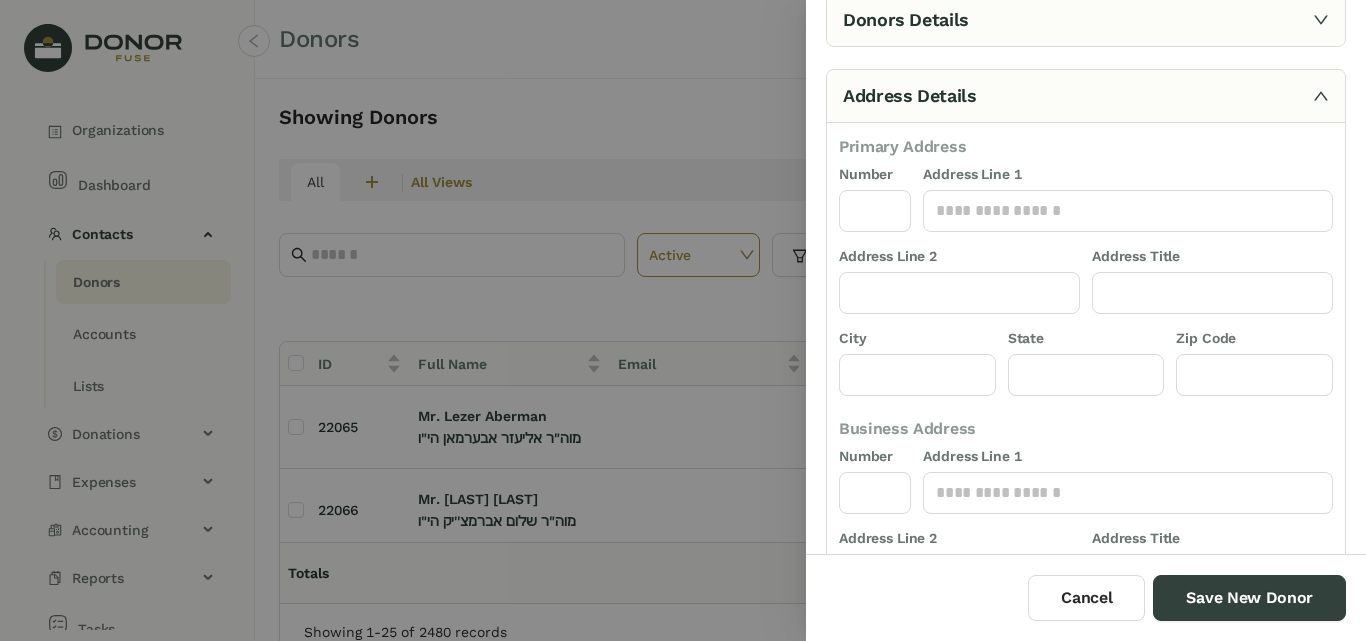 scroll, scrollTop: 77, scrollLeft: 0, axis: vertical 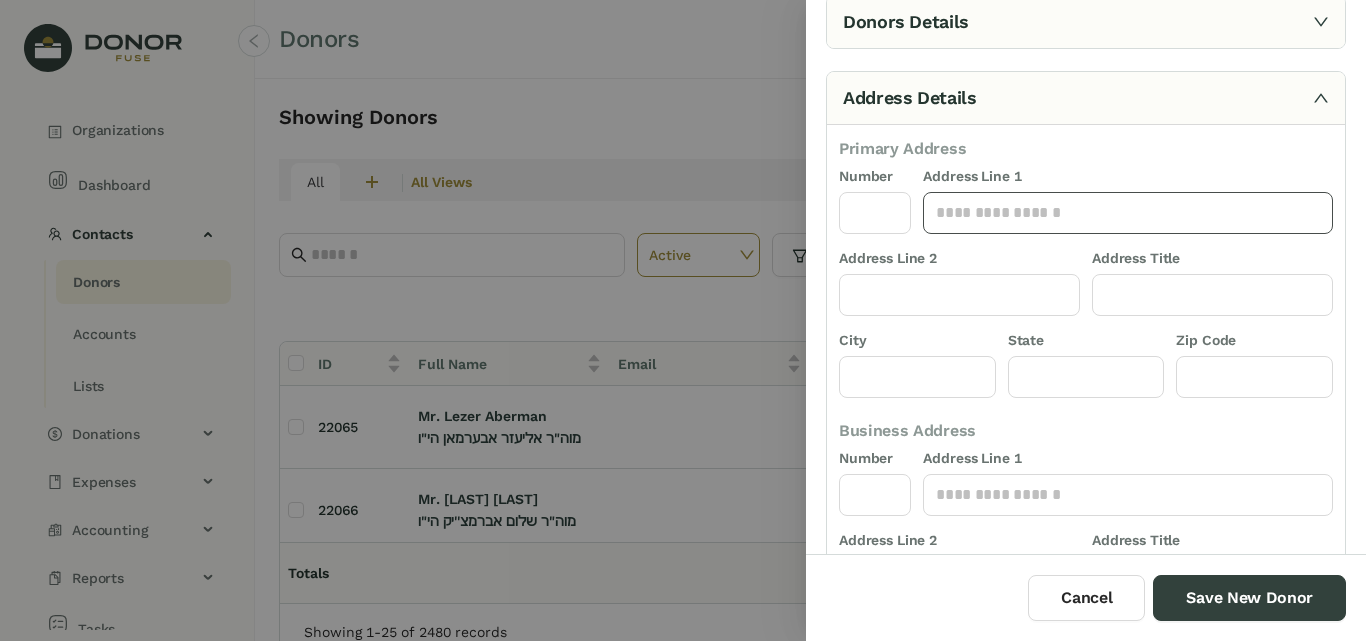 click 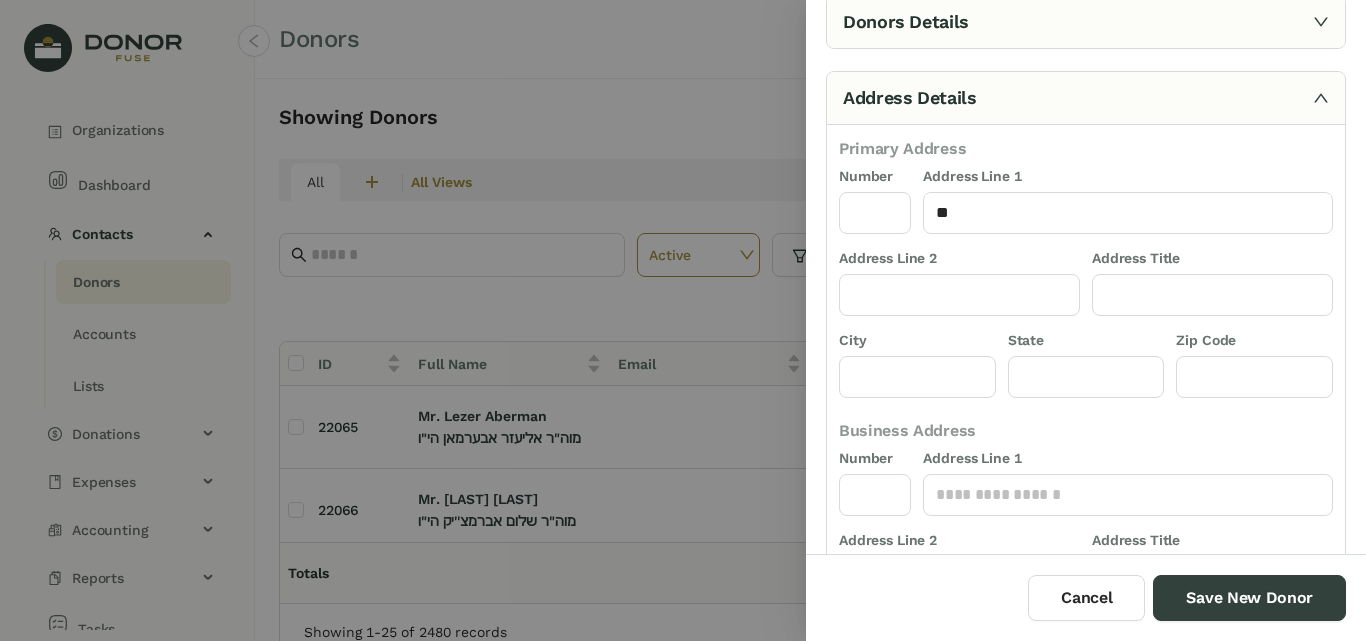click on "Address Line 1" at bounding box center (972, 176) 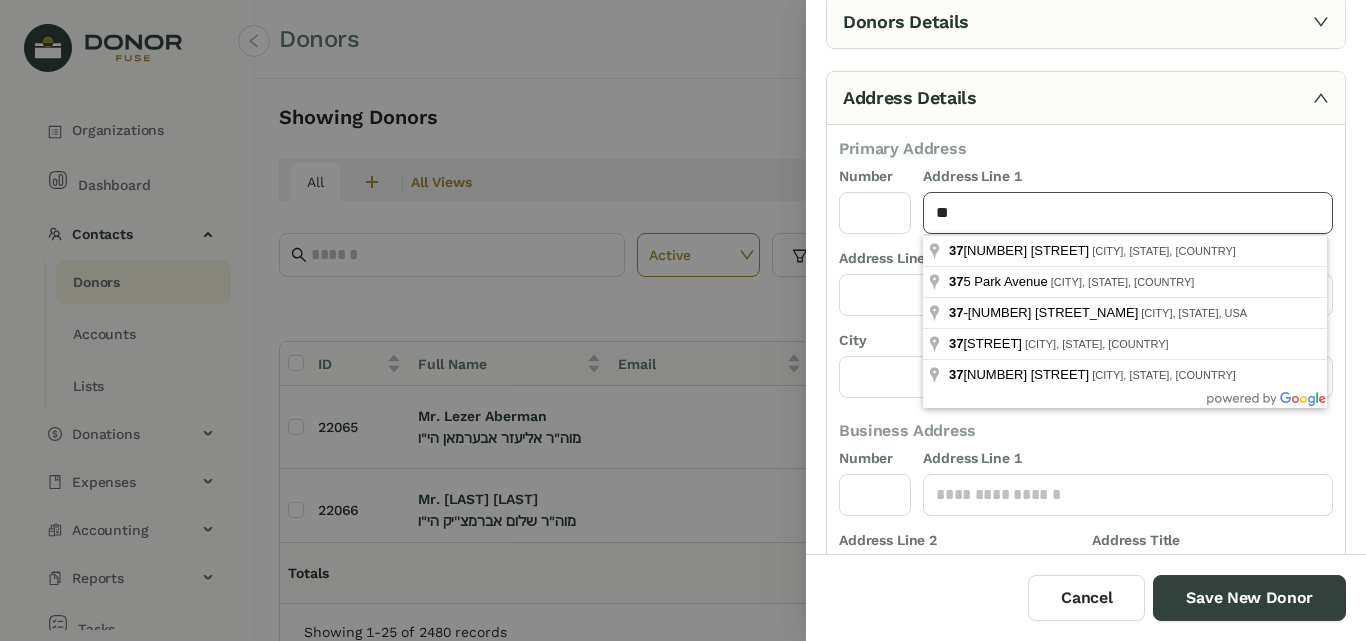 click on "**" 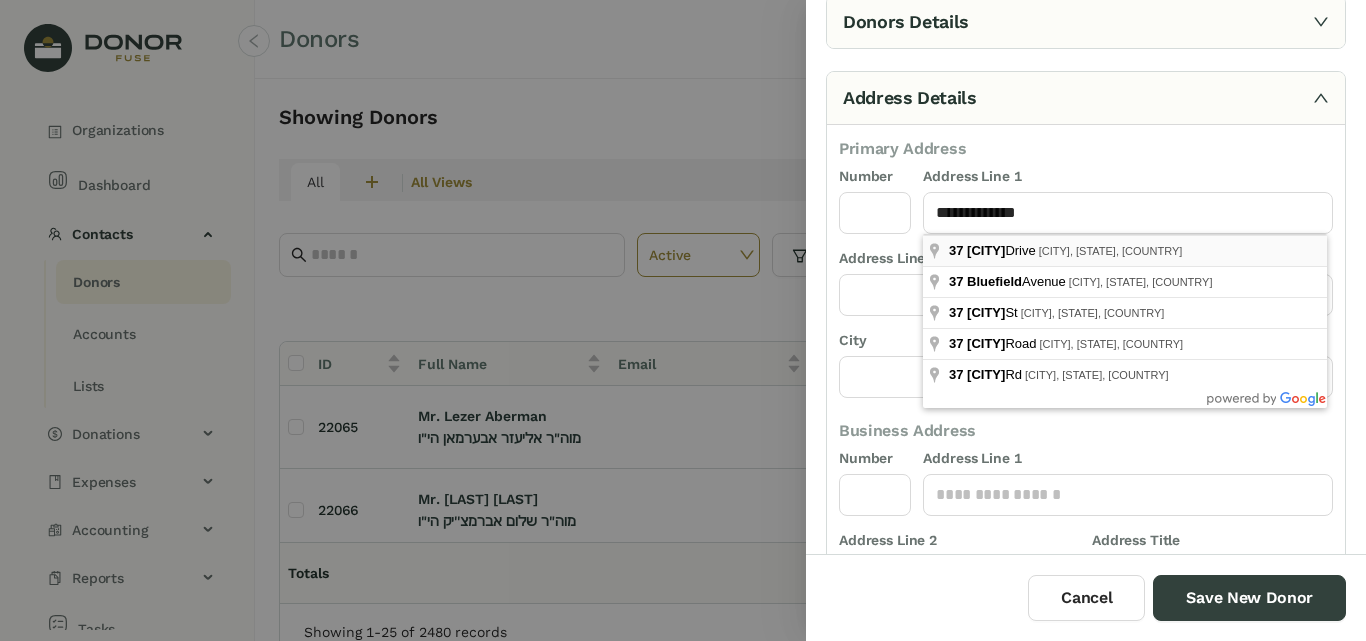 type on "**********" 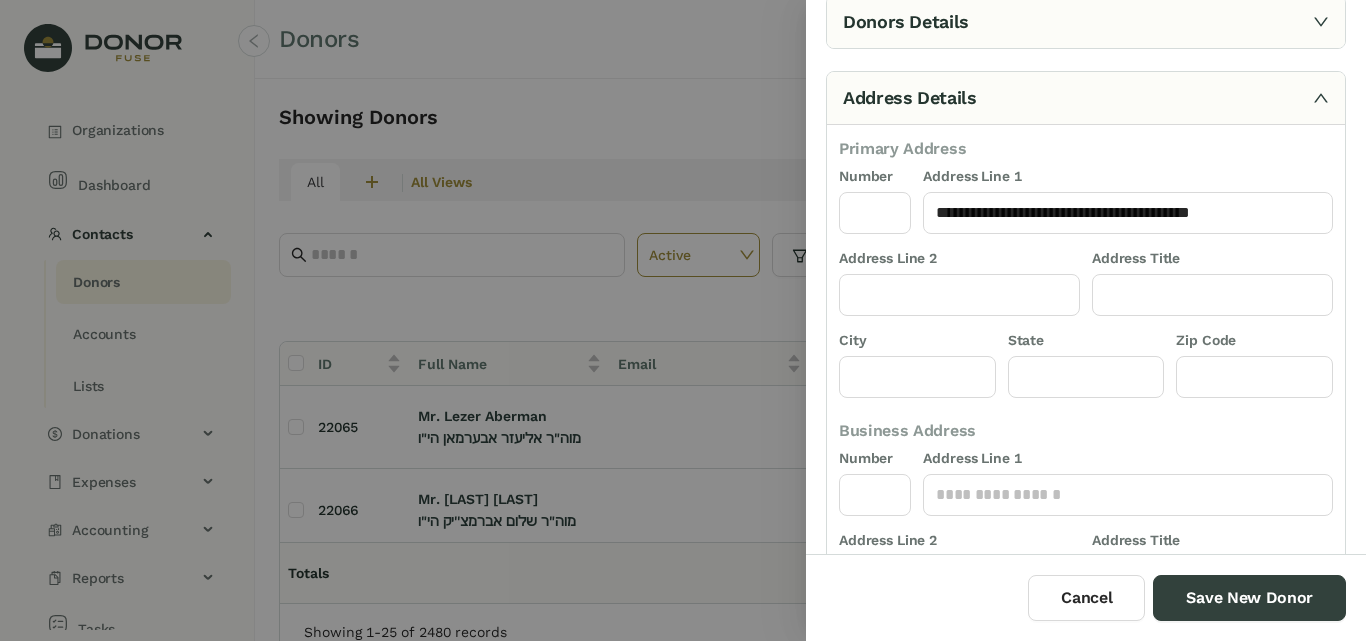 type on "**" 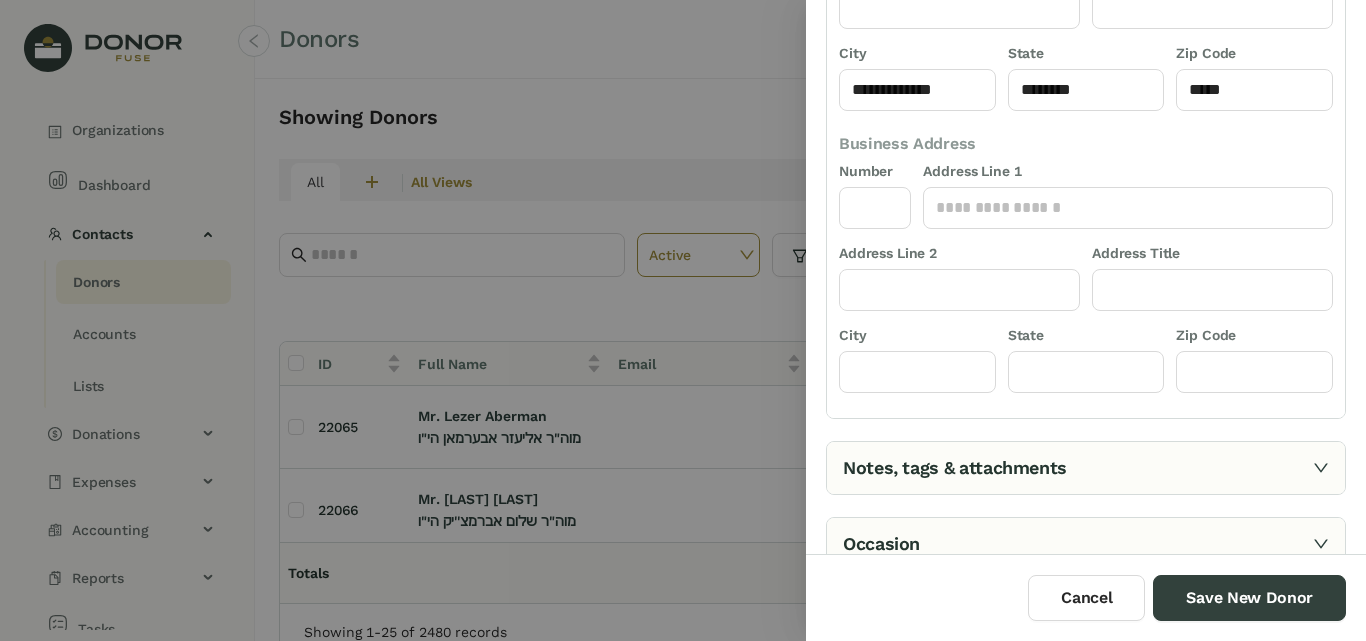 scroll, scrollTop: 477, scrollLeft: 0, axis: vertical 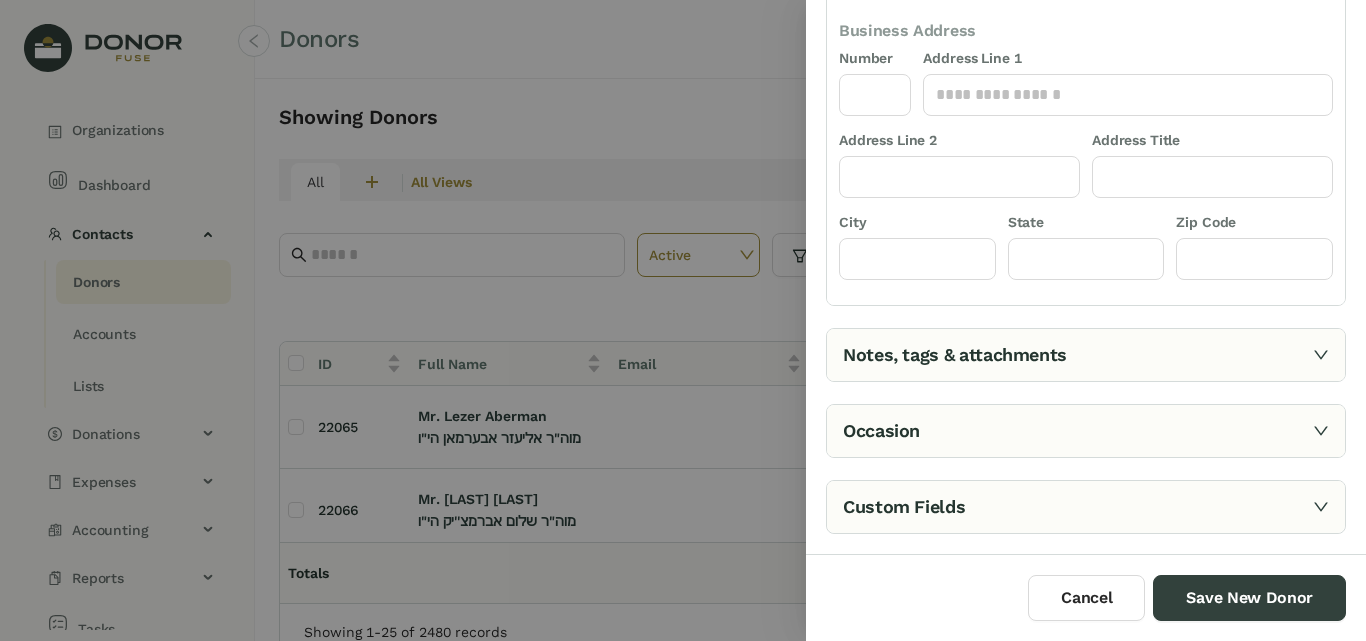 click 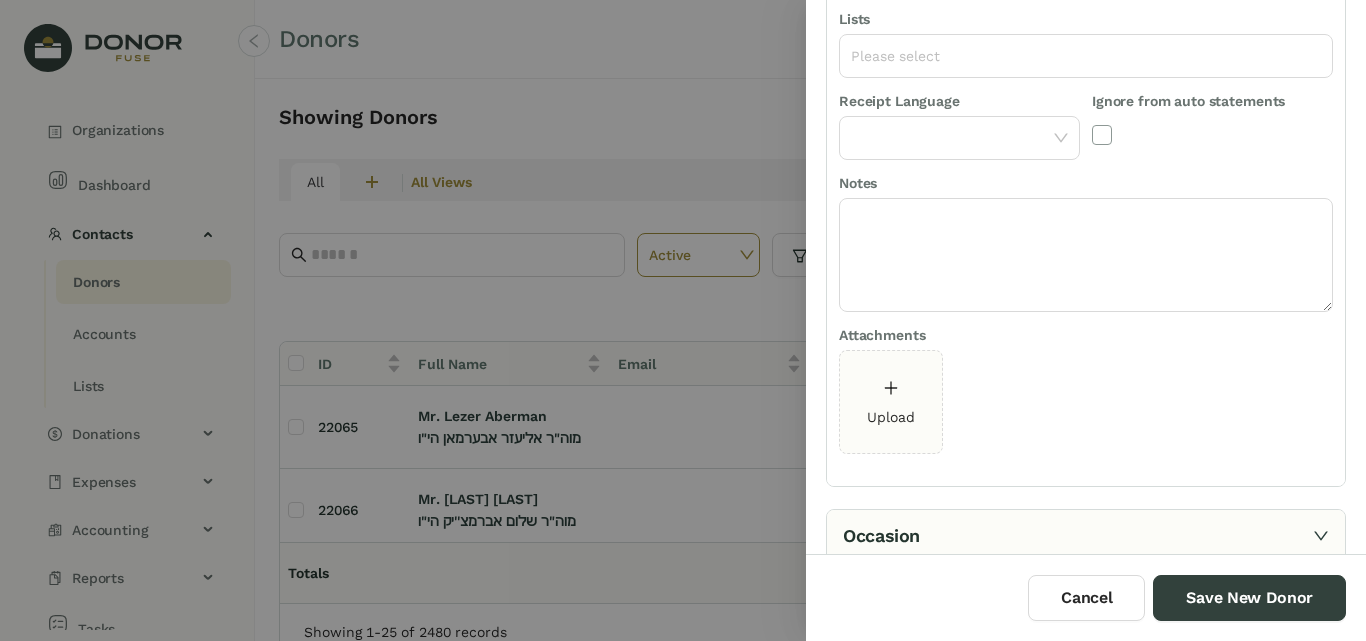 scroll, scrollTop: 469, scrollLeft: 0, axis: vertical 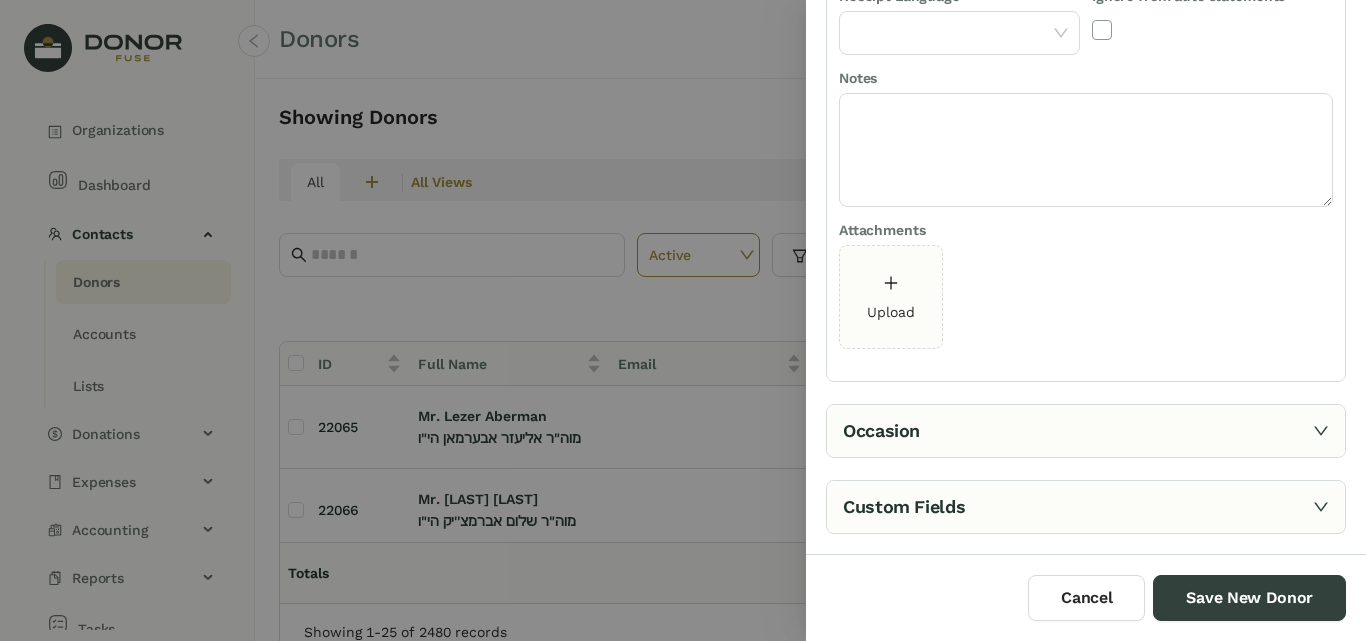 click 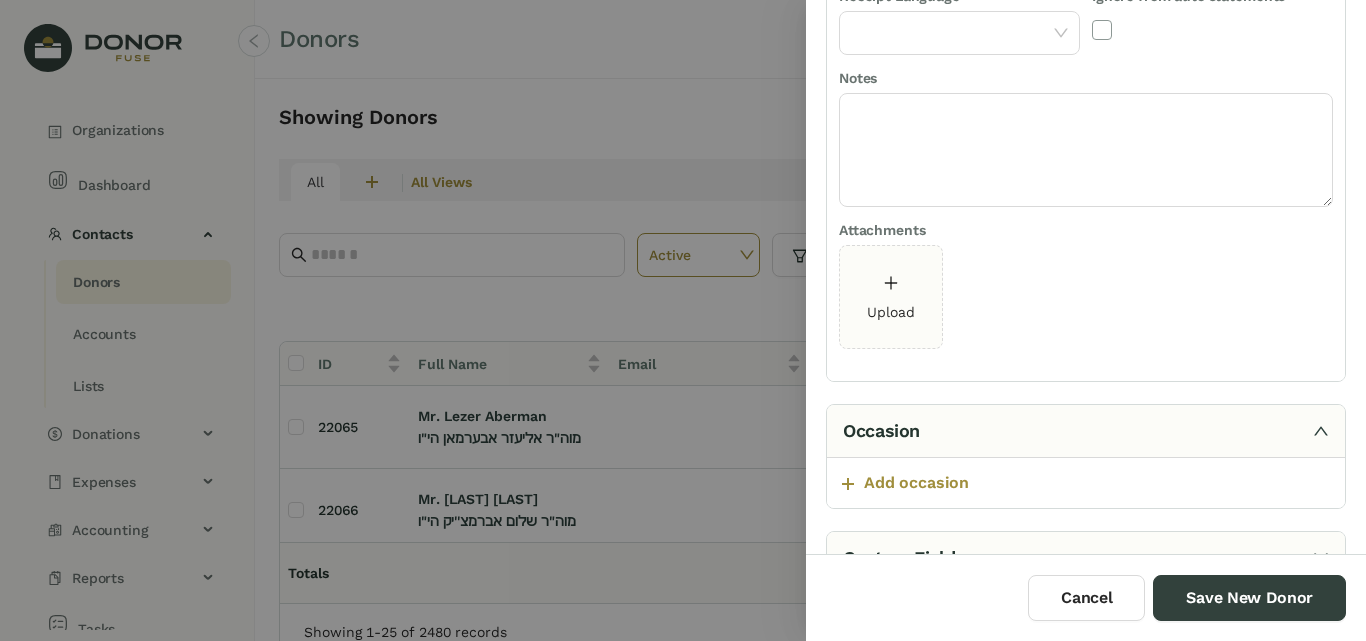scroll, scrollTop: 0, scrollLeft: 0, axis: both 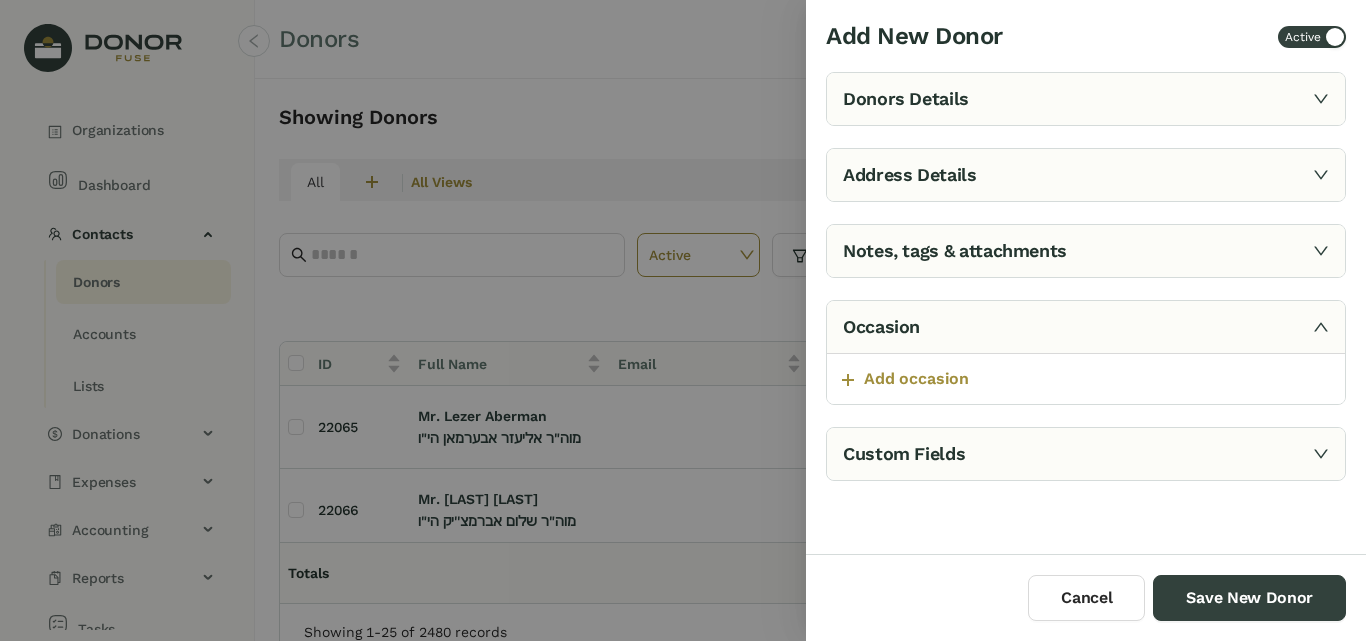 click 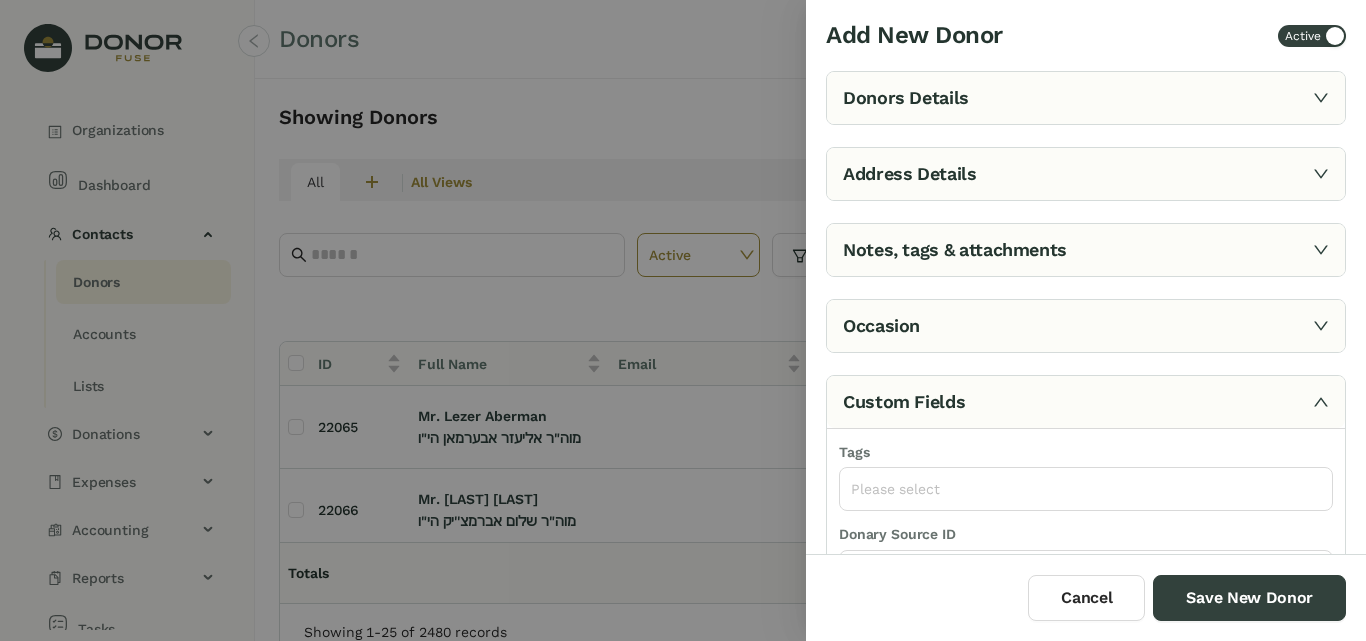 scroll, scrollTop: 0, scrollLeft: 0, axis: both 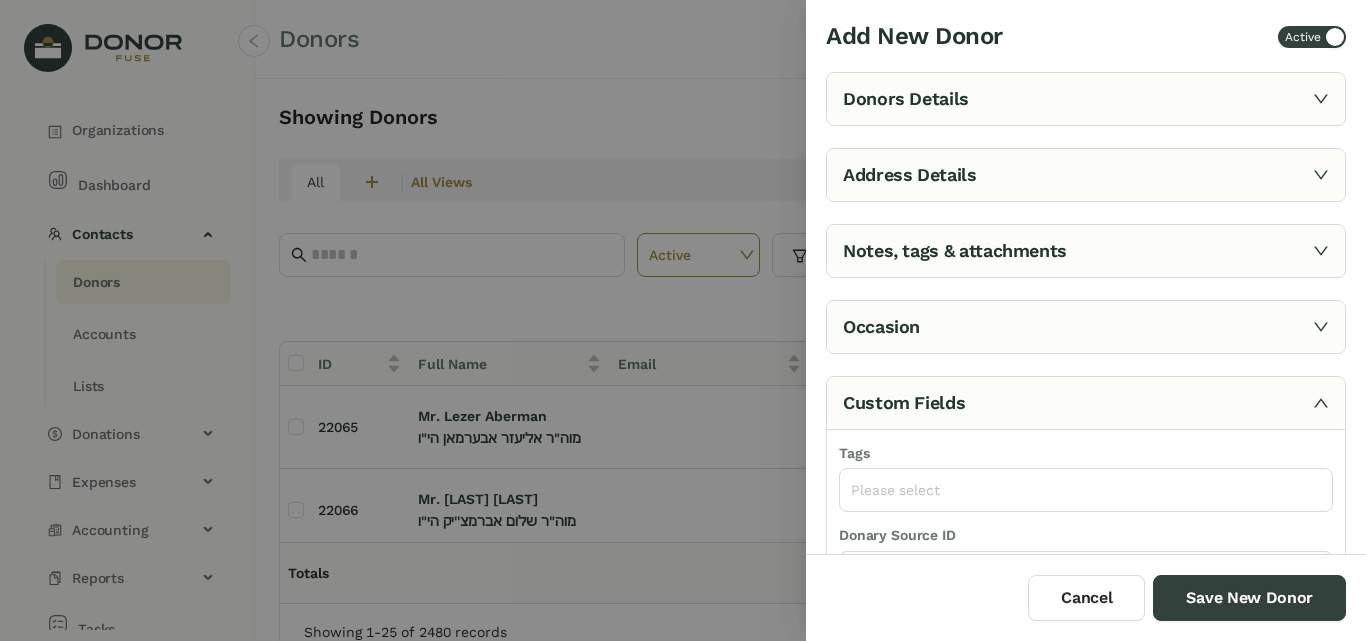 click 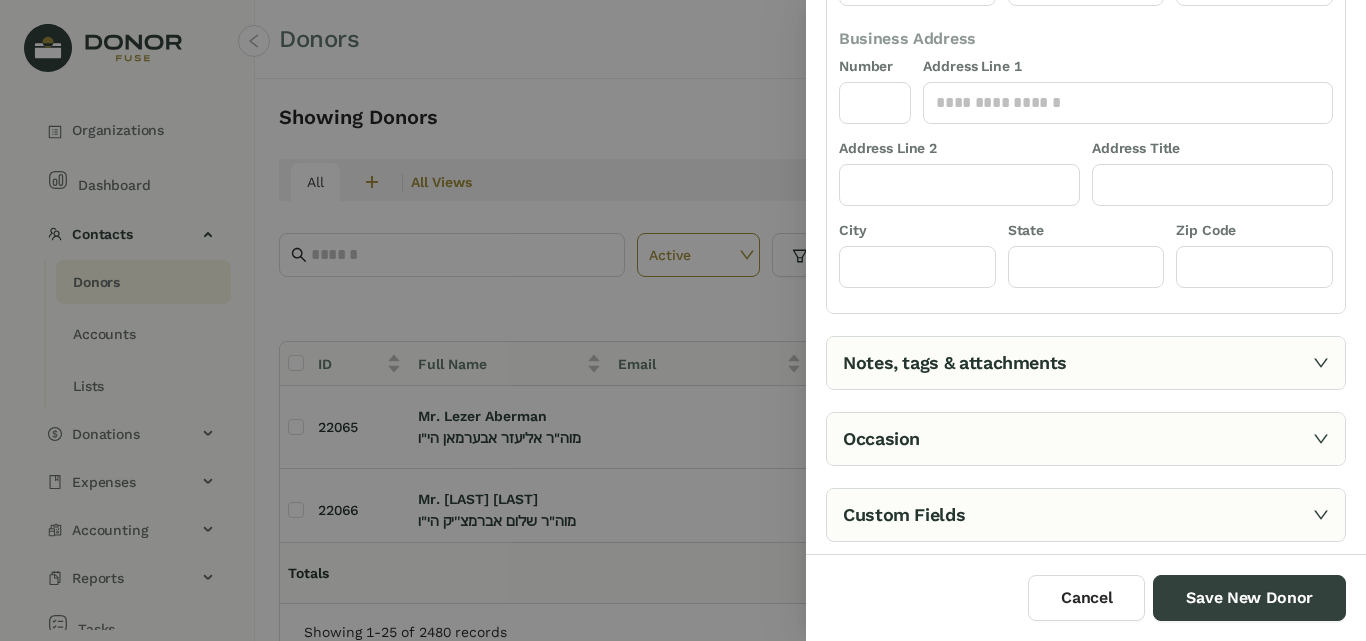 scroll, scrollTop: 477, scrollLeft: 0, axis: vertical 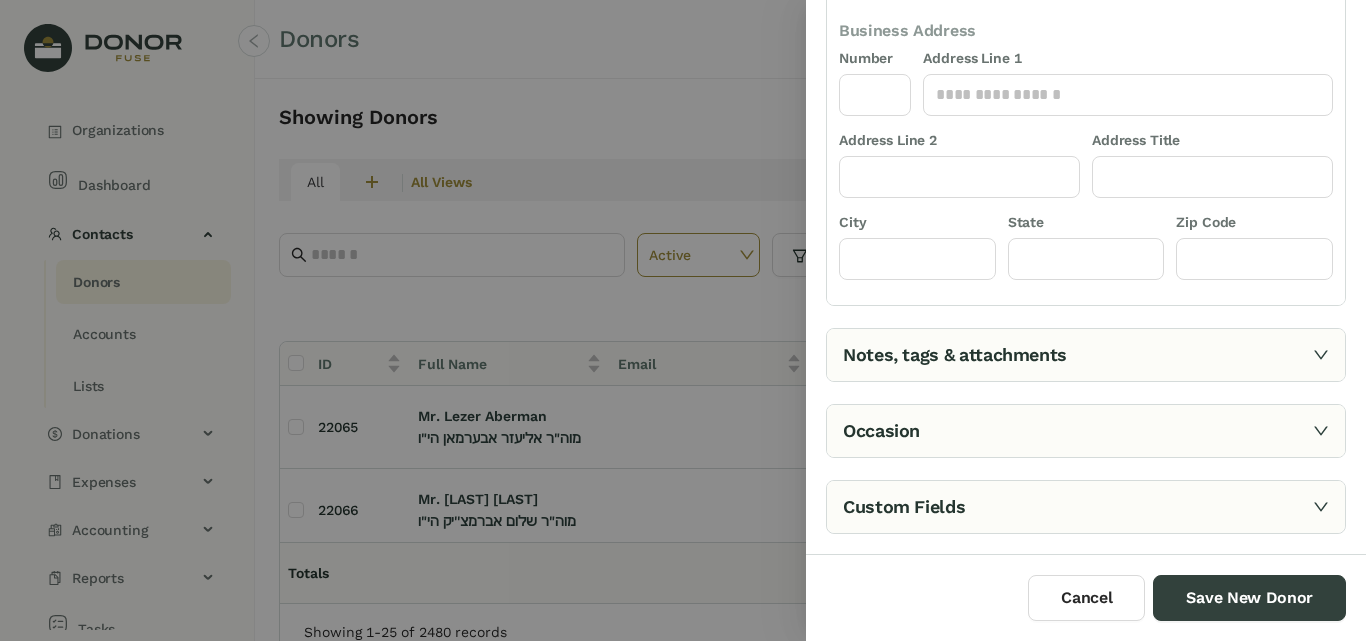 click 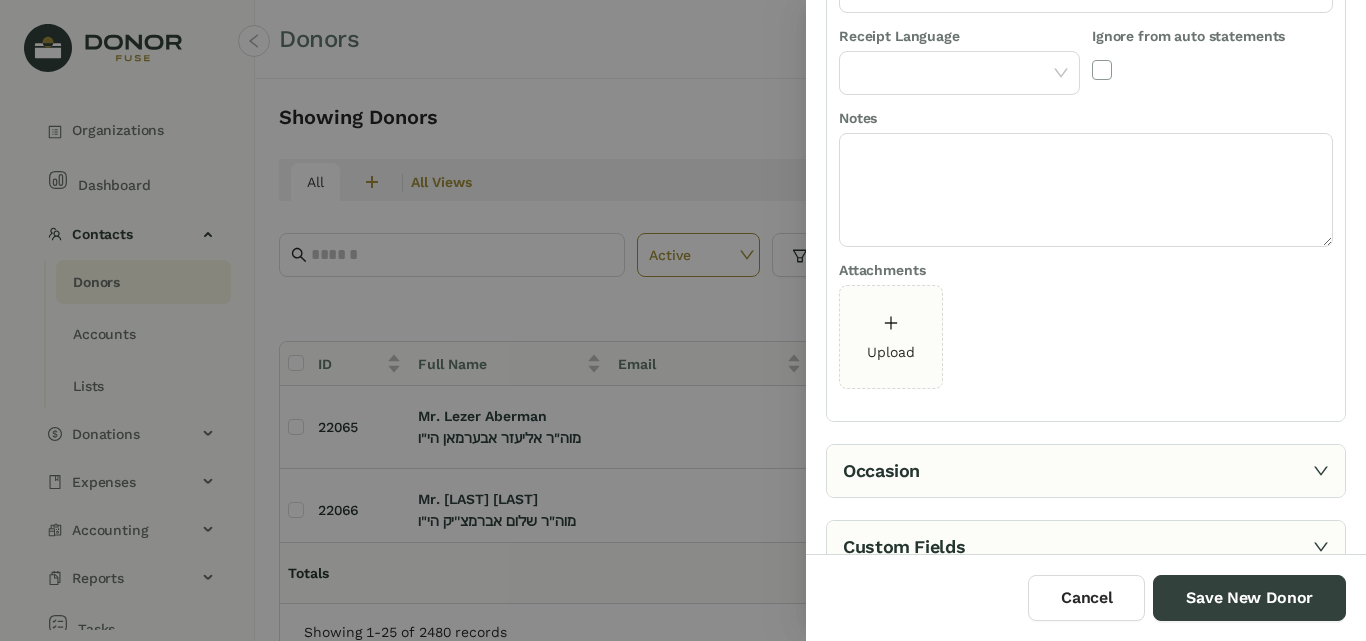 scroll, scrollTop: 469, scrollLeft: 0, axis: vertical 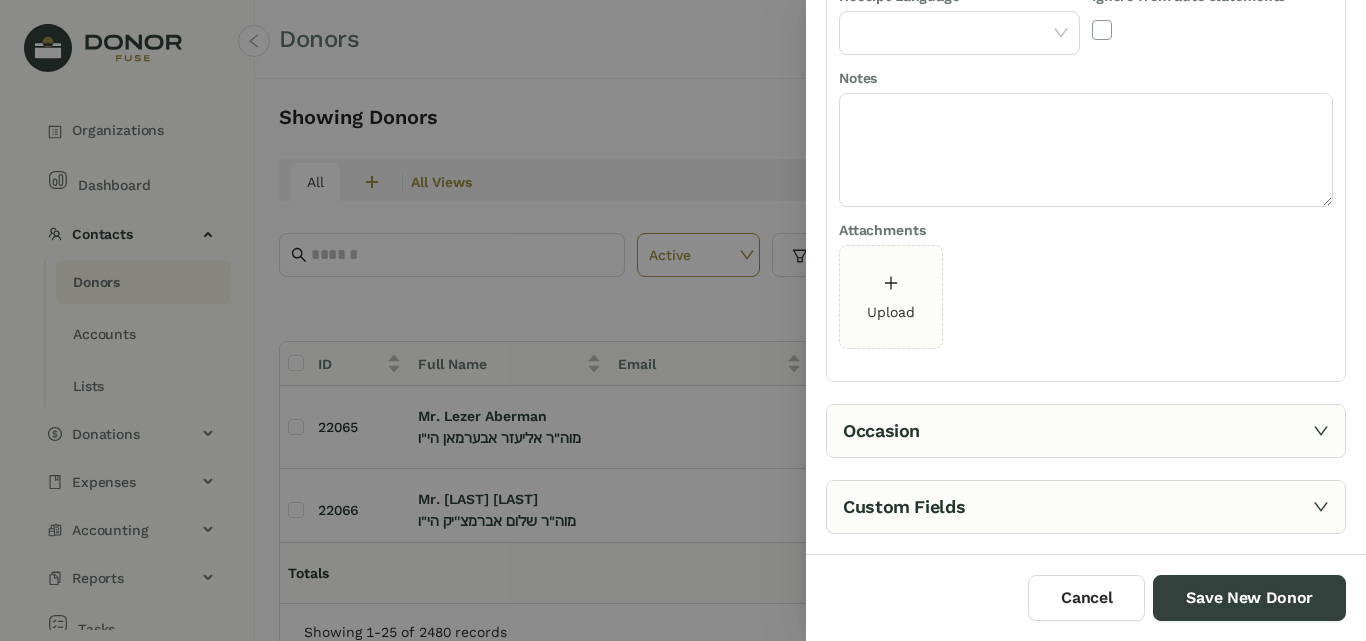 click 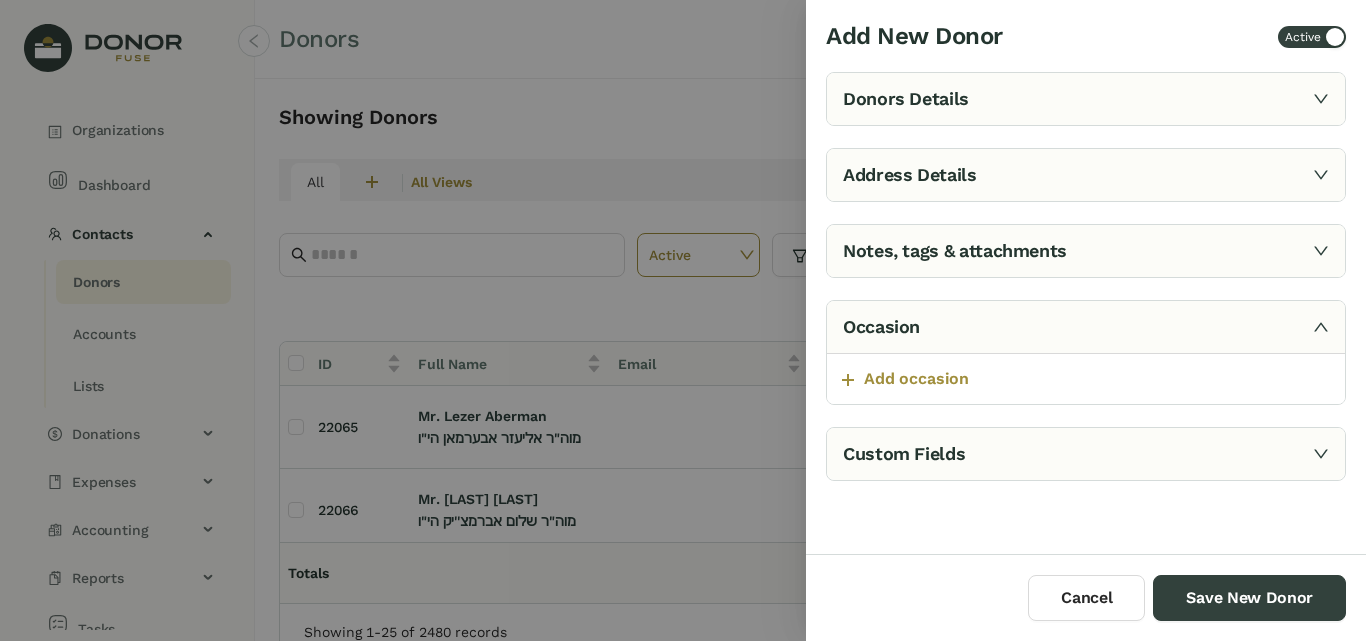 scroll, scrollTop: 0, scrollLeft: 0, axis: both 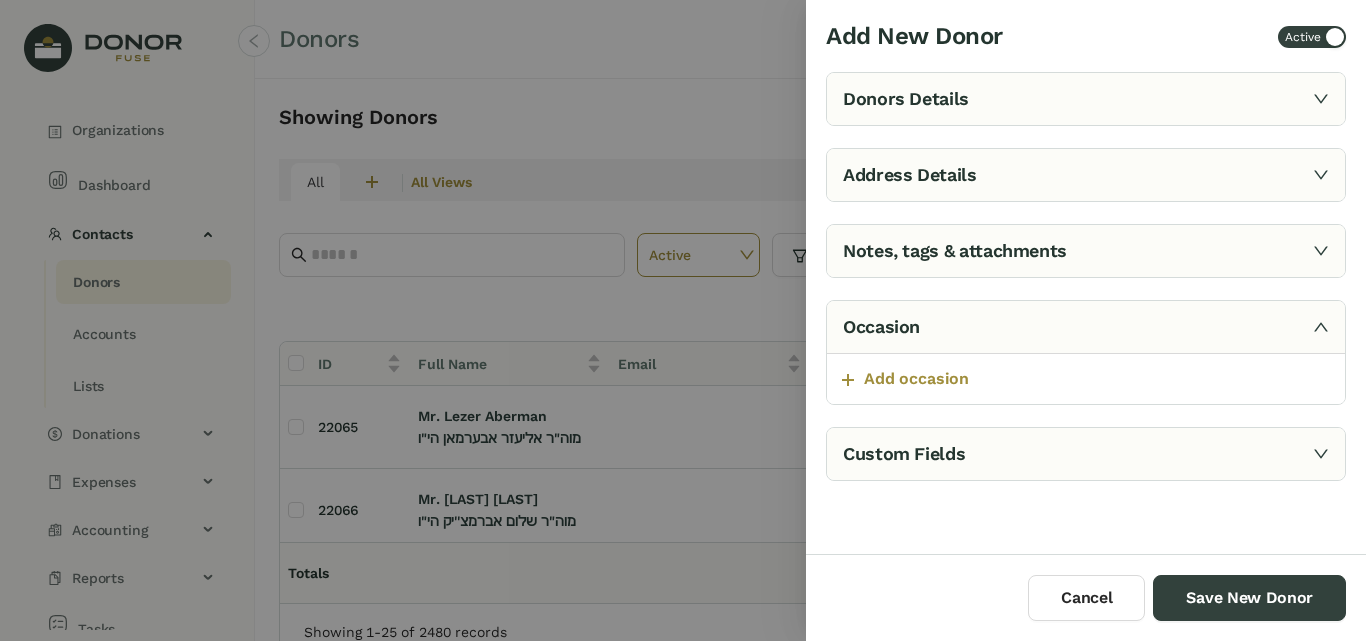 click 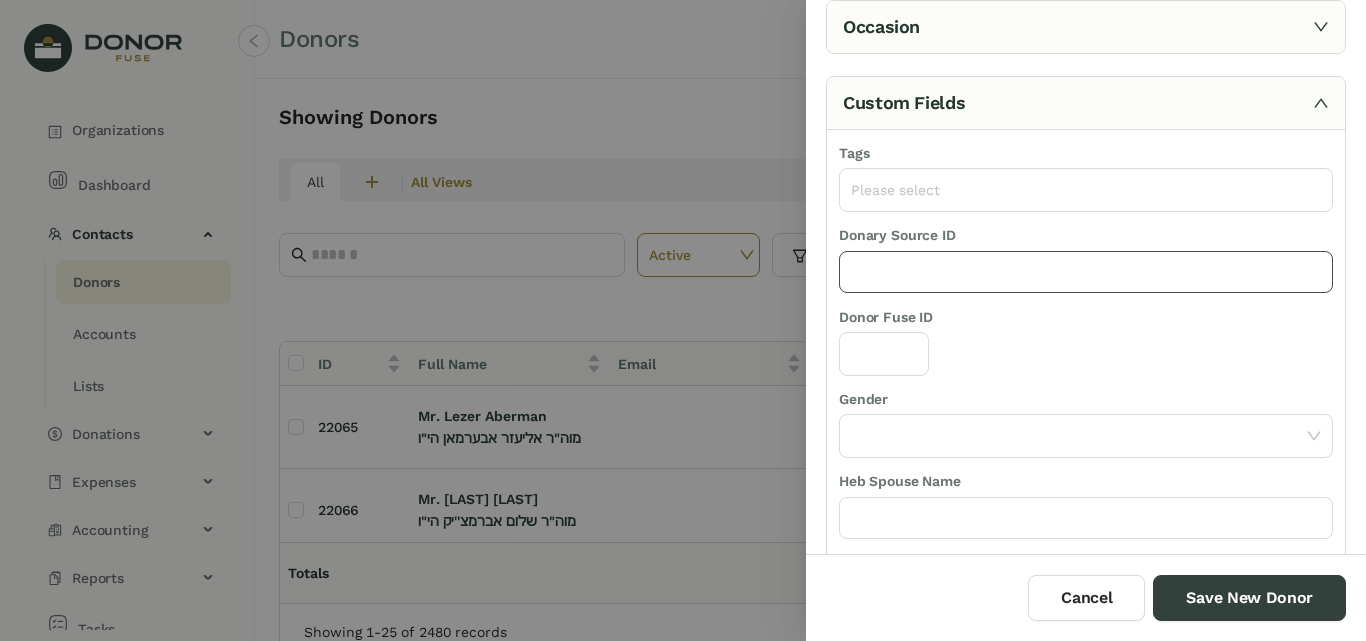 scroll, scrollTop: 0, scrollLeft: 0, axis: both 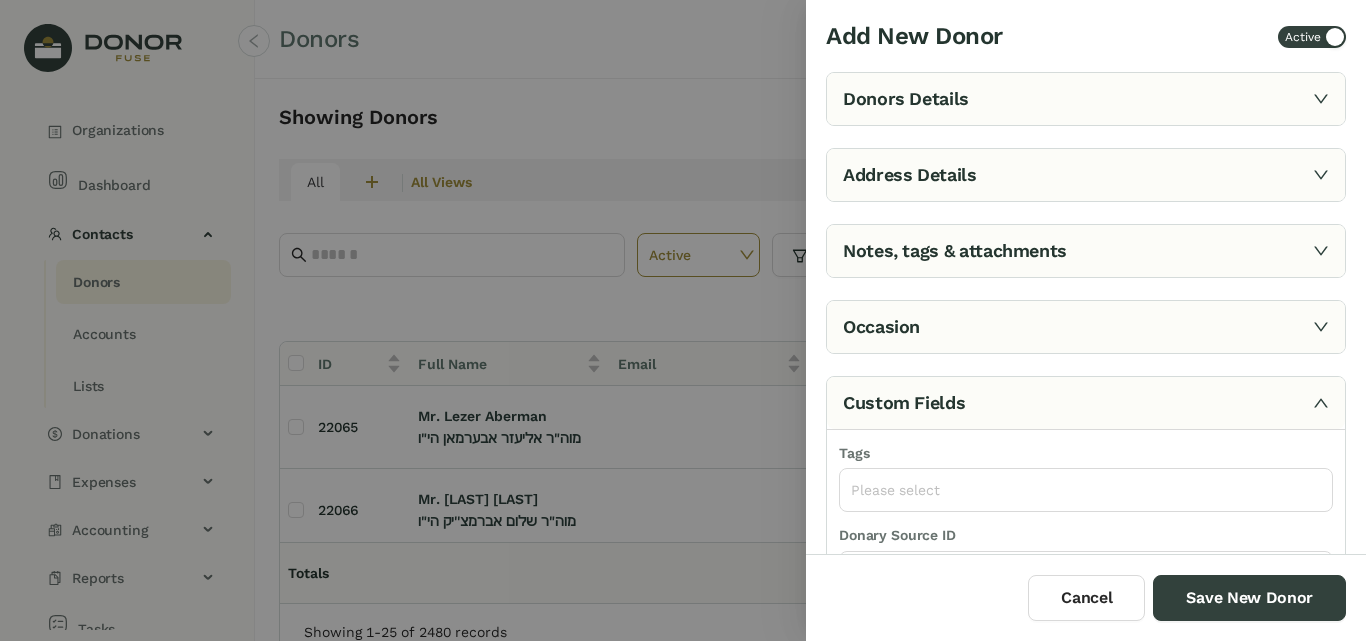 click 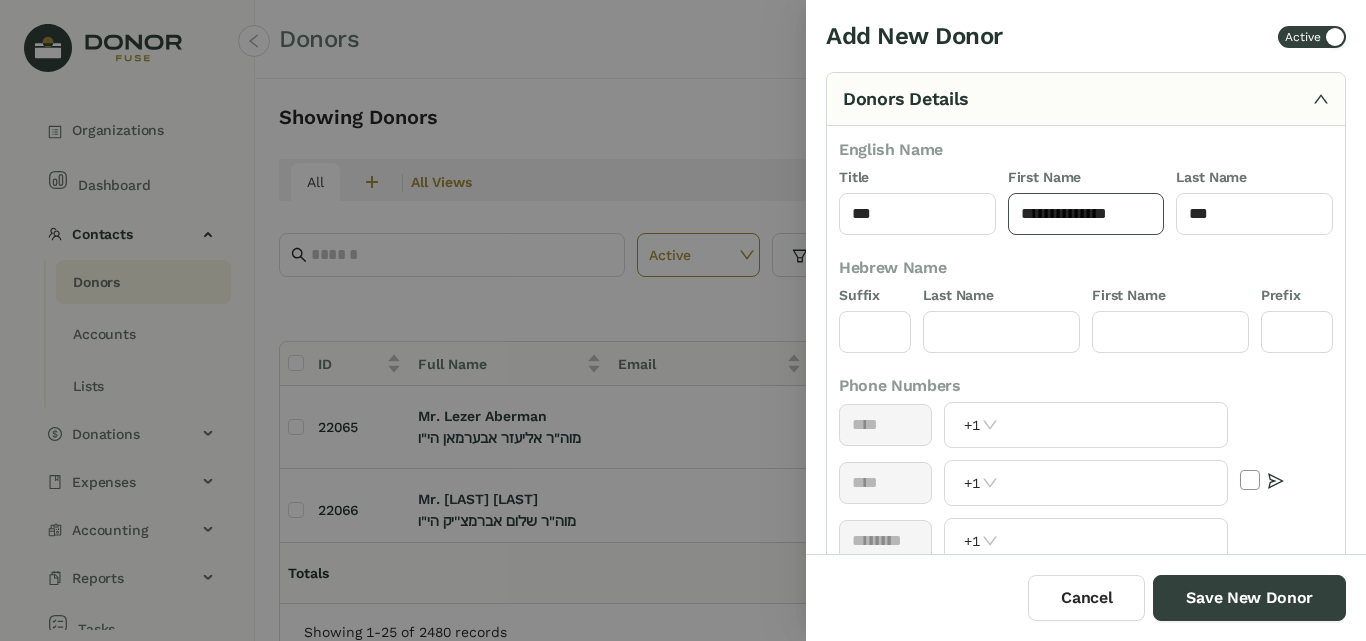 click on "**********" 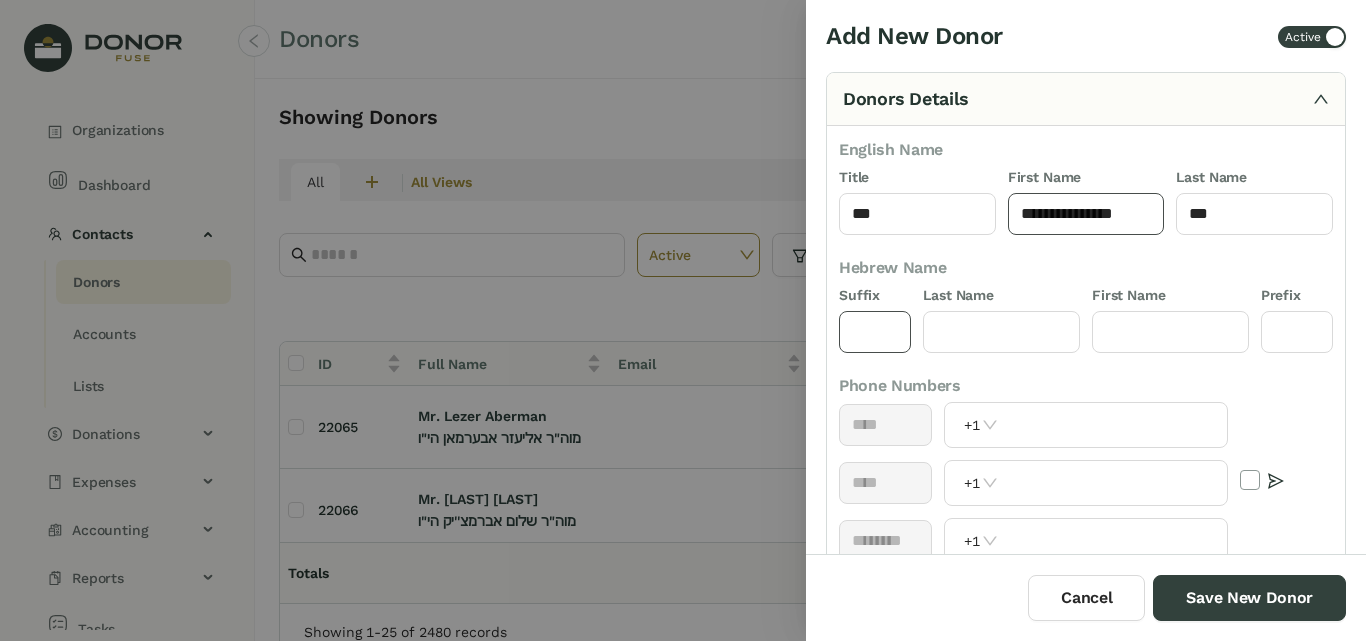 type on "**********" 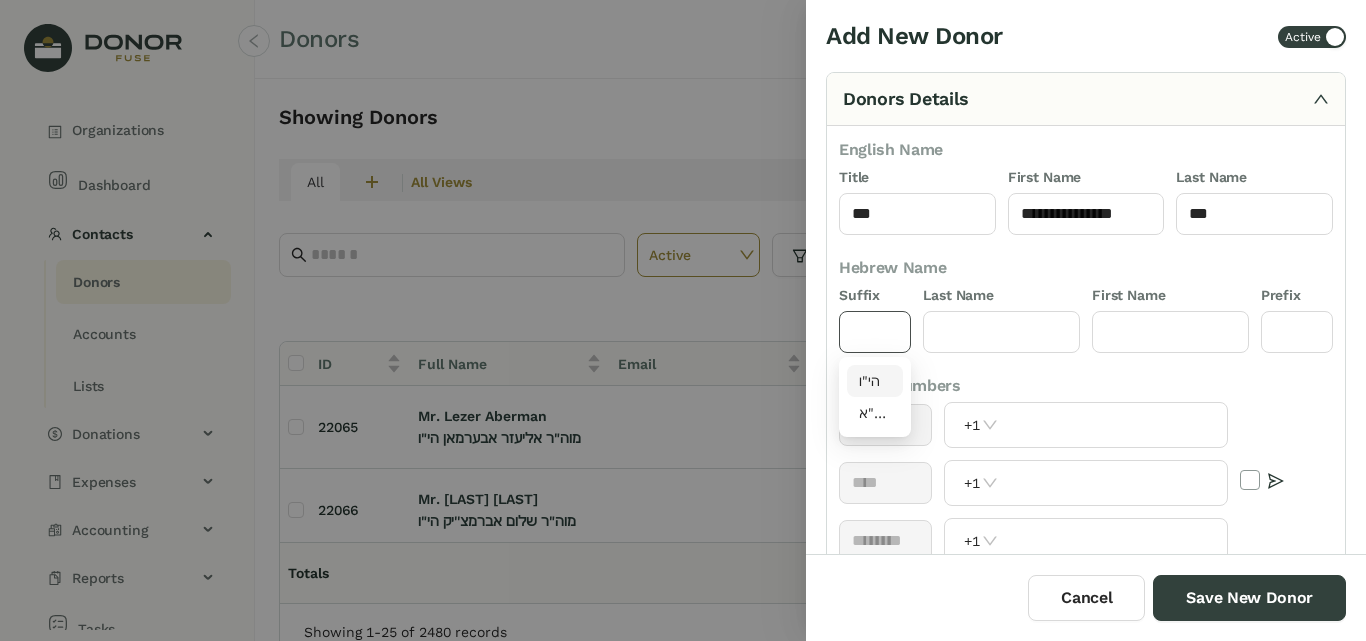 click 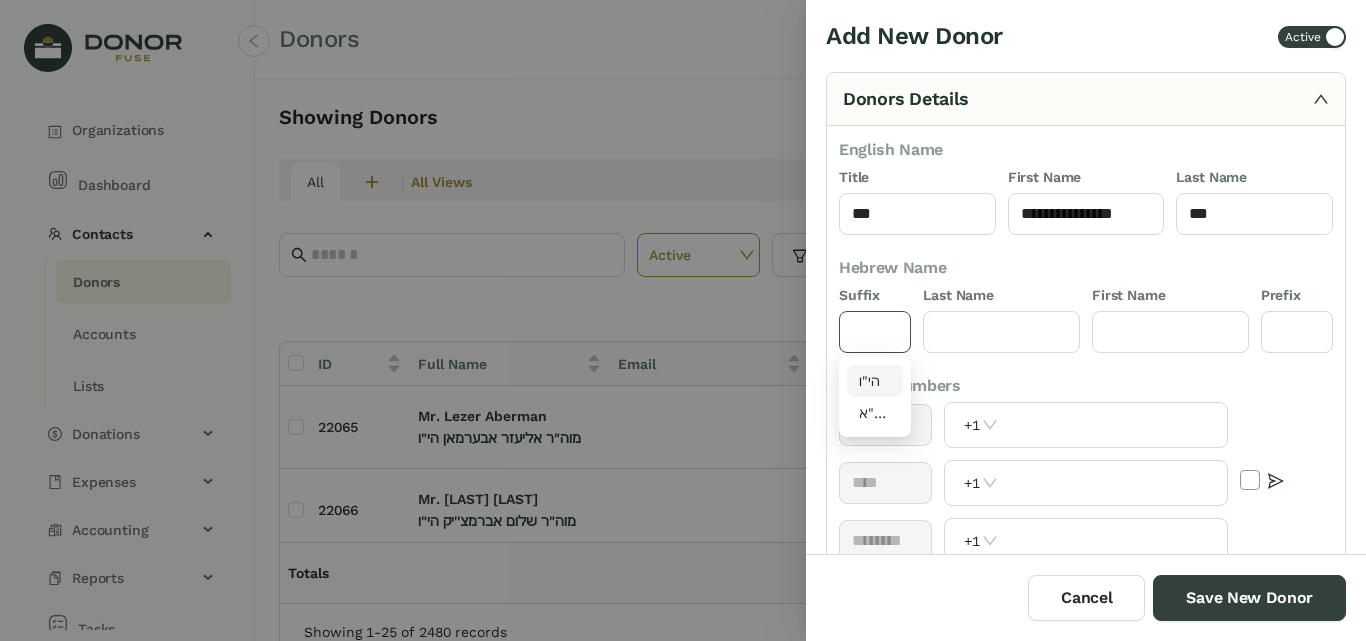 click on "הי"ו" at bounding box center (875, 381) 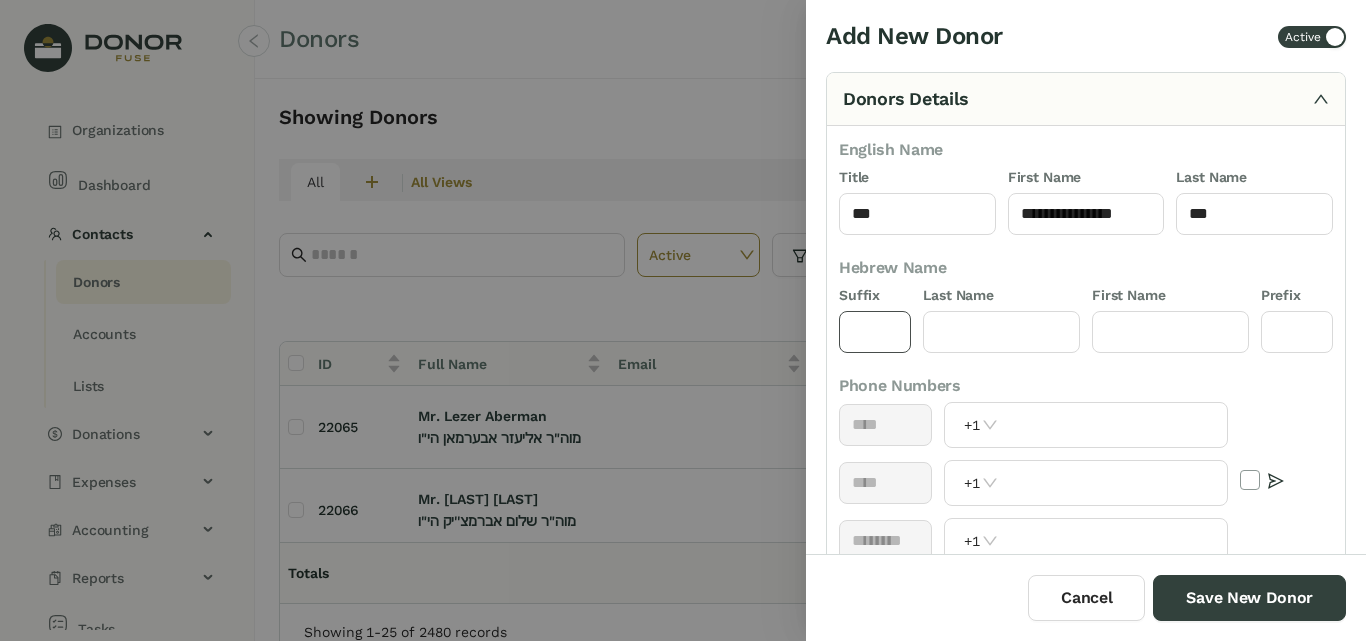 type on "****" 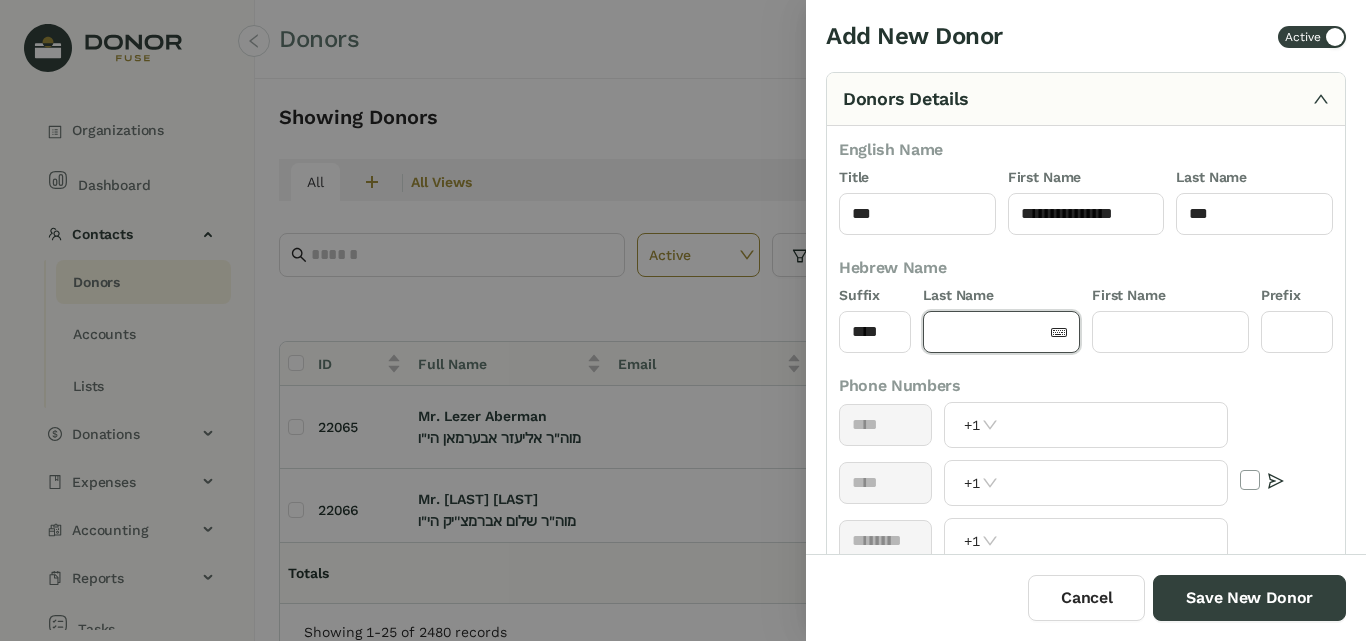 click 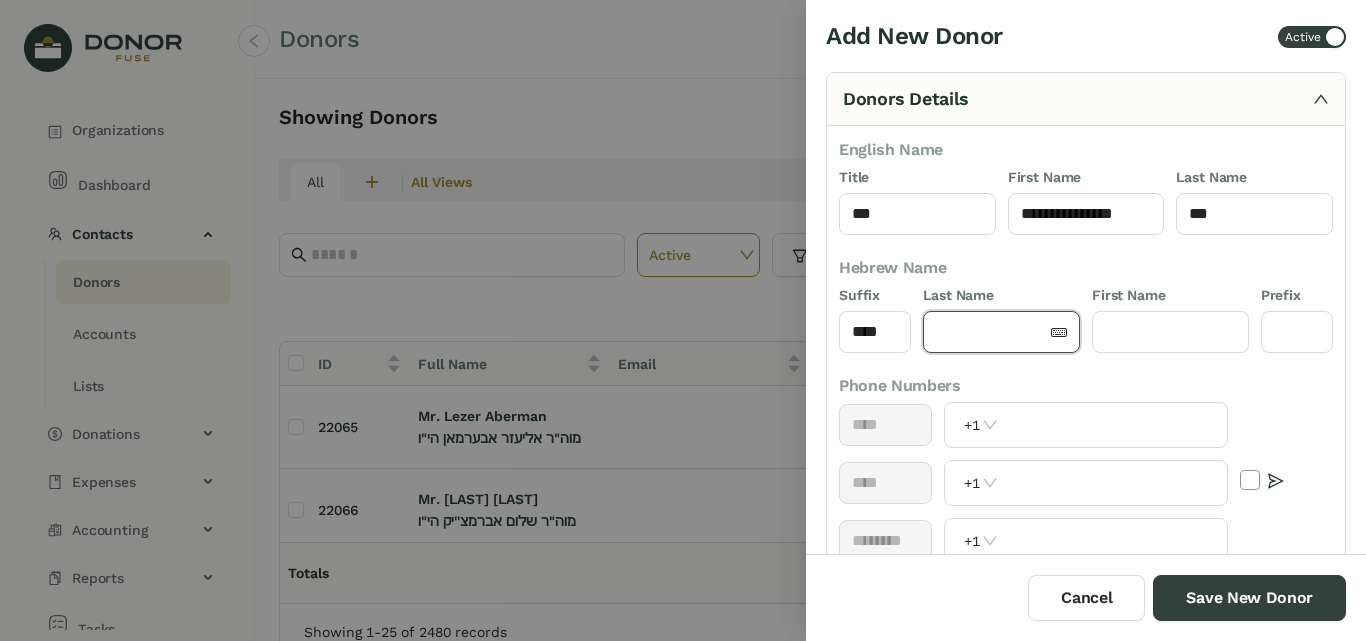 type on "*" 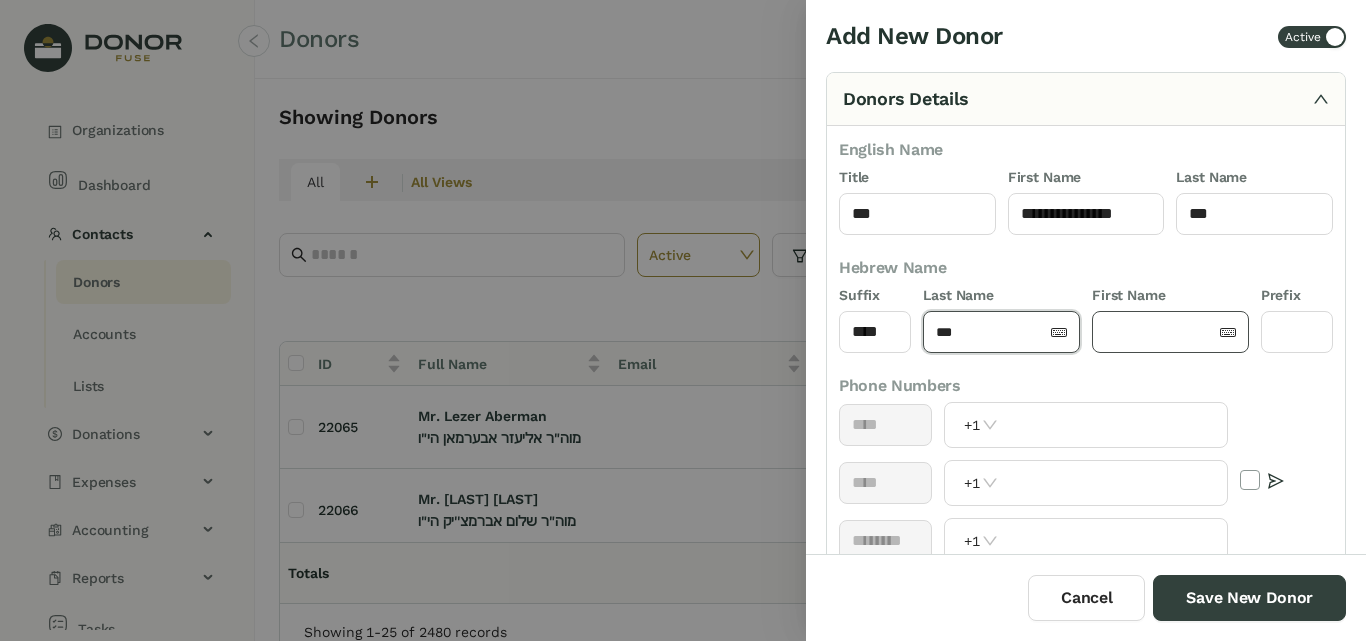 type on "***" 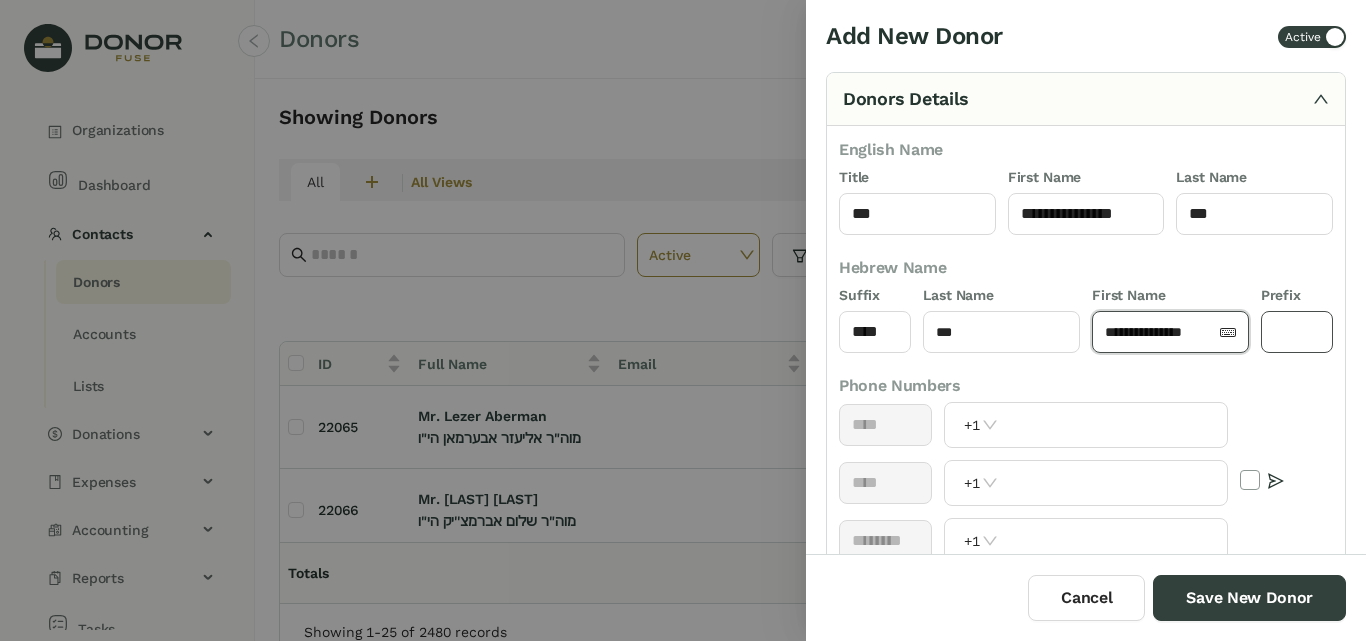 type on "**********" 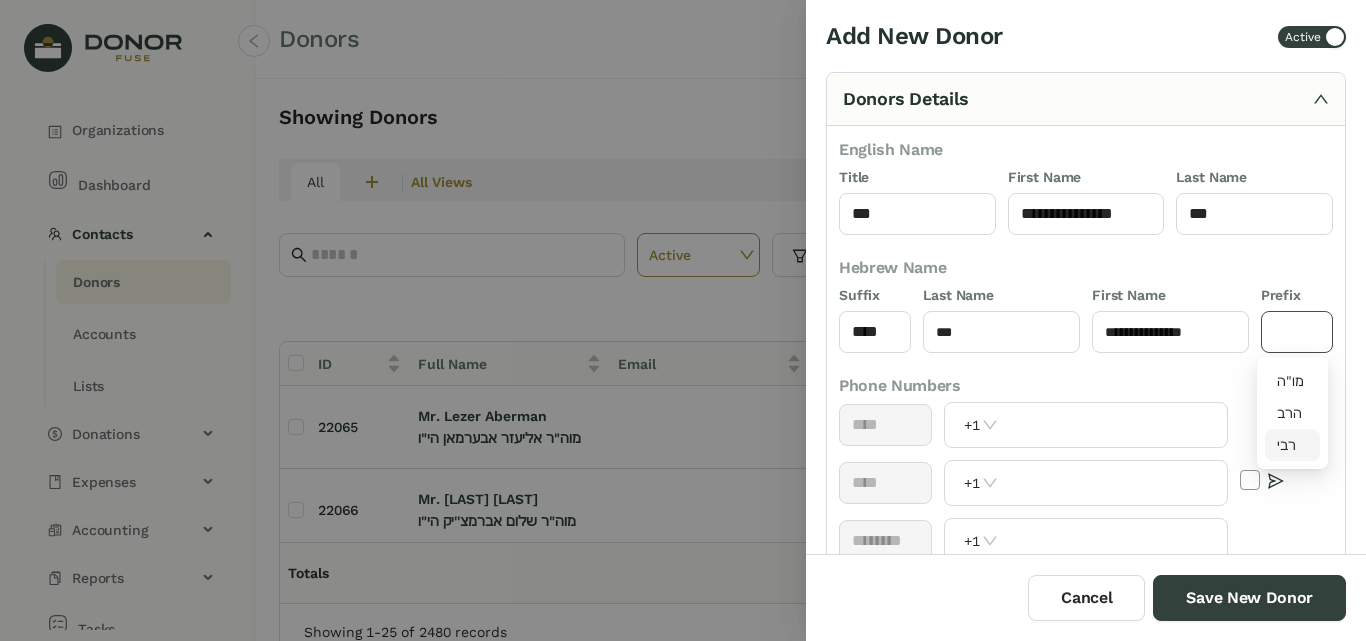 click on "רבי" at bounding box center (1293, 445) 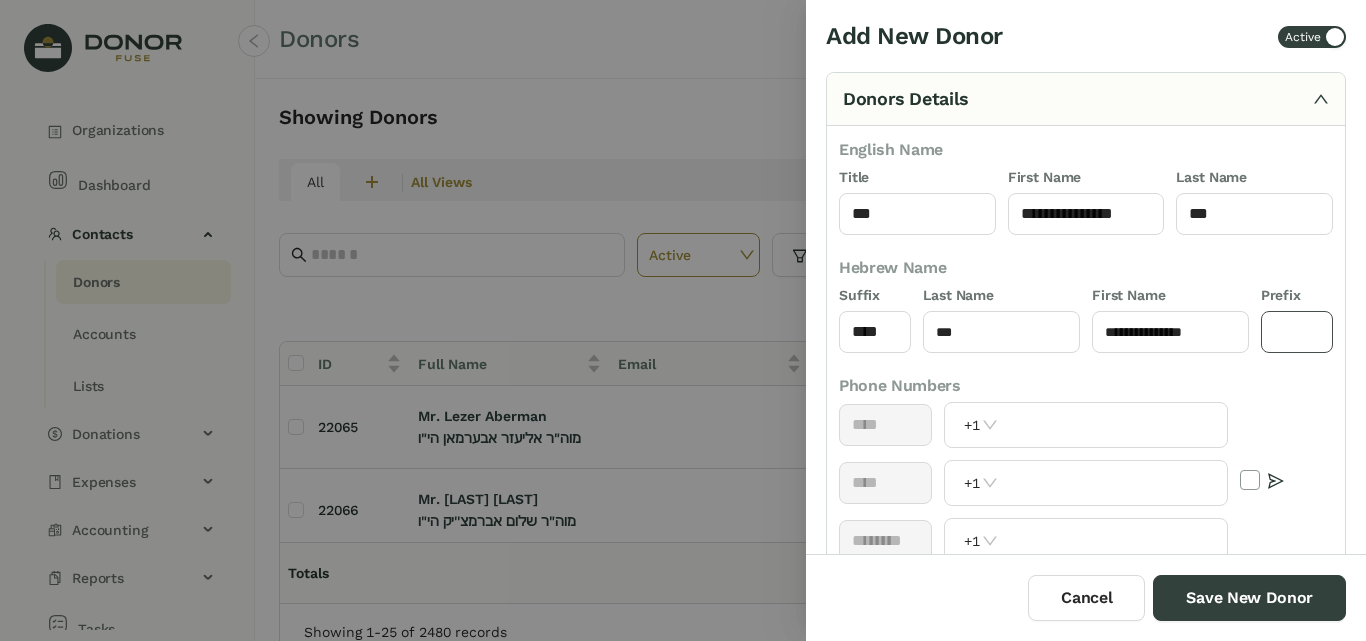 type on "***" 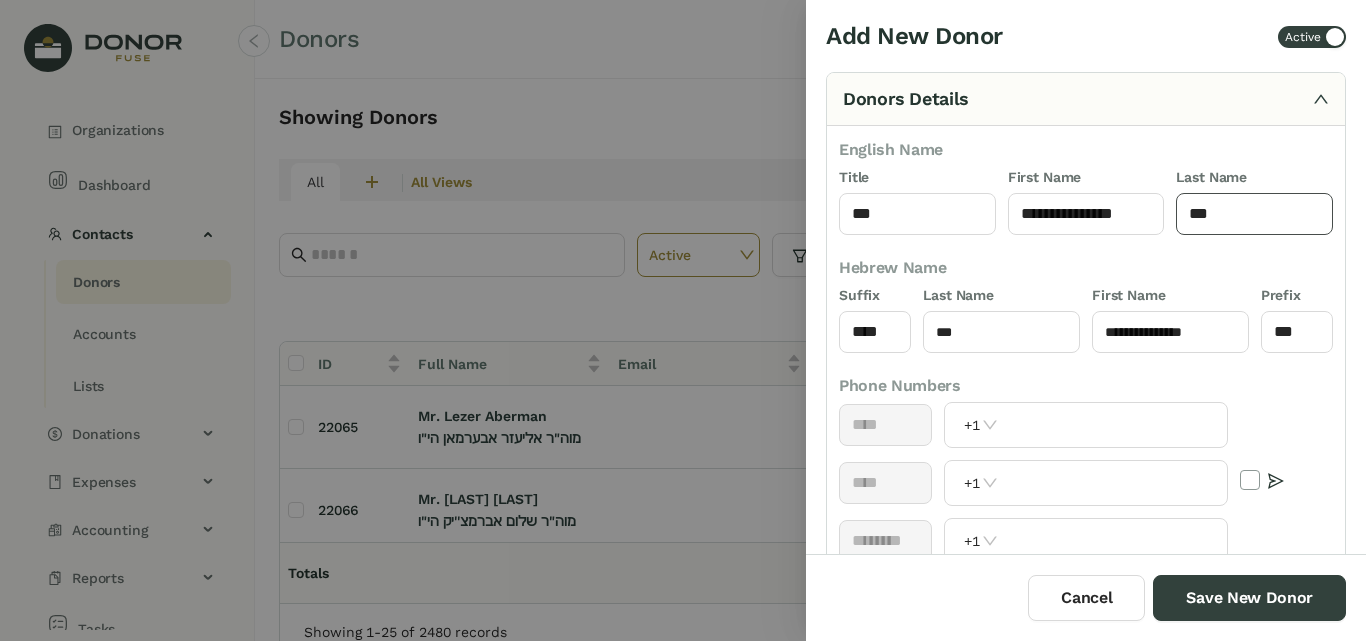 drag, startPoint x: 1213, startPoint y: 224, endPoint x: 1177, endPoint y: 222, distance: 36.05551 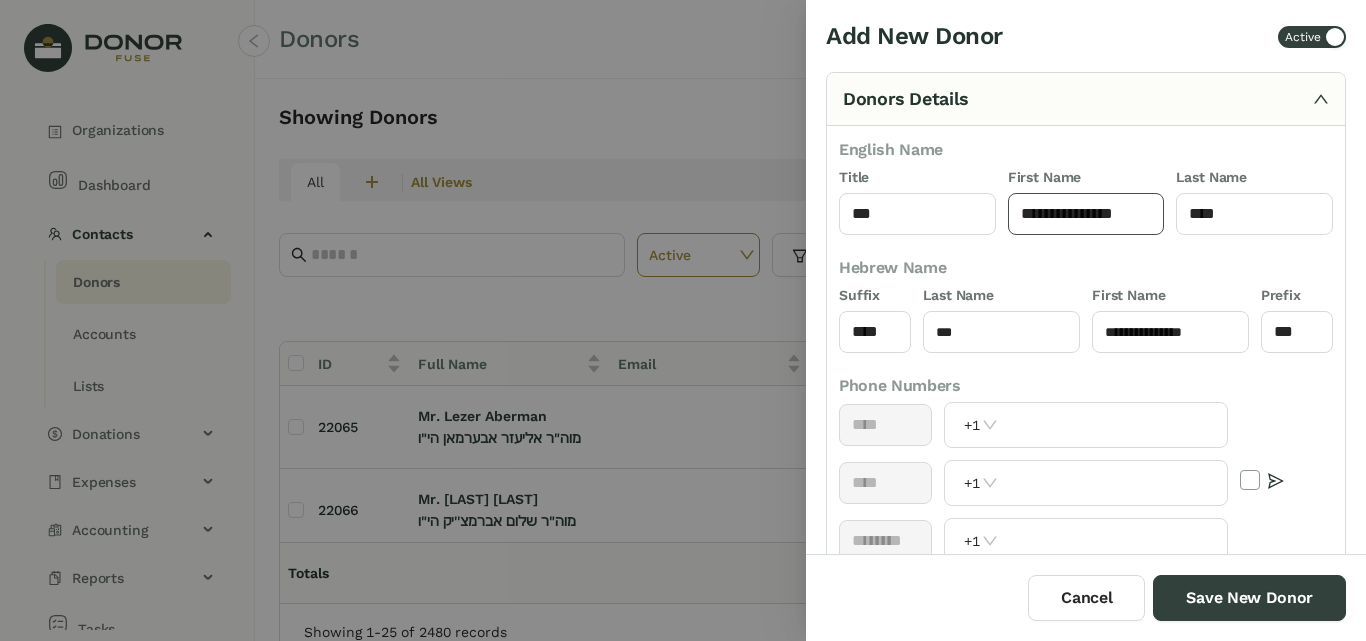 click on "**********" 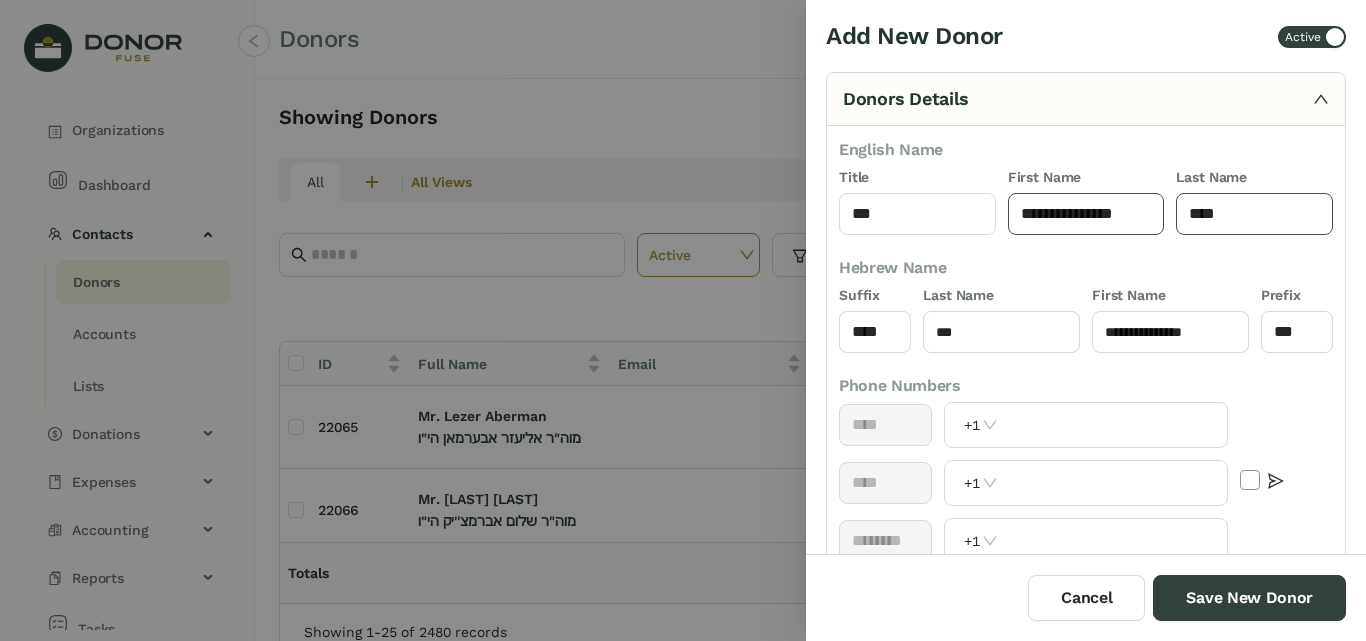 drag, startPoint x: 1232, startPoint y: 216, endPoint x: 1154, endPoint y: 216, distance: 78 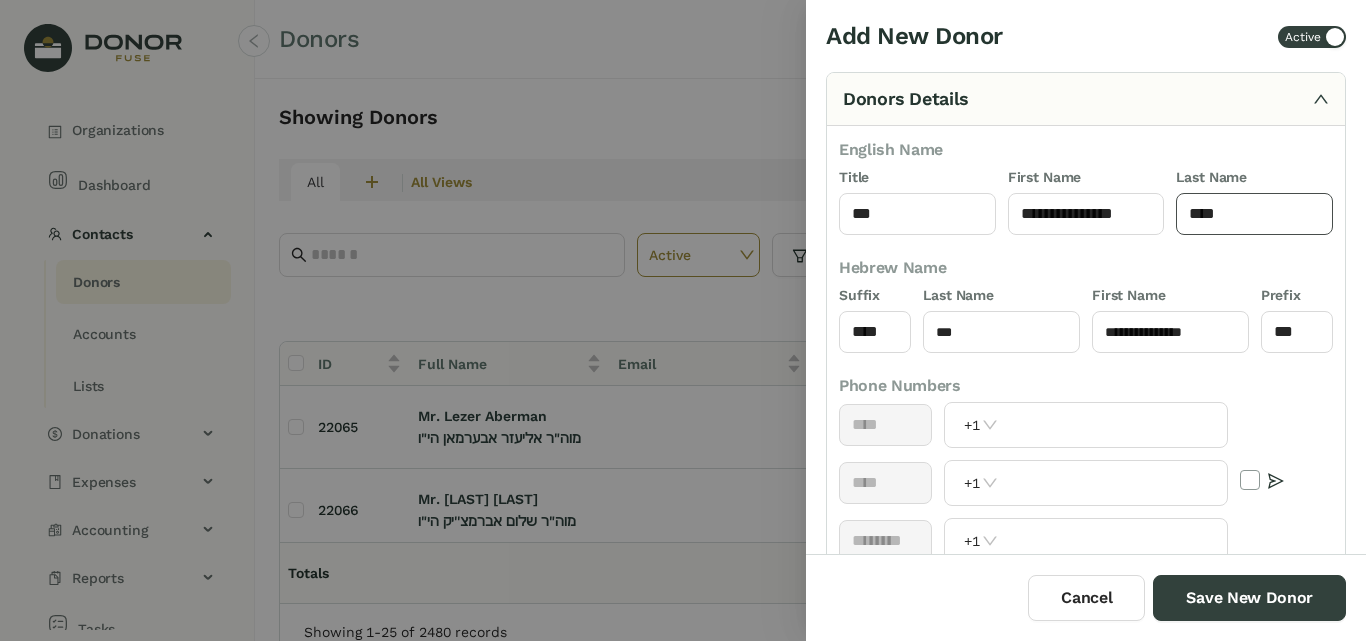 click on "****" 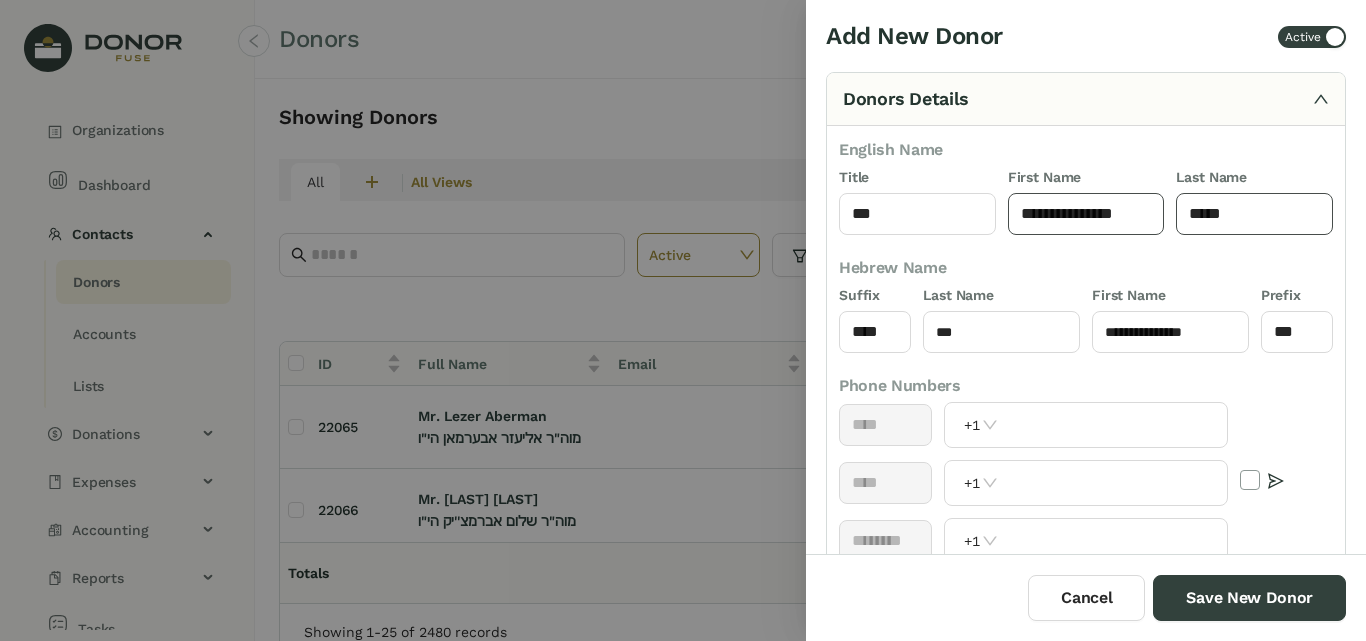 type on "*****" 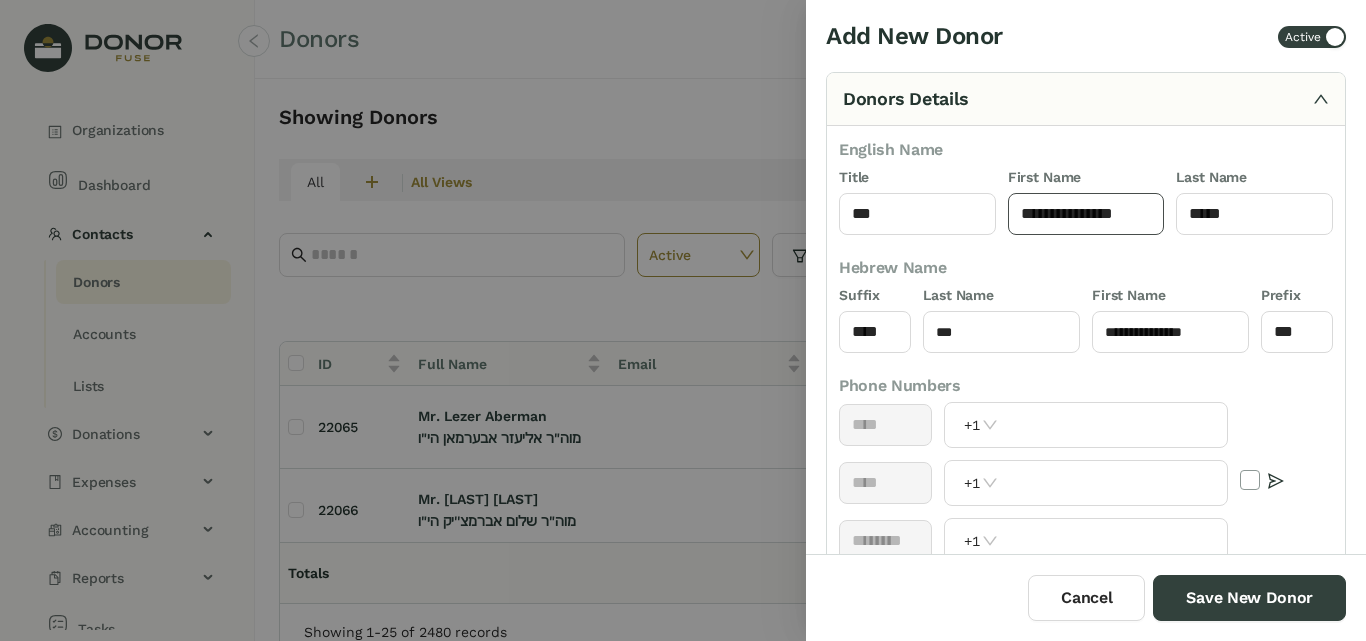 drag, startPoint x: 1134, startPoint y: 211, endPoint x: 1018, endPoint y: 205, distance: 116.15507 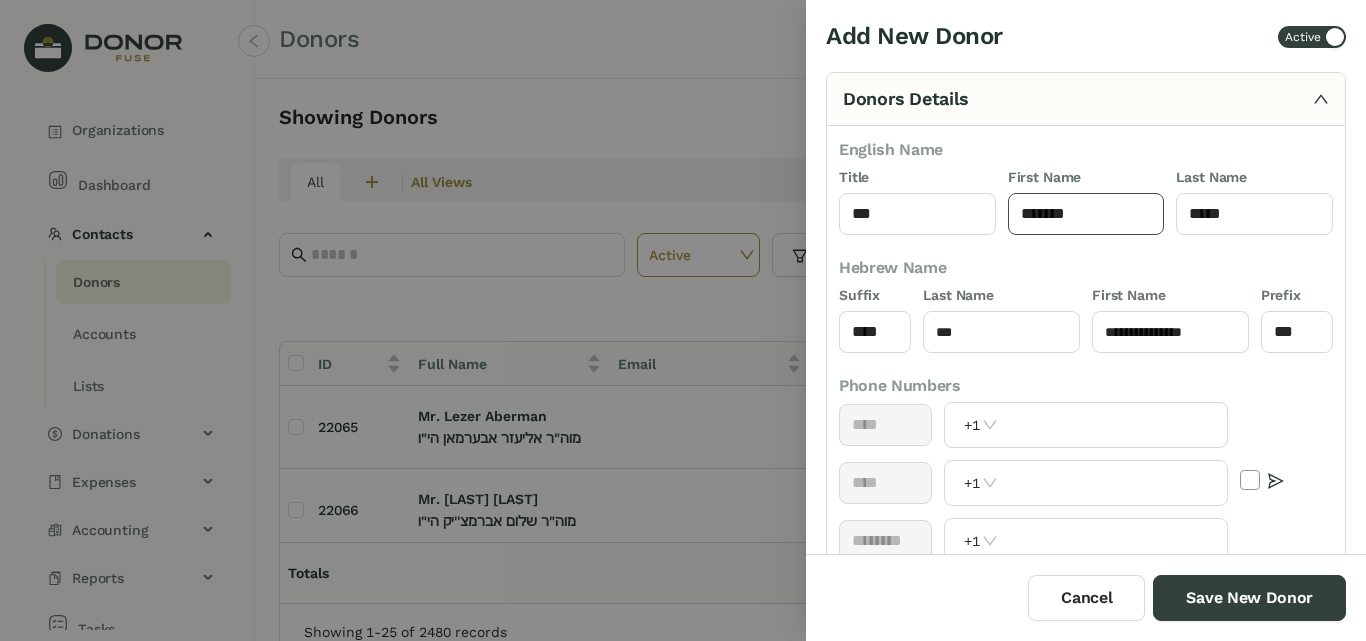 click on "******" 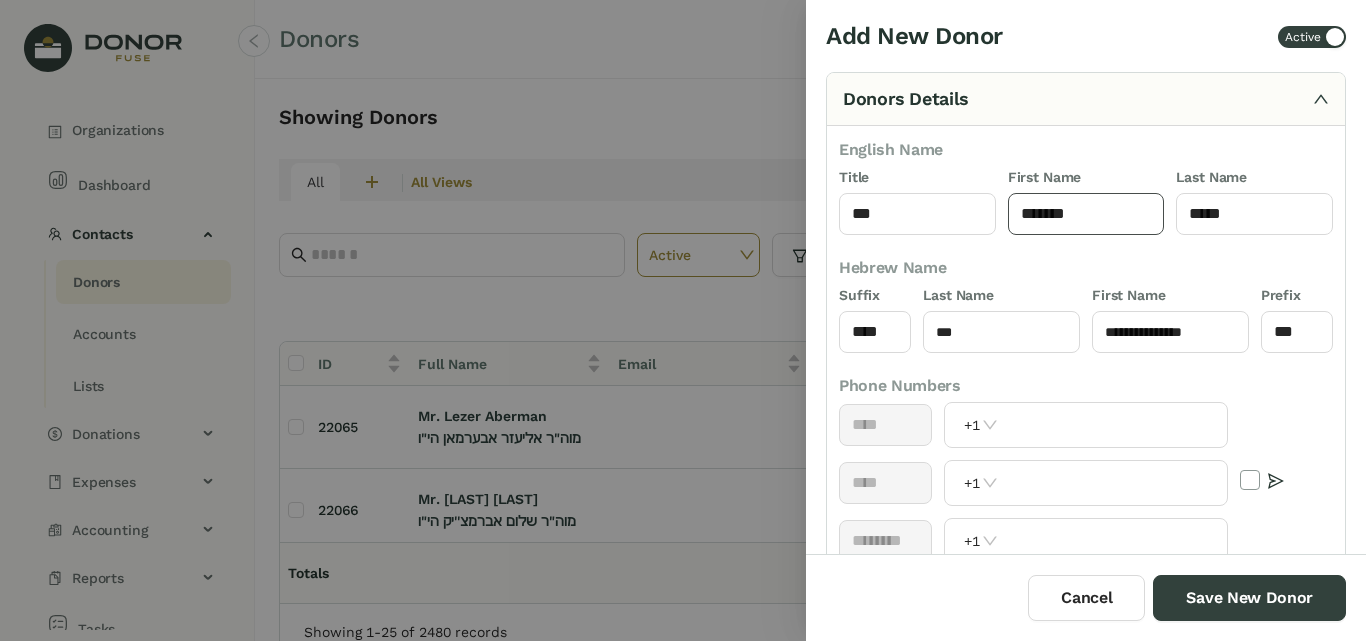 click on "******" 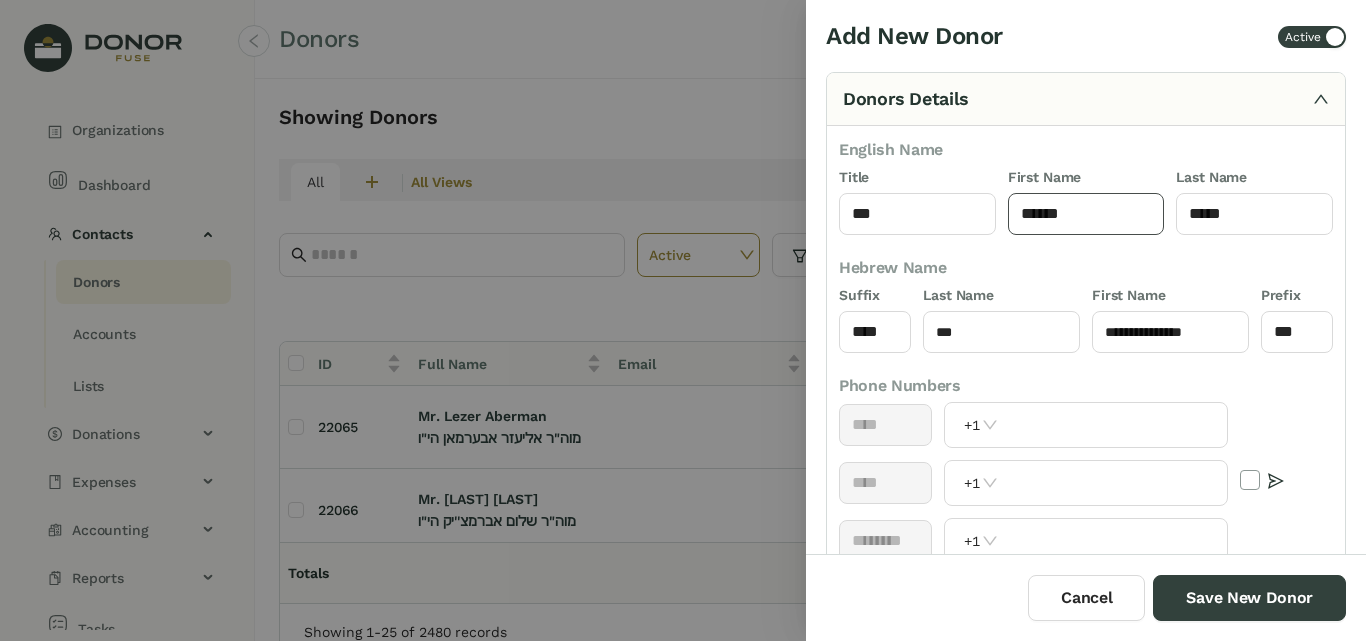 click on "*****" 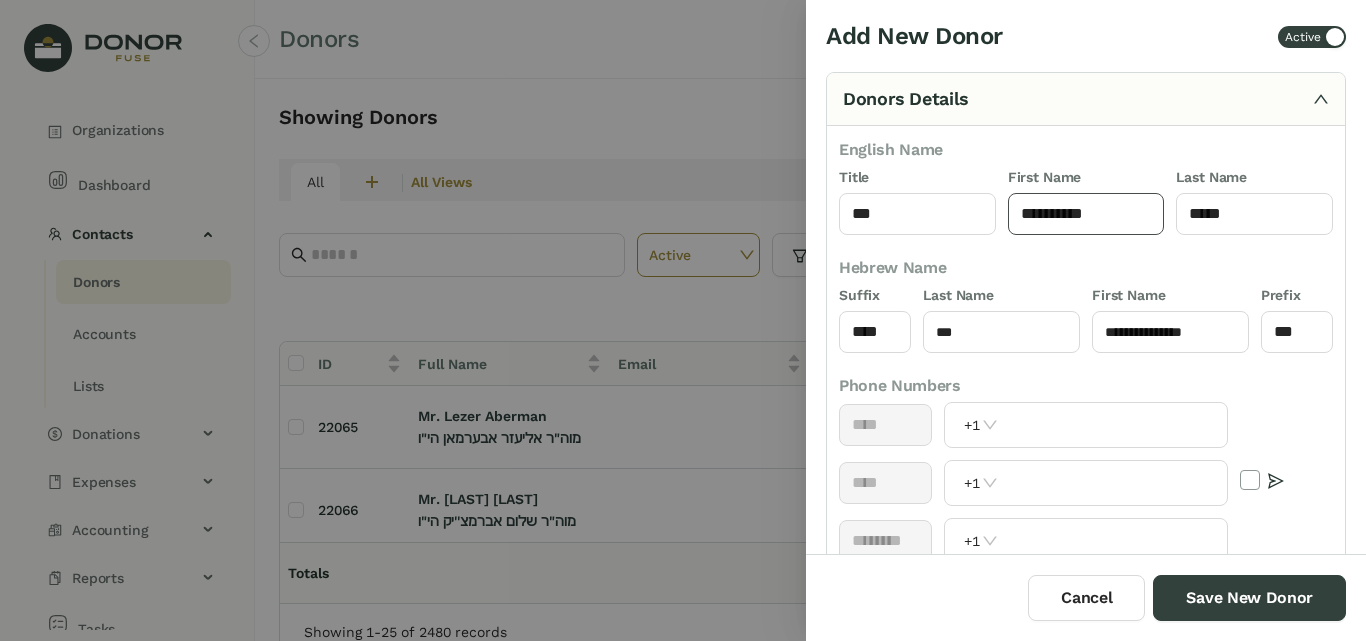 type on "**********" 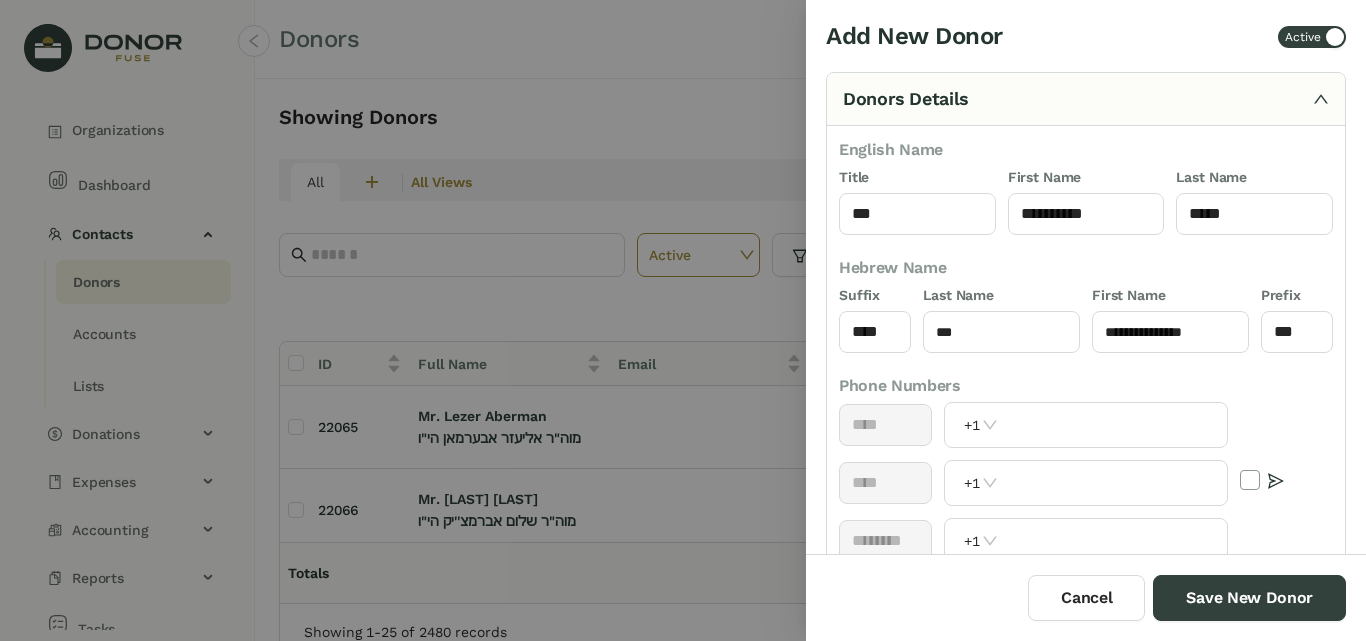click on "**********" at bounding box center [1086, 486] 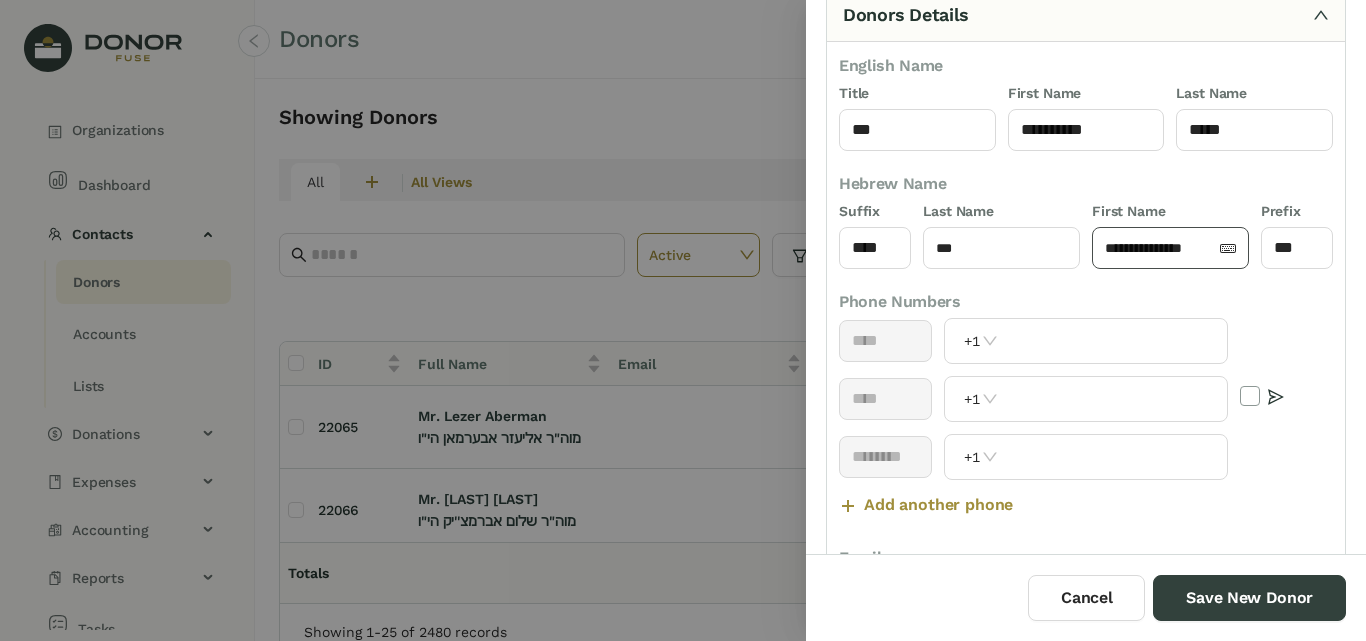 scroll, scrollTop: 200, scrollLeft: 0, axis: vertical 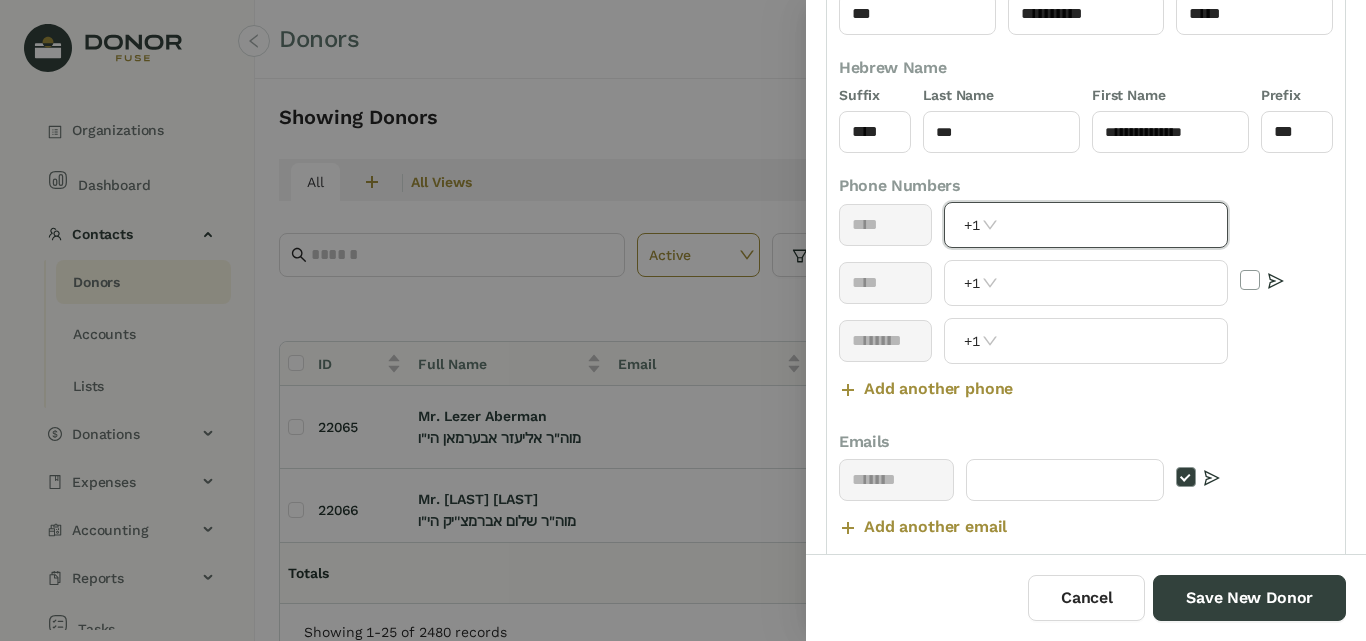 click at bounding box center [1114, 225] 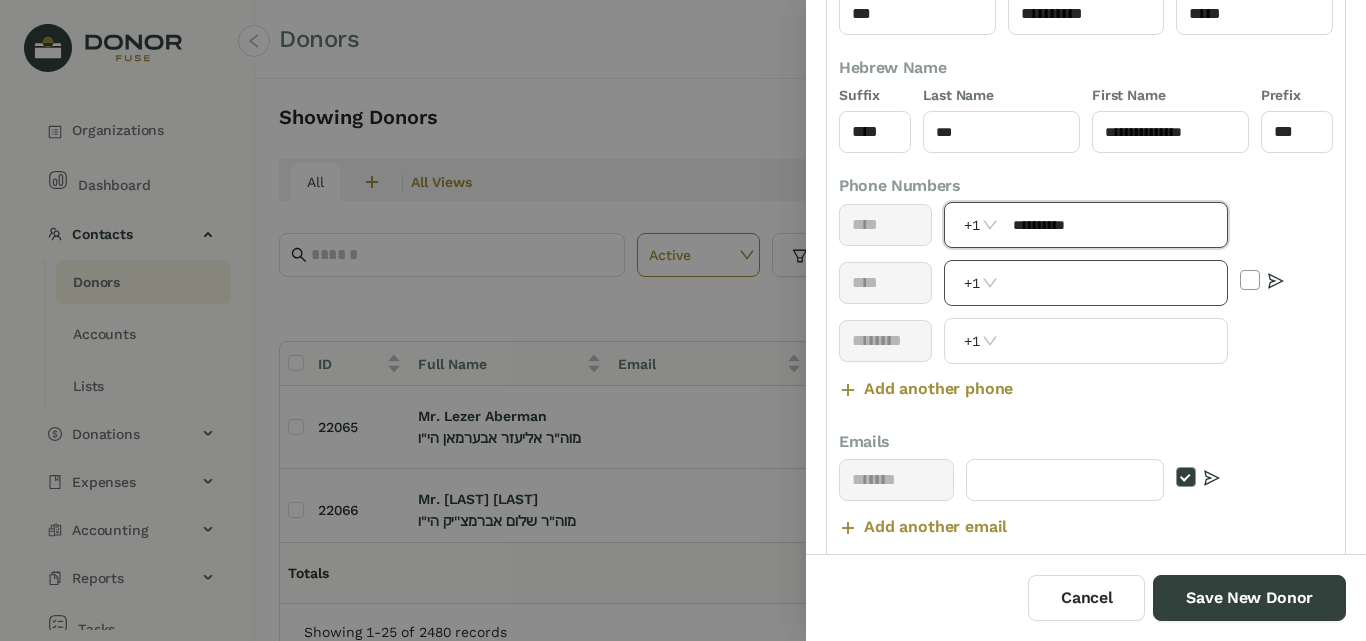 type on "**********" 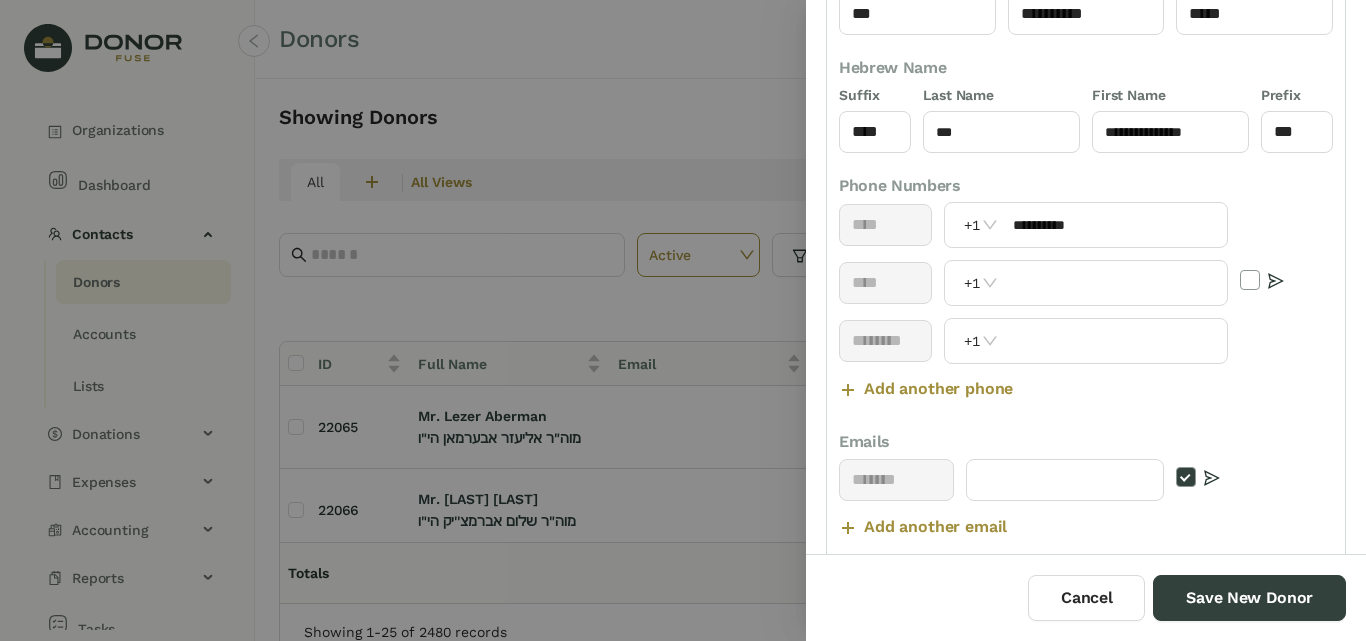 scroll, scrollTop: 300, scrollLeft: 0, axis: vertical 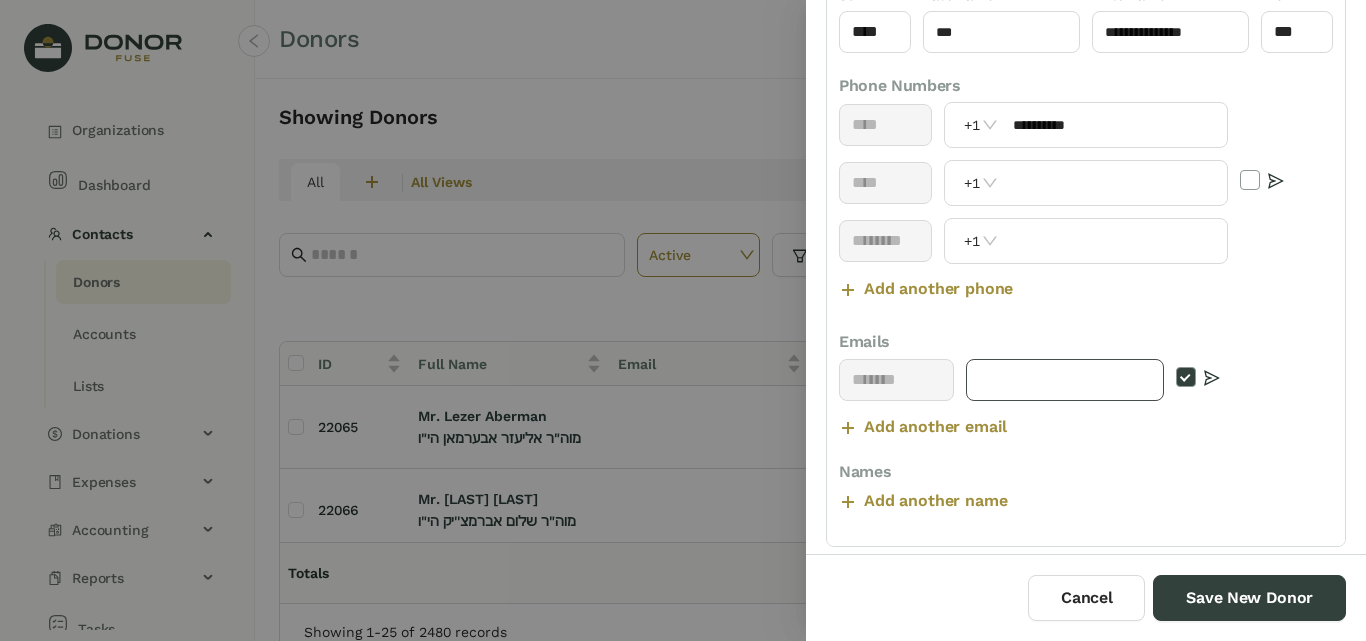 click at bounding box center (1065, 380) 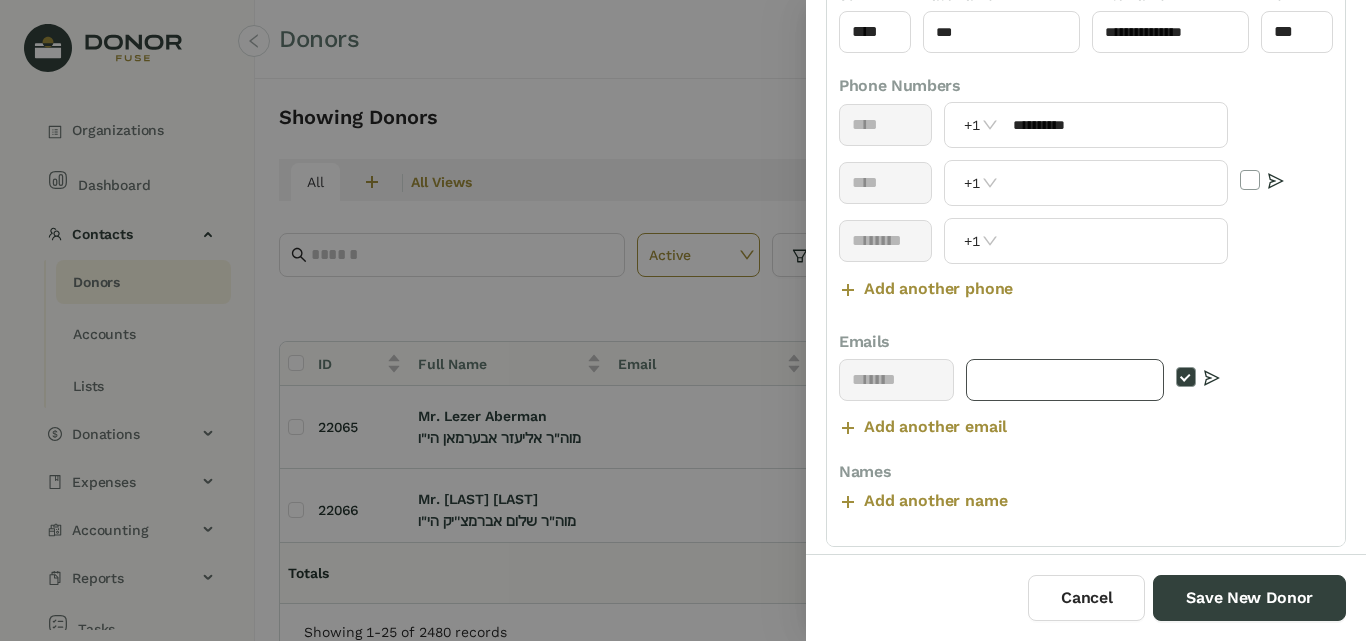 click at bounding box center (1065, 380) 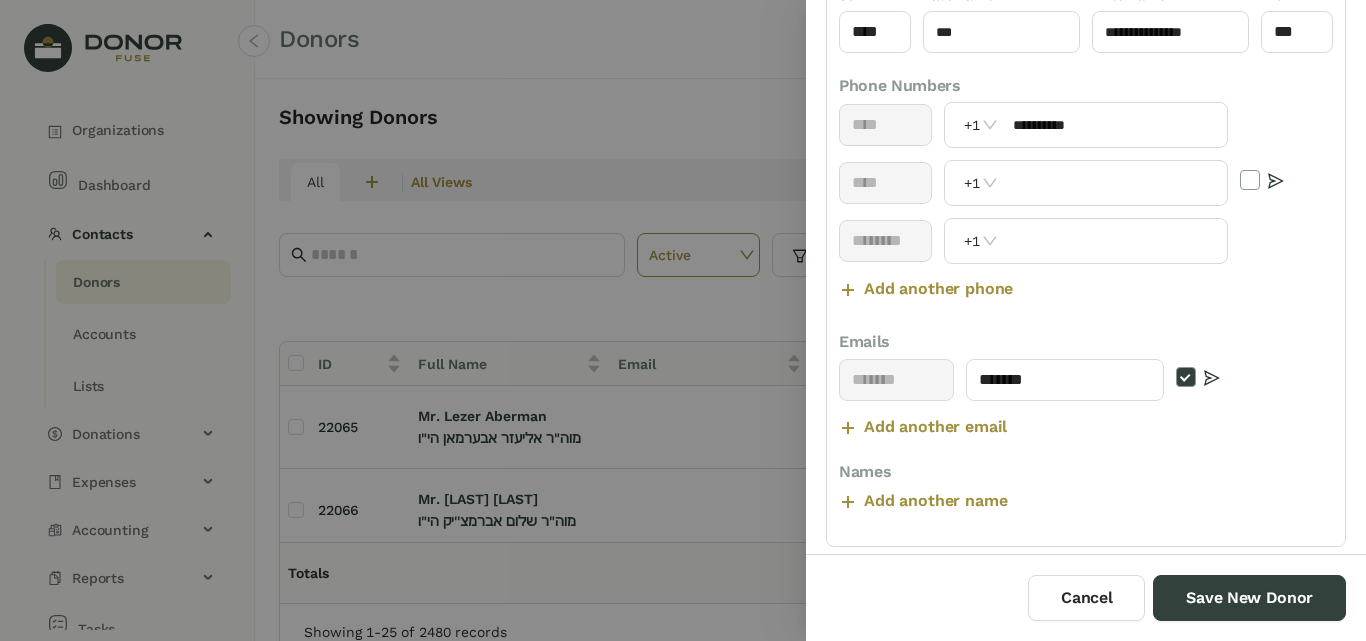 click at bounding box center (683, 320) 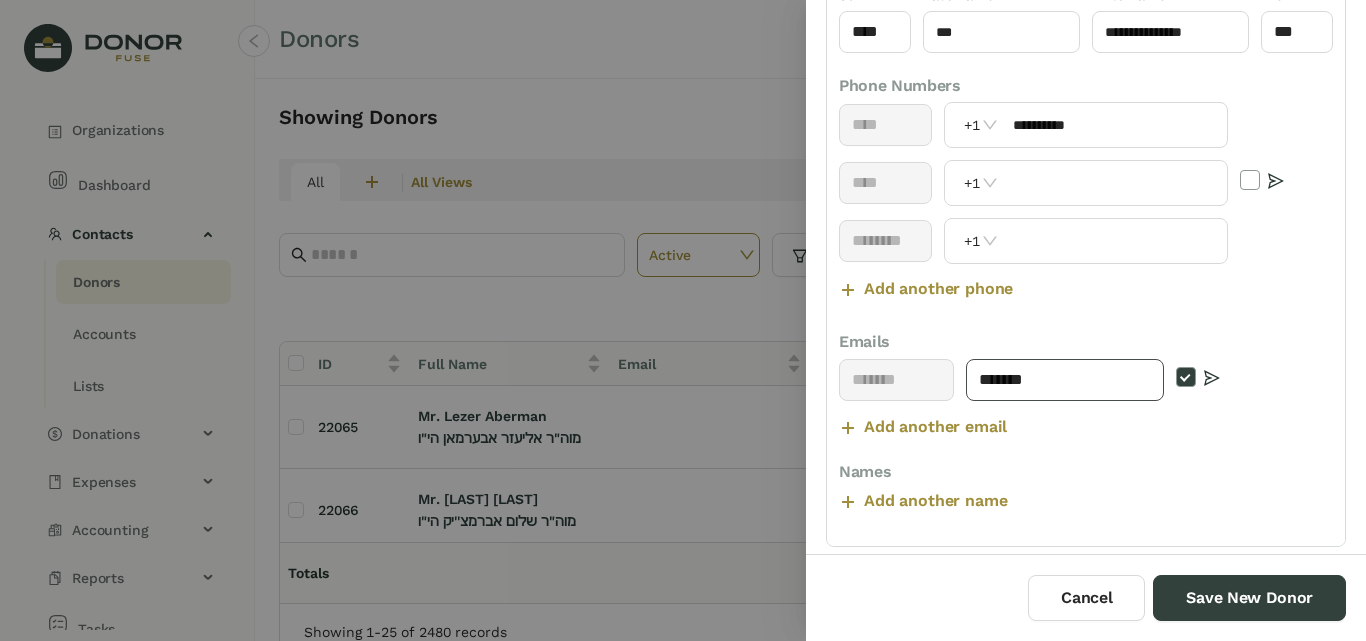 click on "*******" at bounding box center (1065, 380) 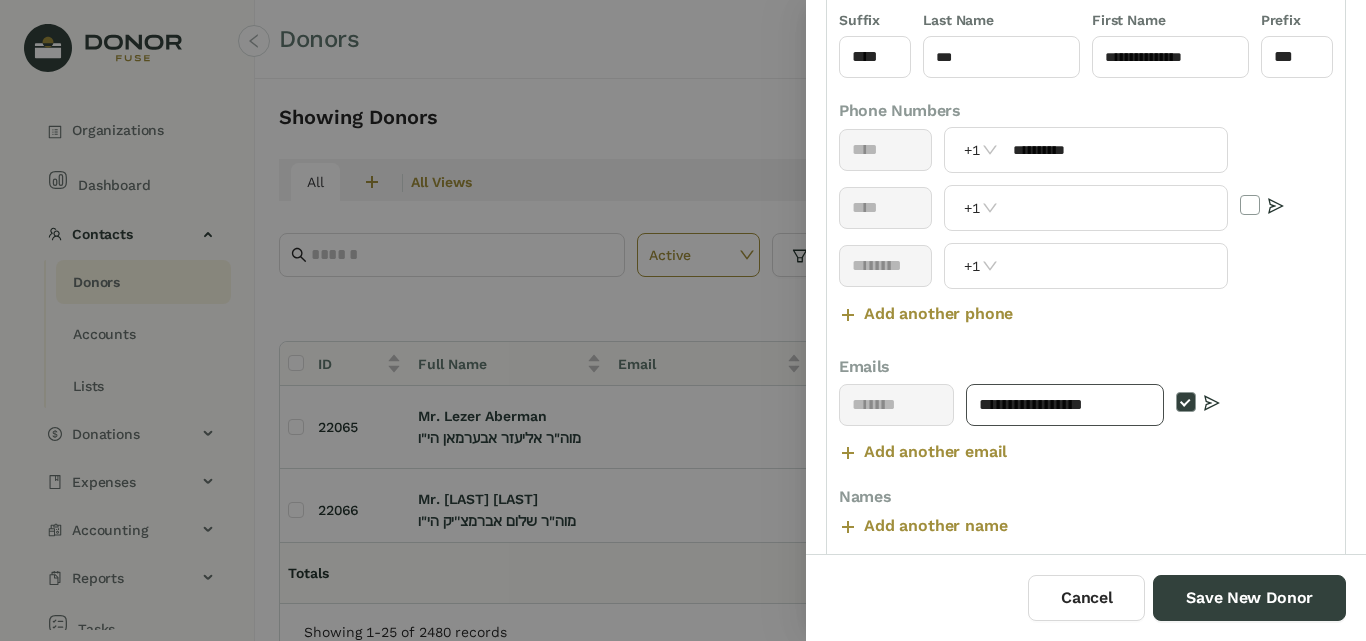 scroll, scrollTop: 0, scrollLeft: 0, axis: both 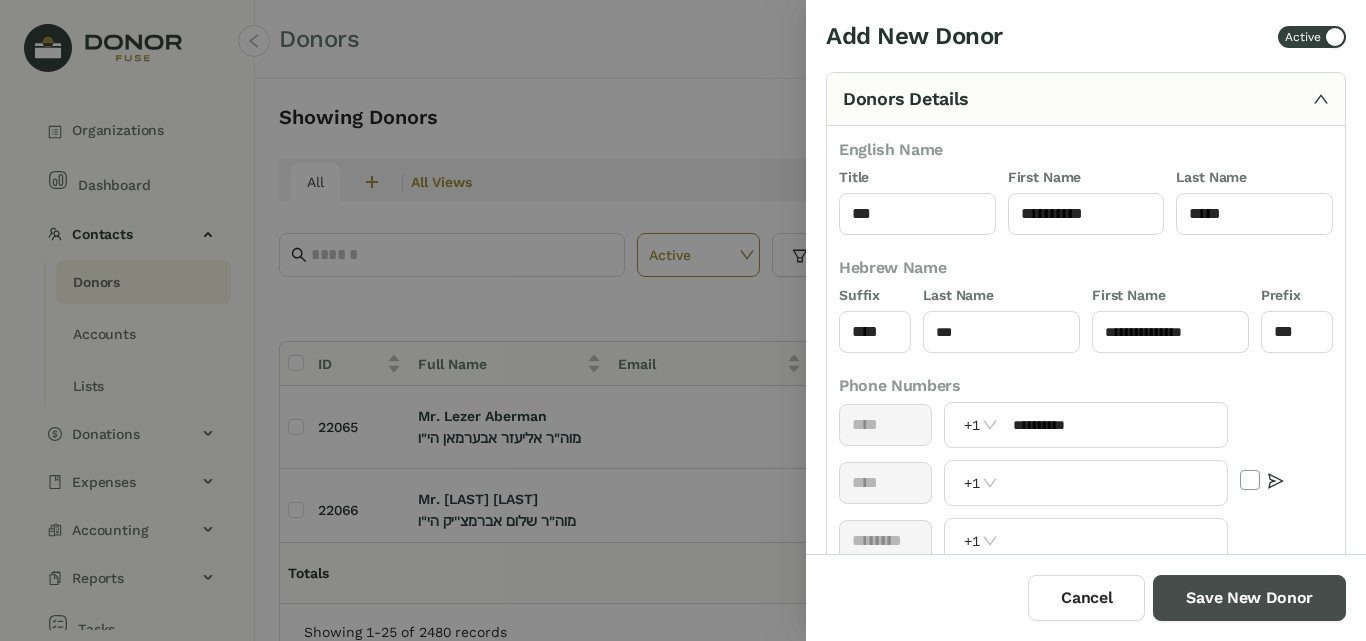 type on "**********" 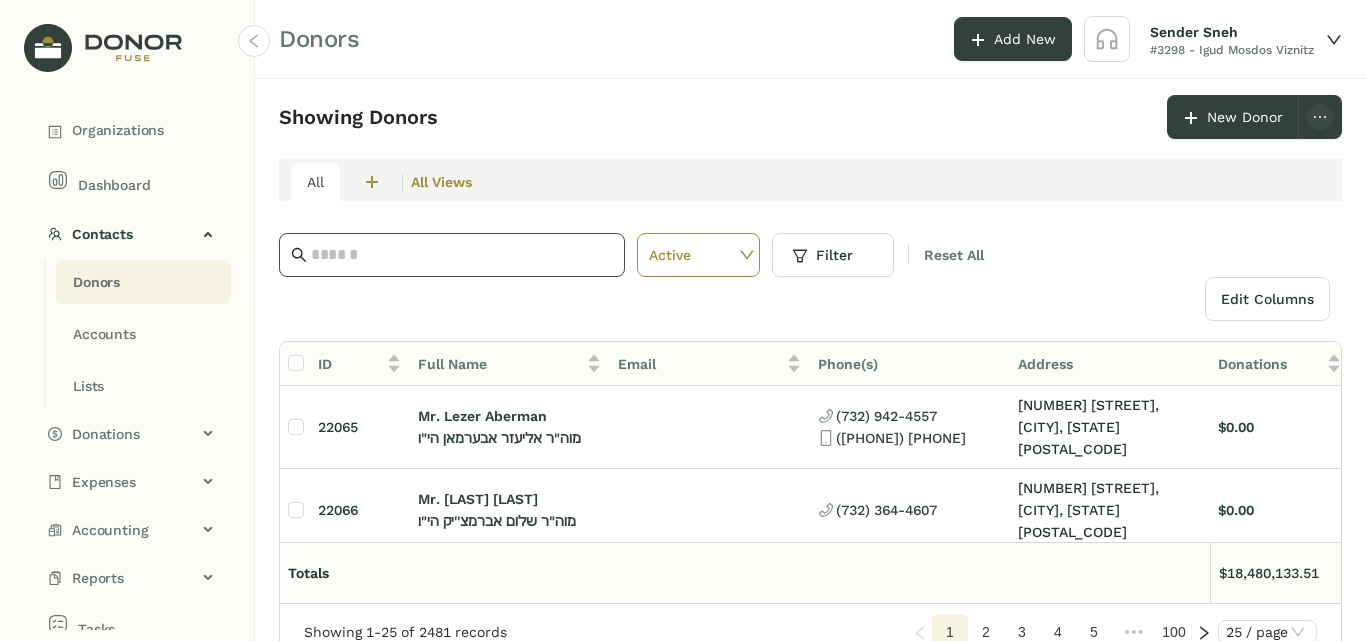 click 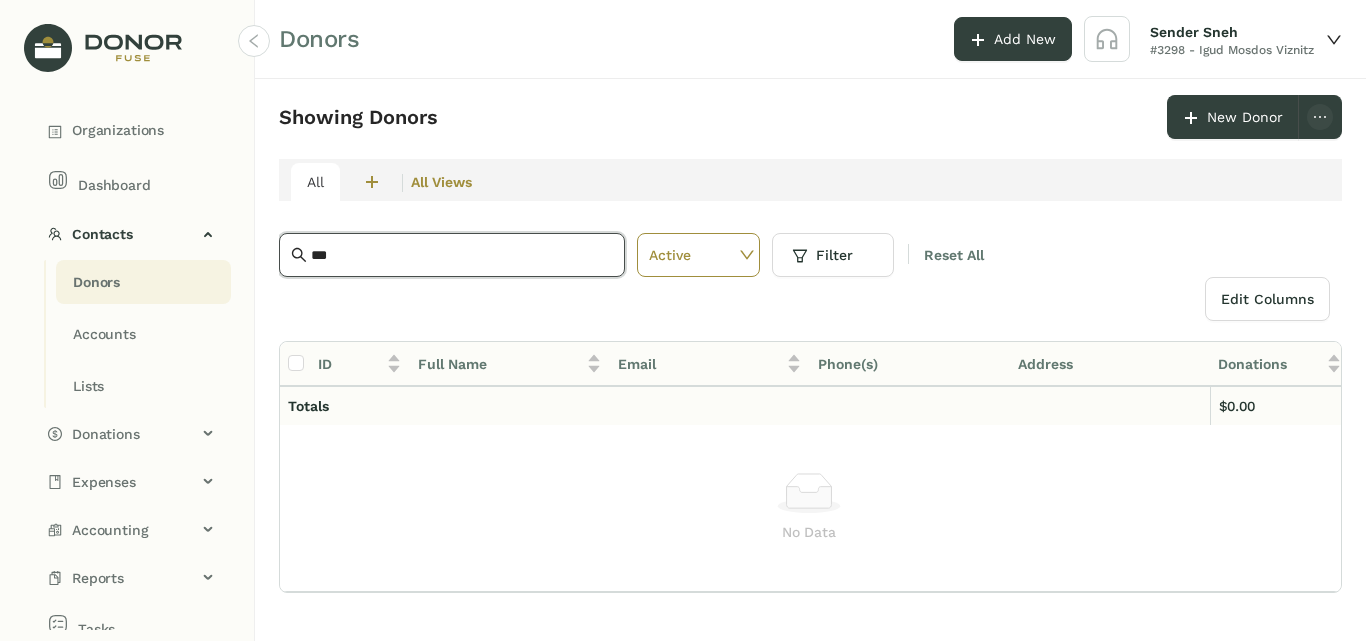 drag, startPoint x: 366, startPoint y: 250, endPoint x: 285, endPoint y: 249, distance: 81.00617 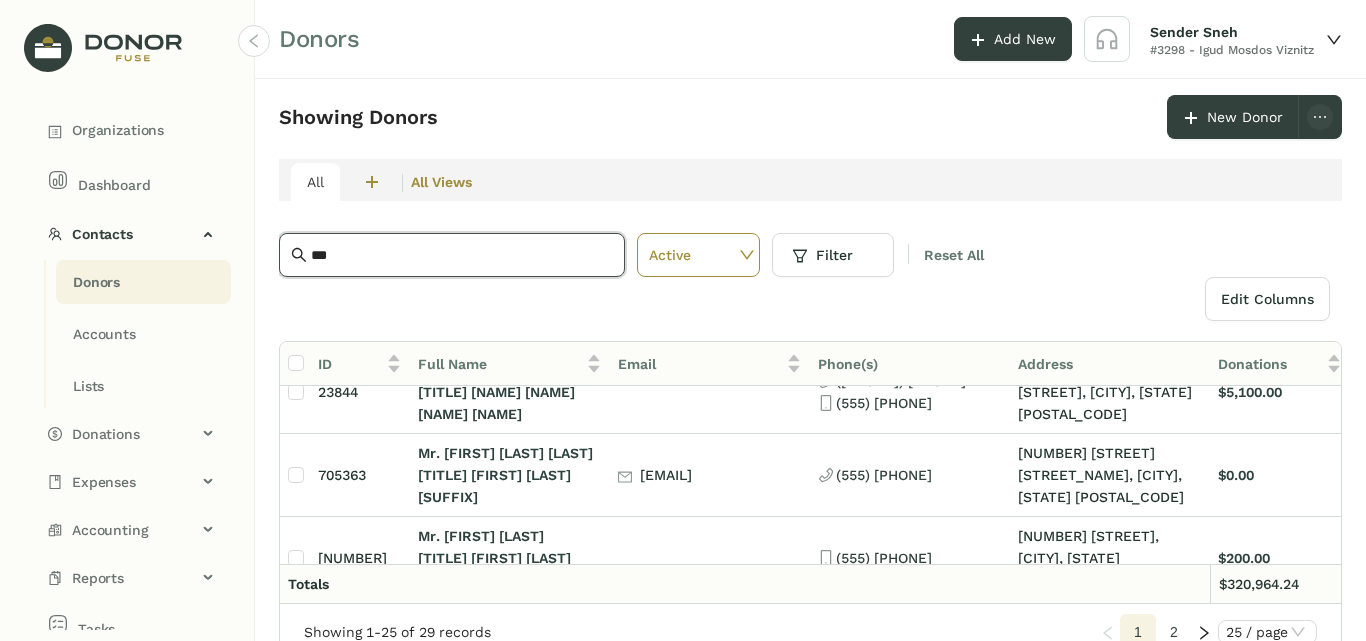 scroll, scrollTop: 100, scrollLeft: 0, axis: vertical 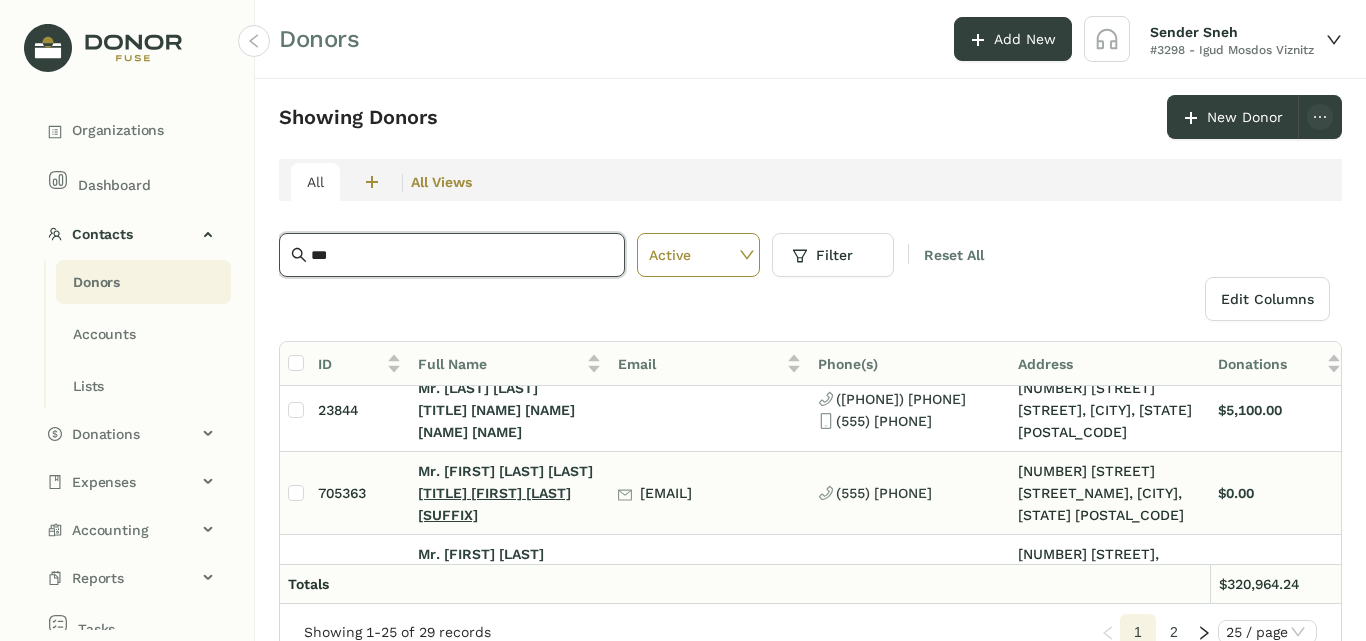 type on "***" 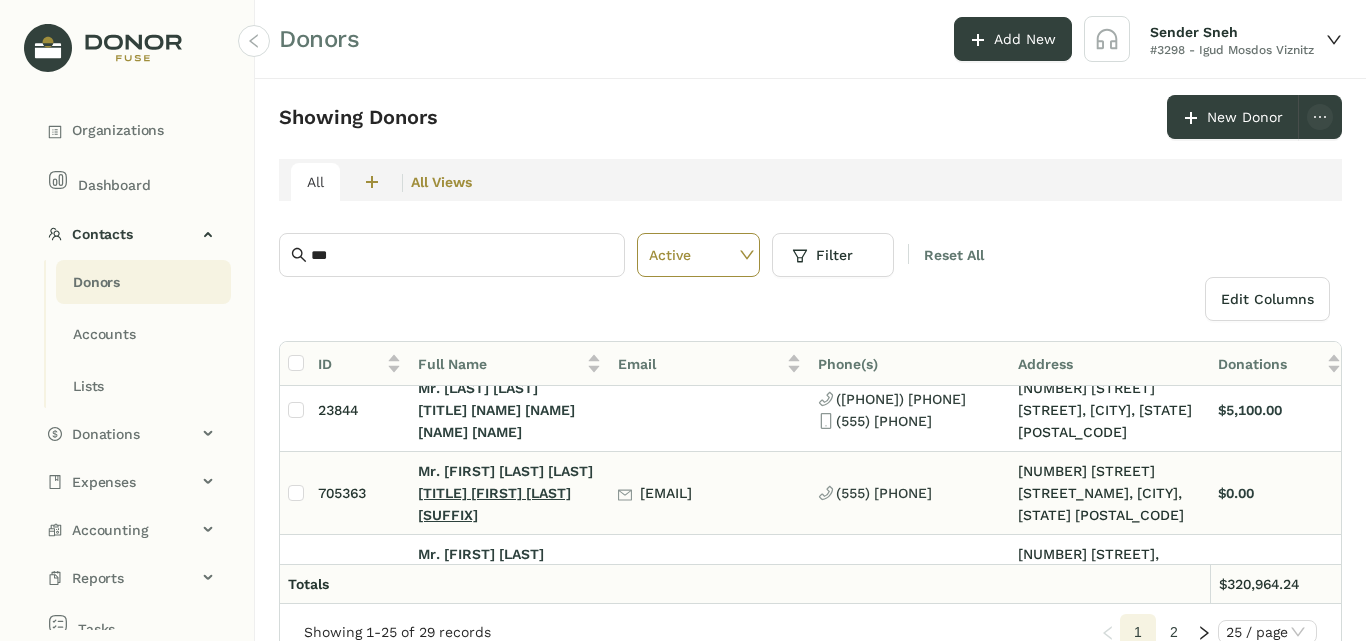 click on "[TITLE] [FIRST] [LAST] [SUFFIX]" 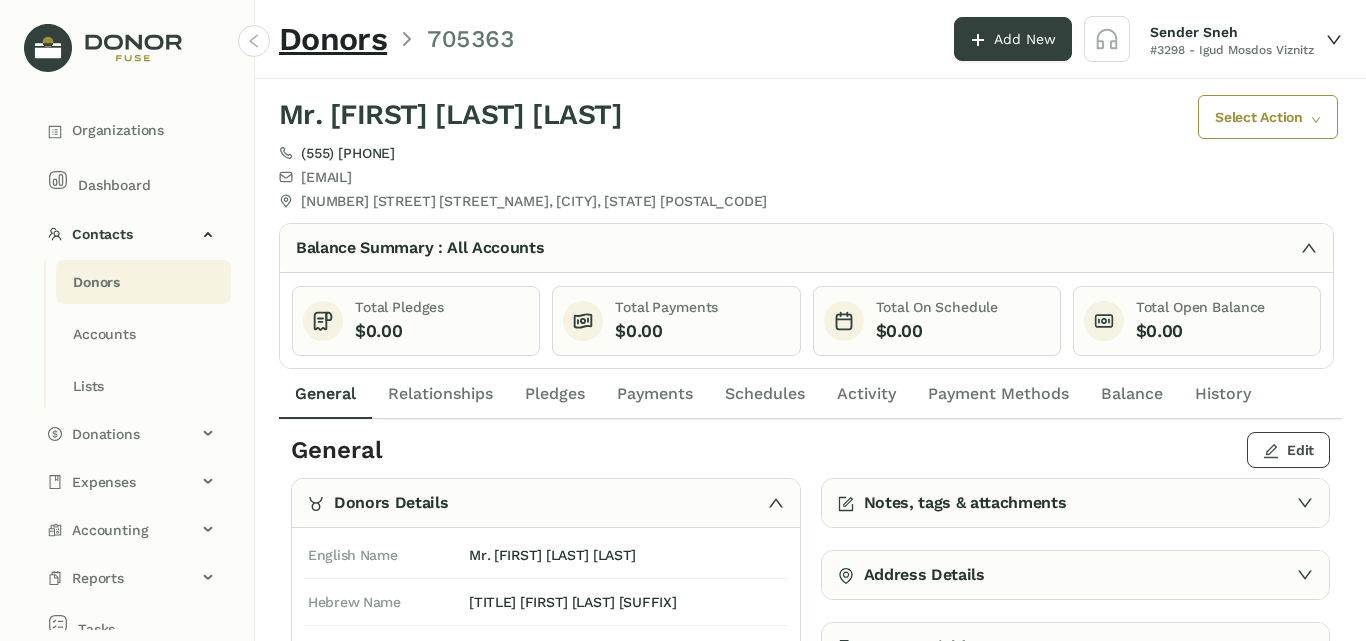 click on "Edit" 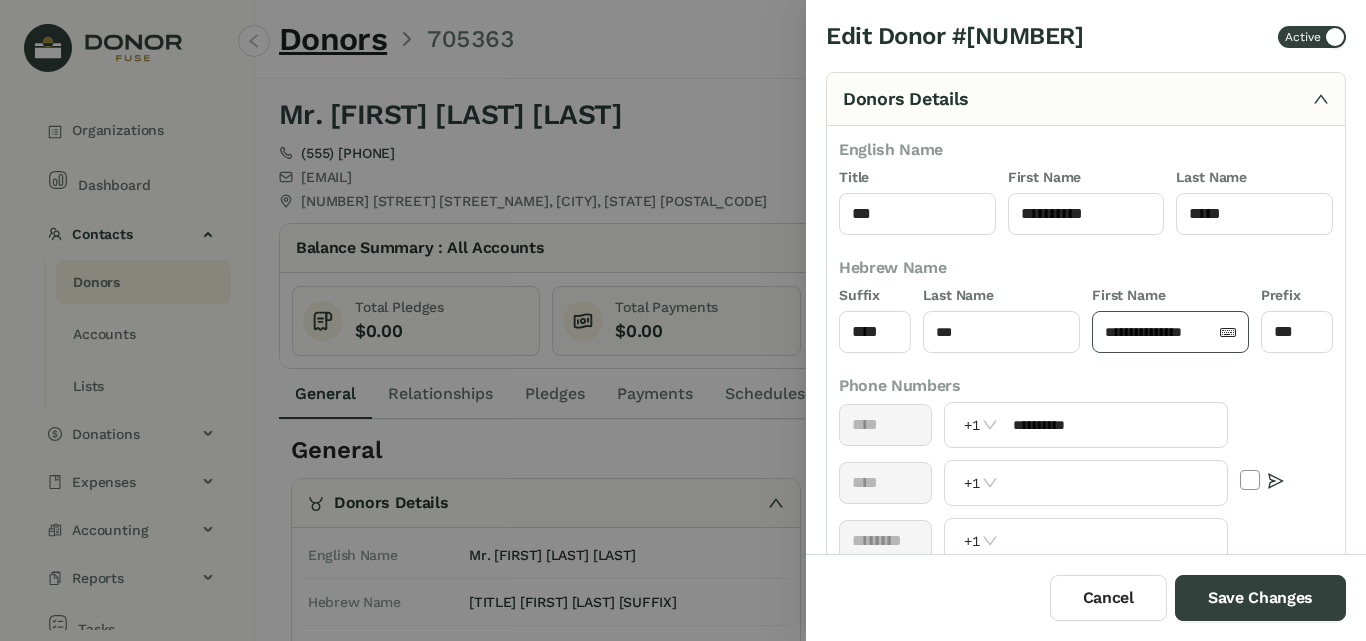 click on "**********" 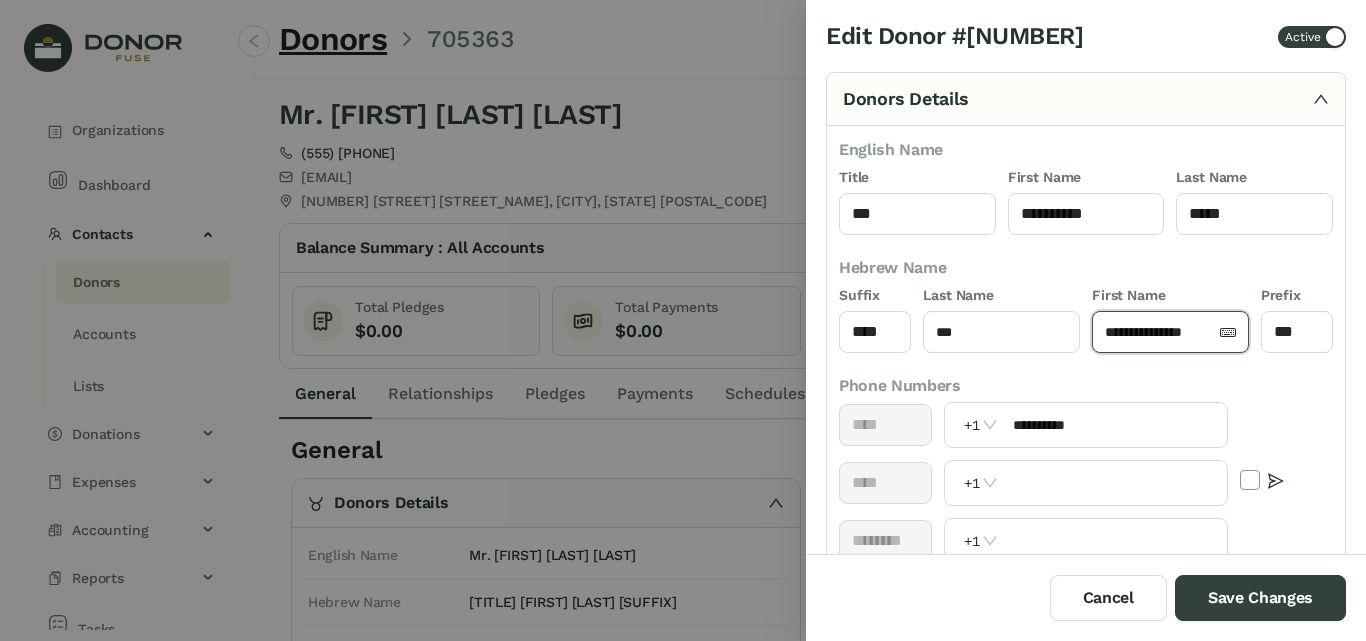 click on "**********" 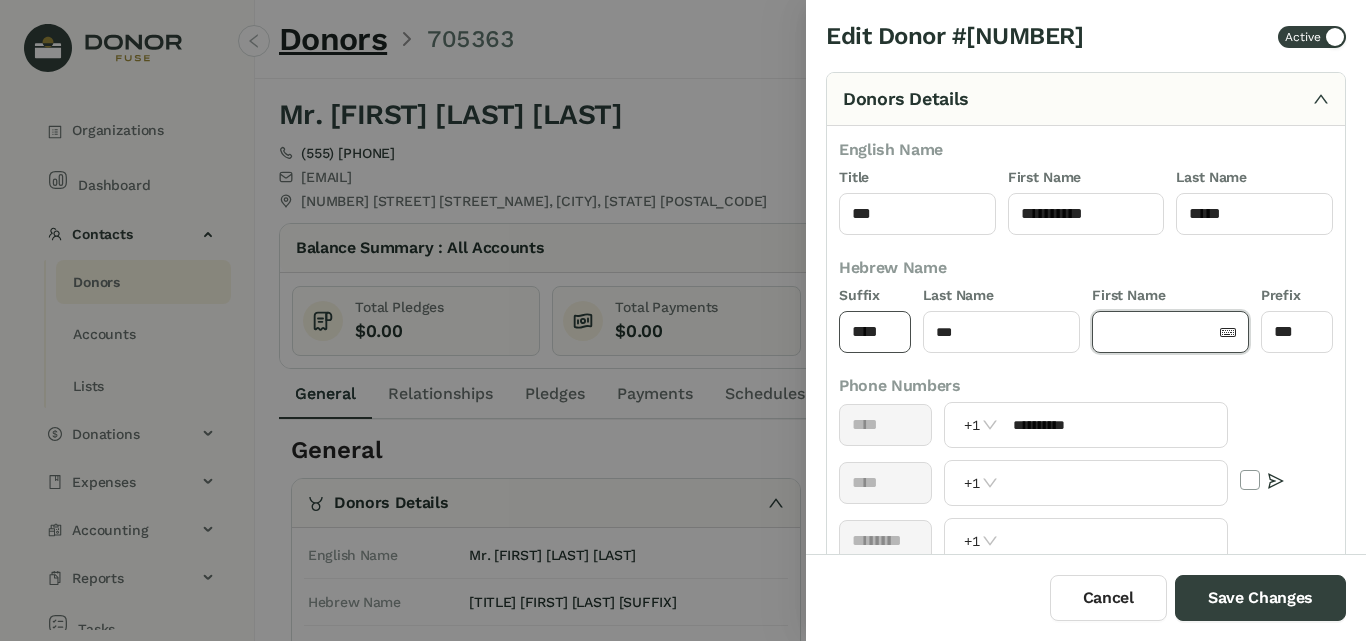 type 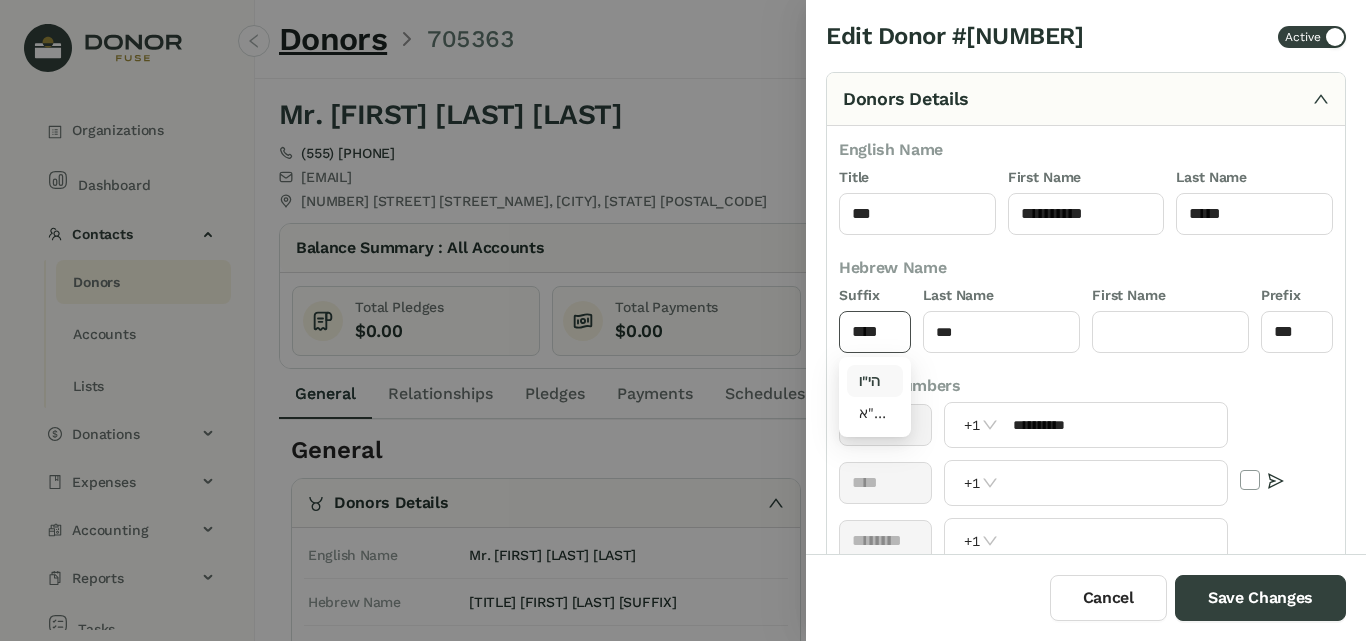 click on "****" 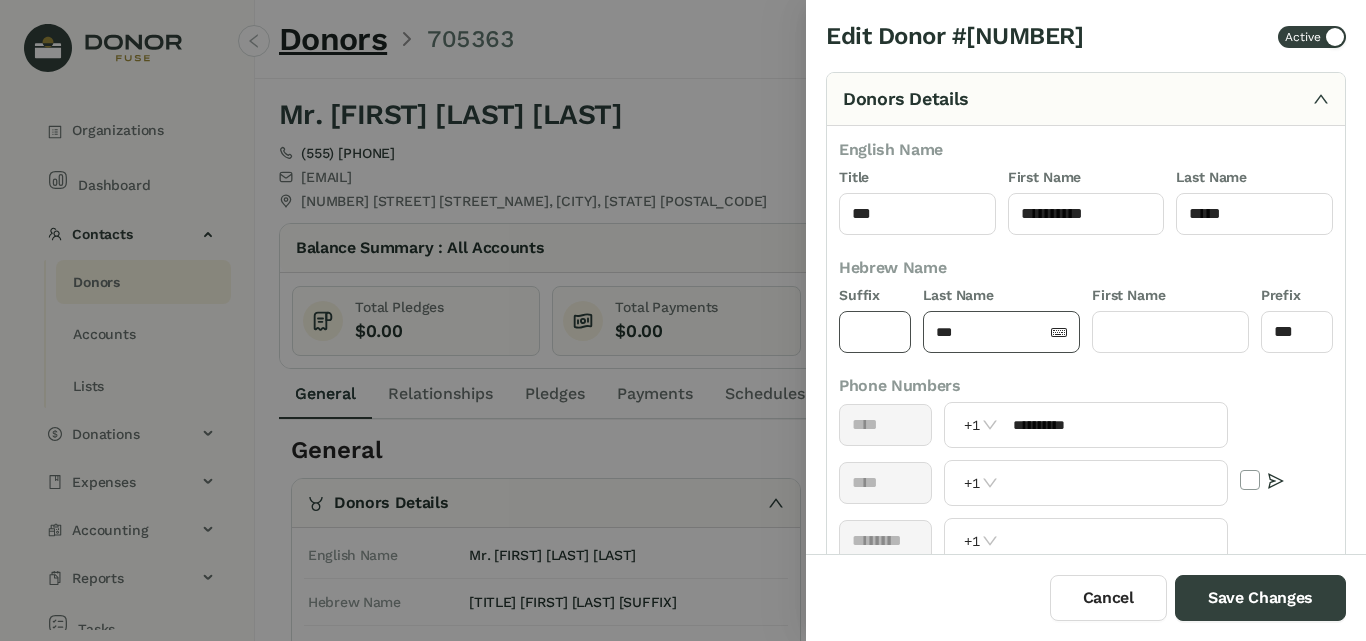 type 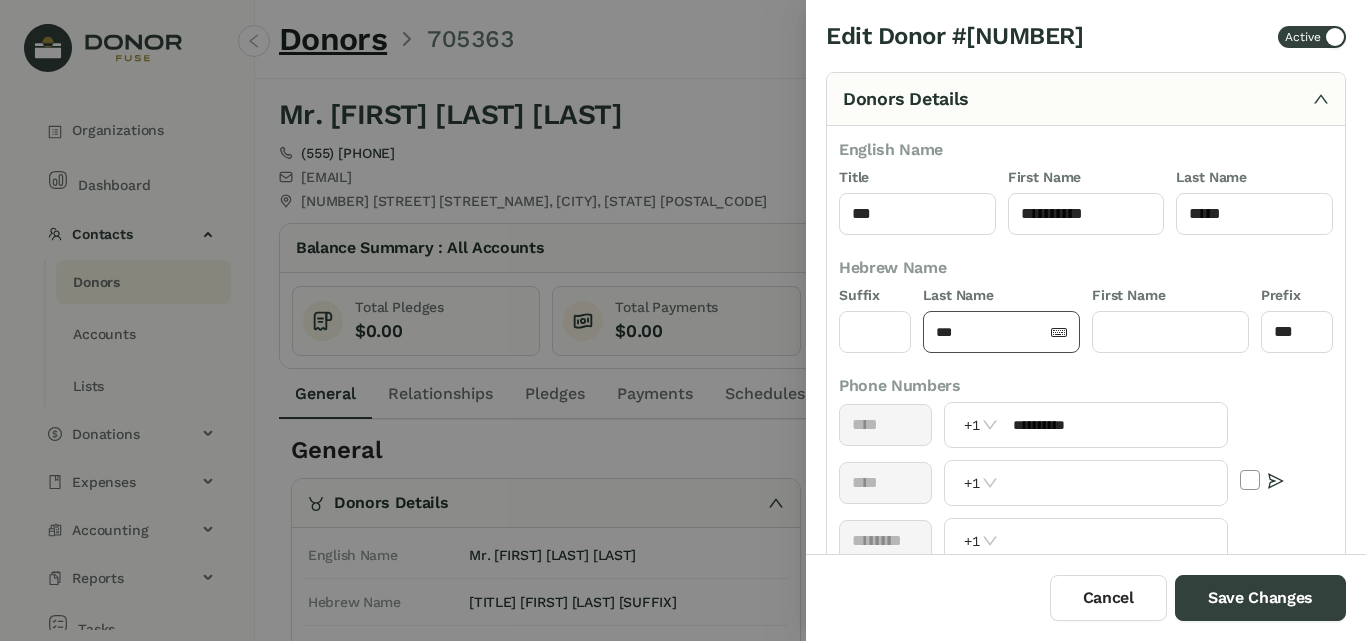 click on "***" 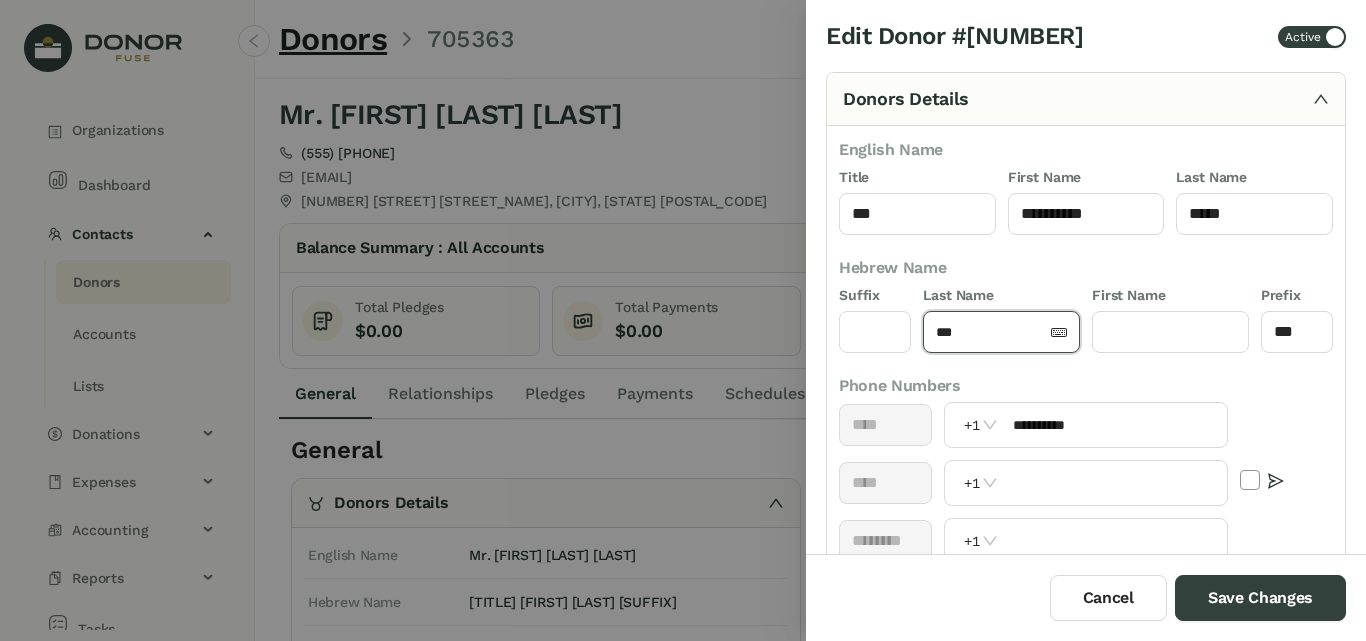 click on "***" 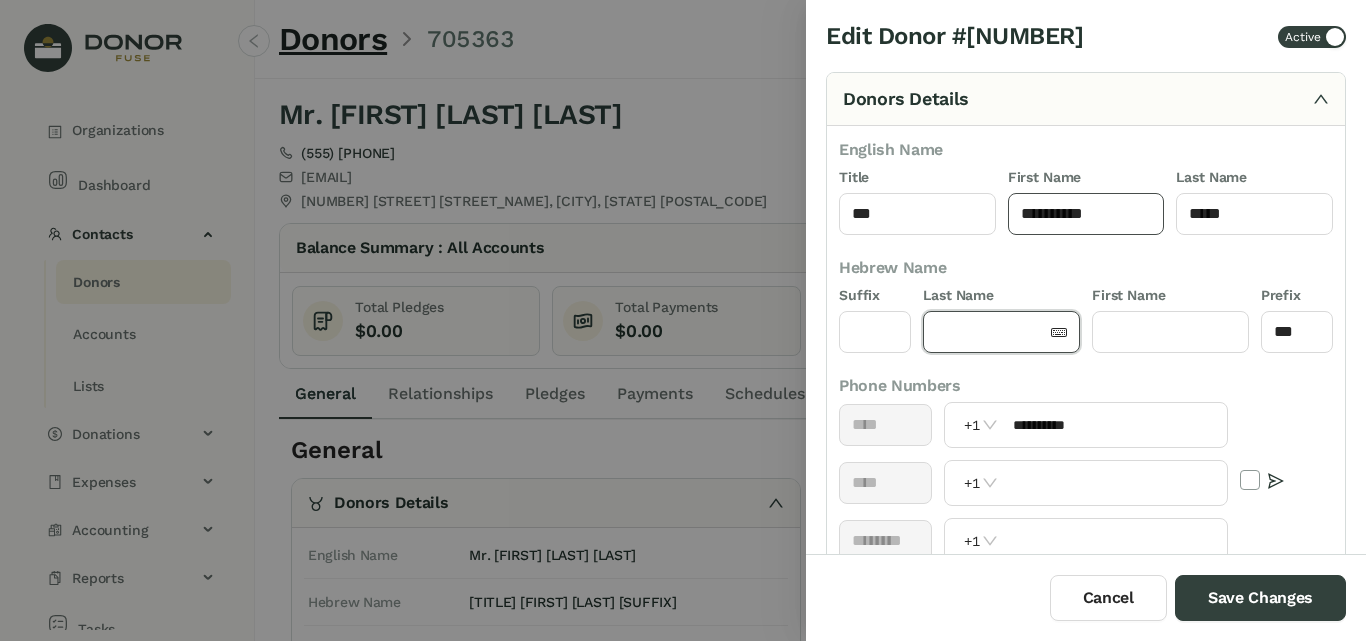 type 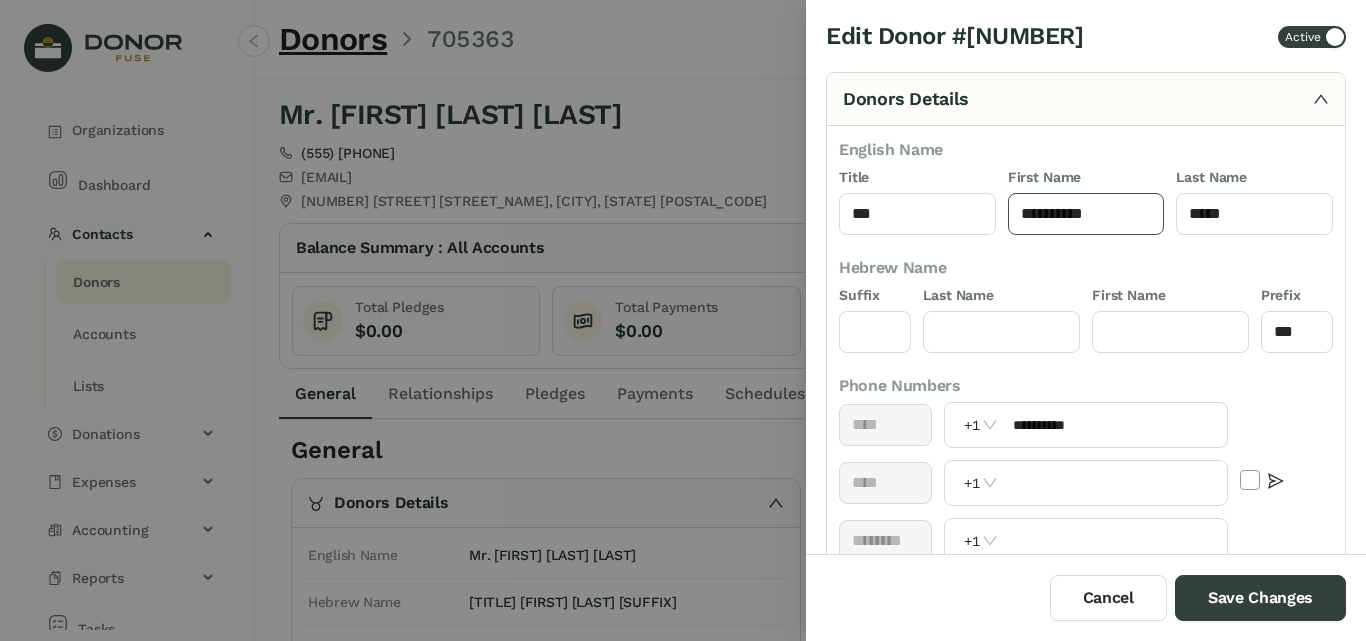 click on "**********" 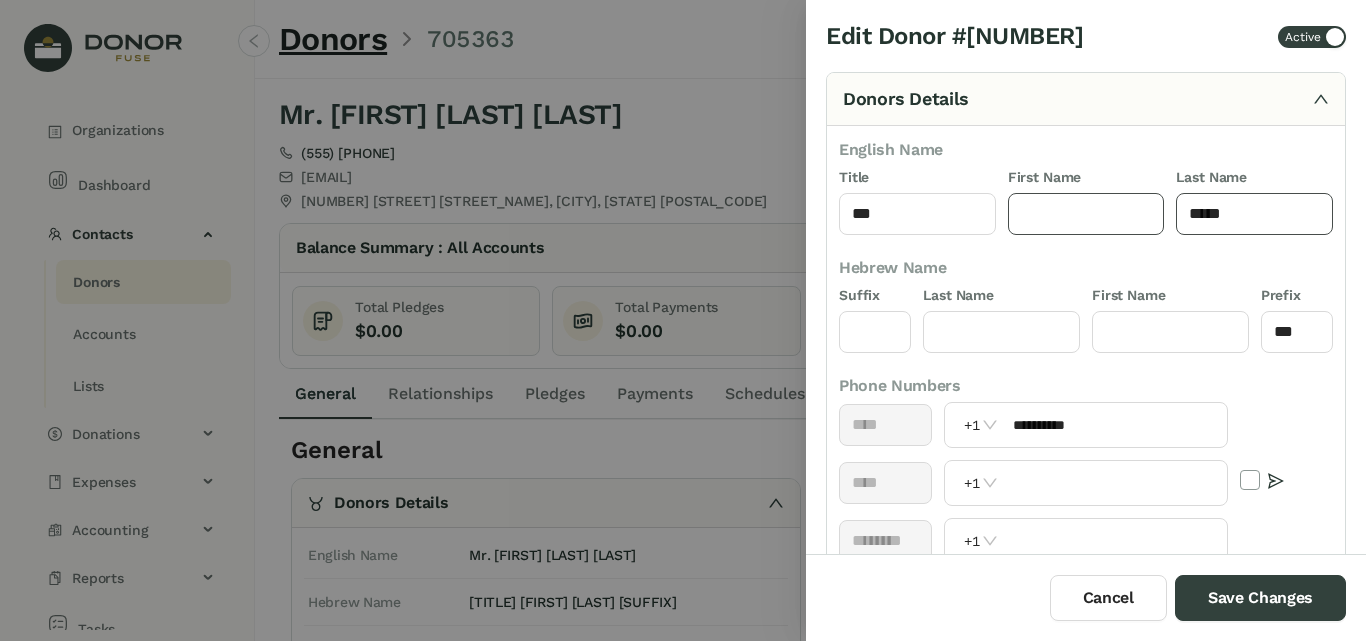 type 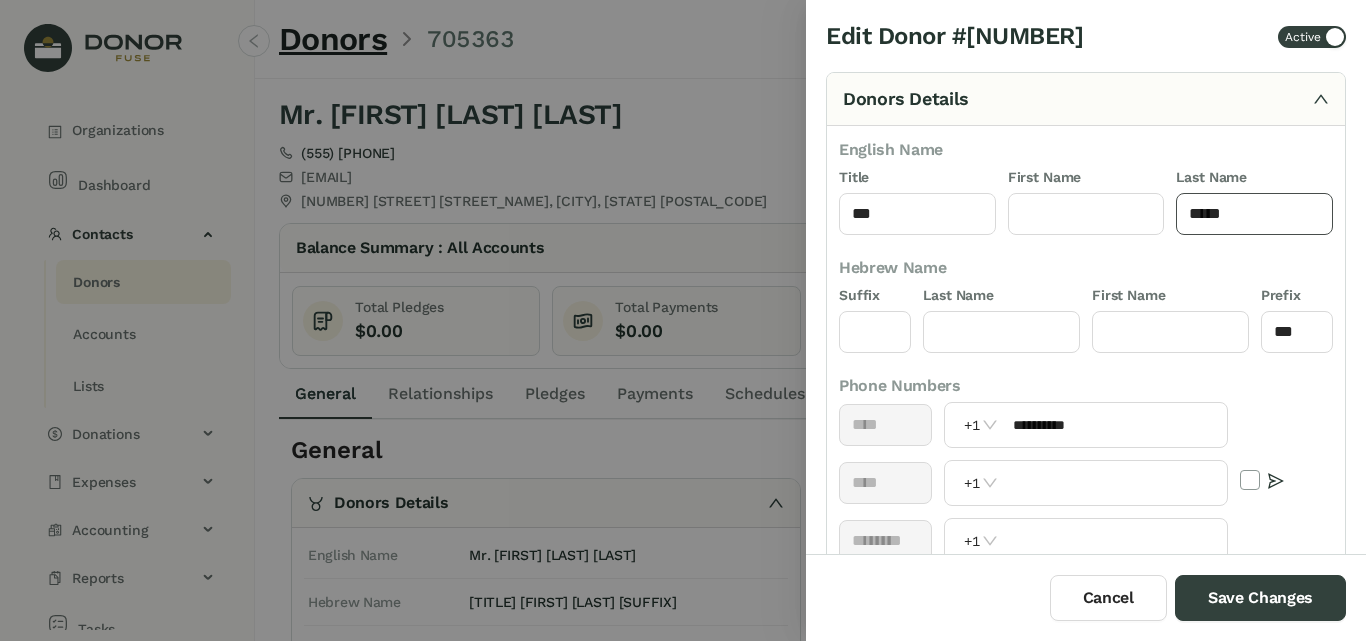 click on "*****" 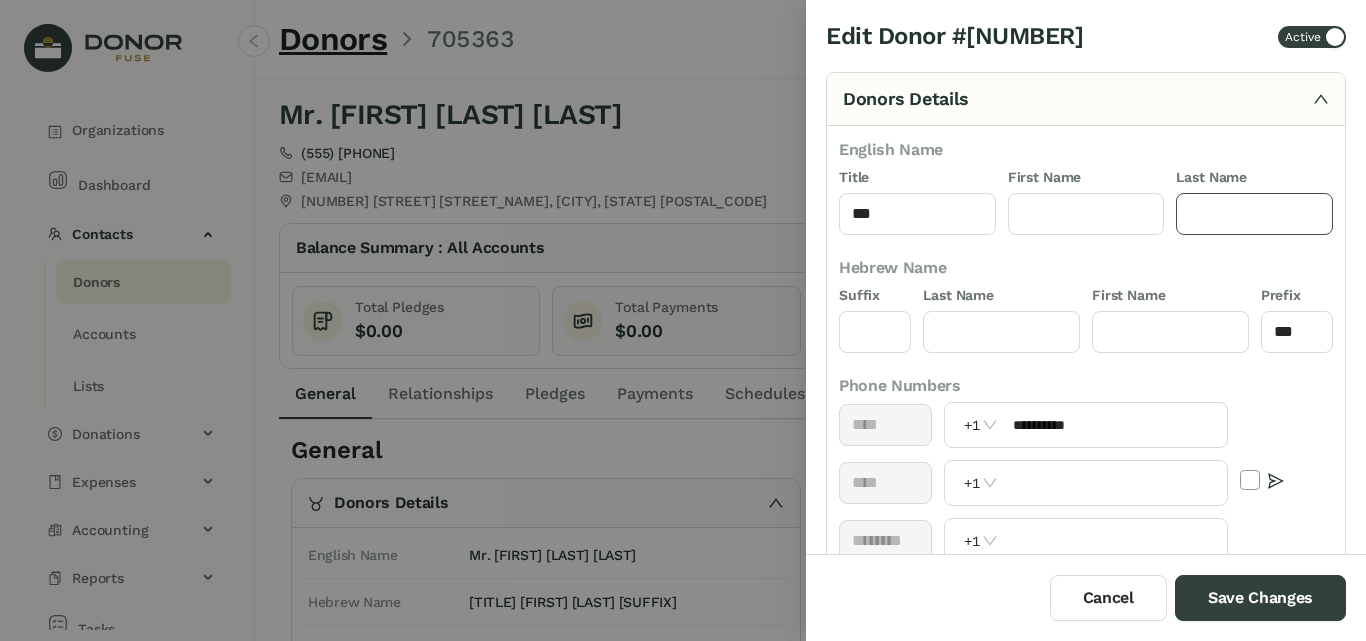 scroll, scrollTop: 300, scrollLeft: 0, axis: vertical 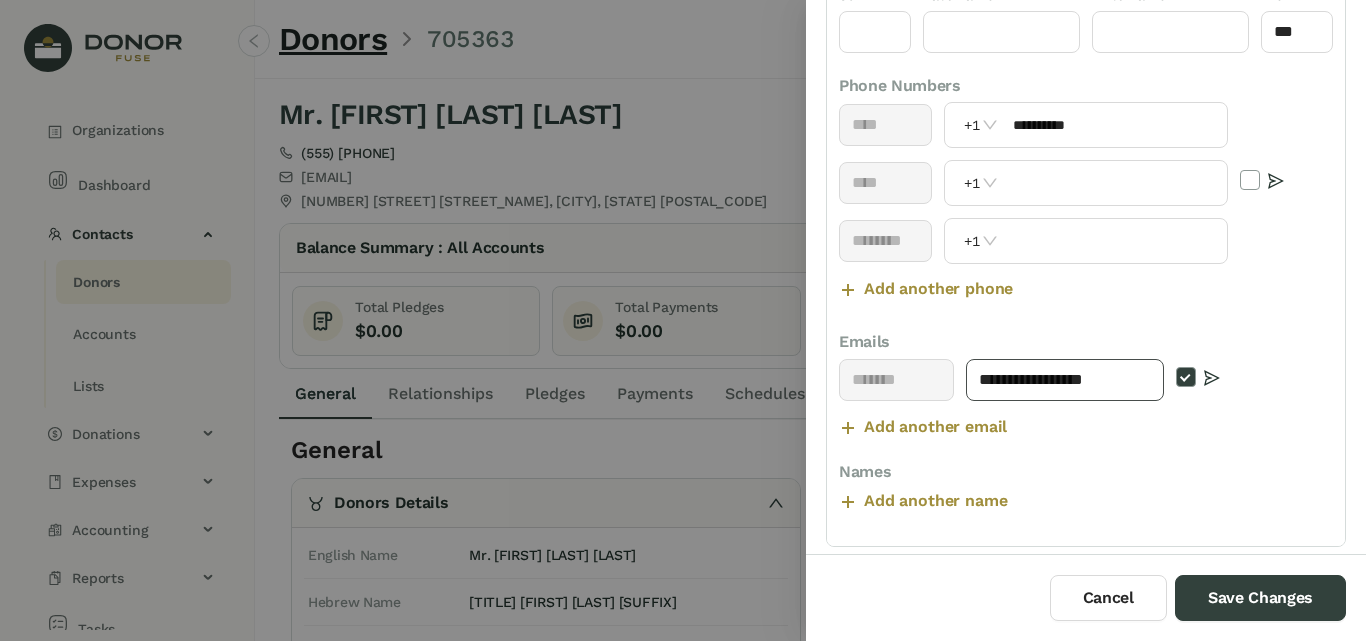 type 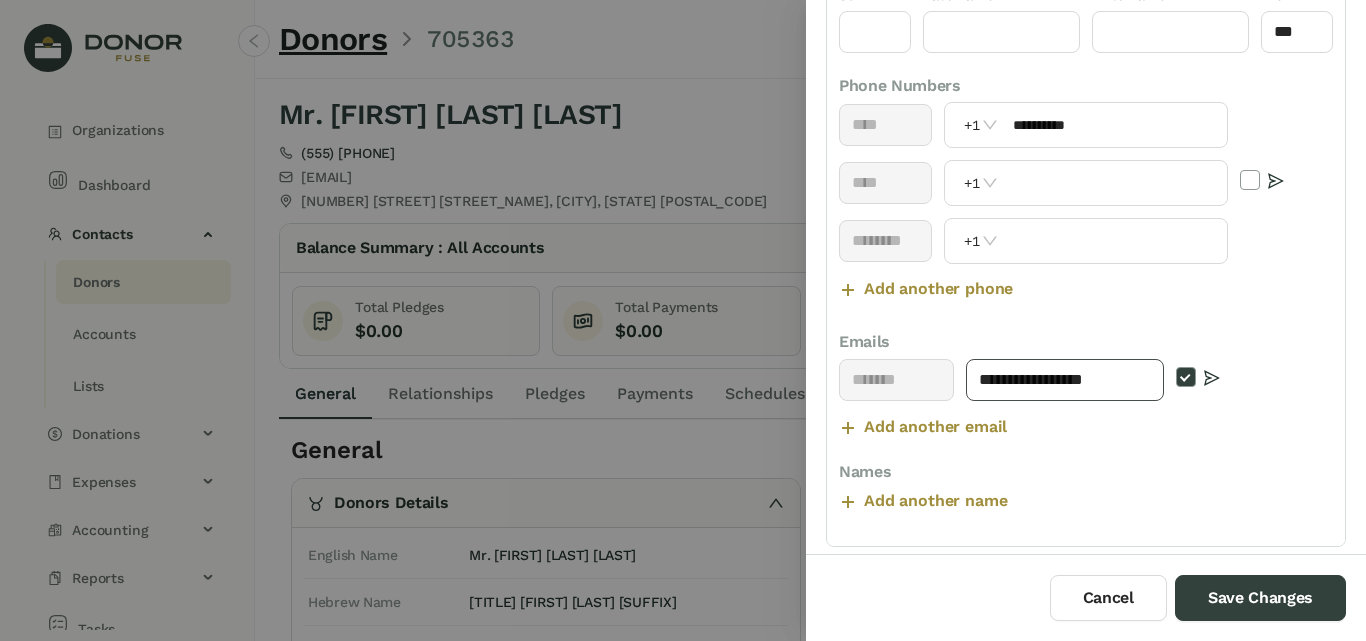 click on "**********" at bounding box center (1065, 380) 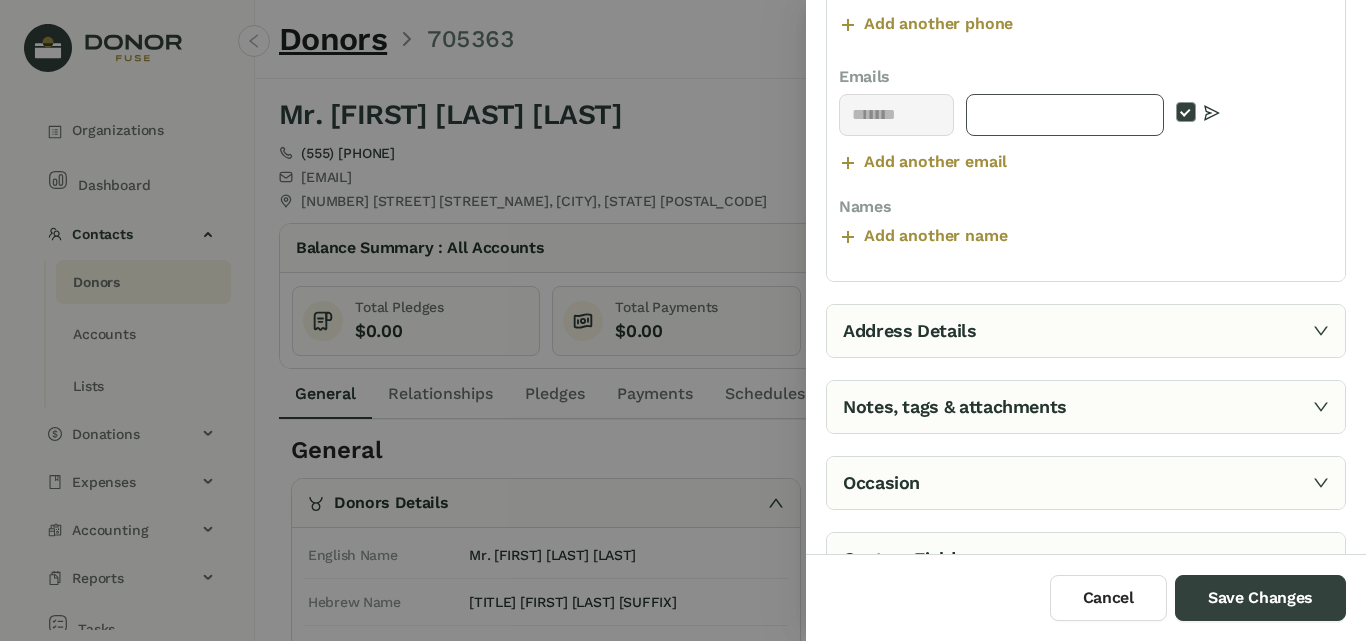 scroll, scrollTop: 693, scrollLeft: 0, axis: vertical 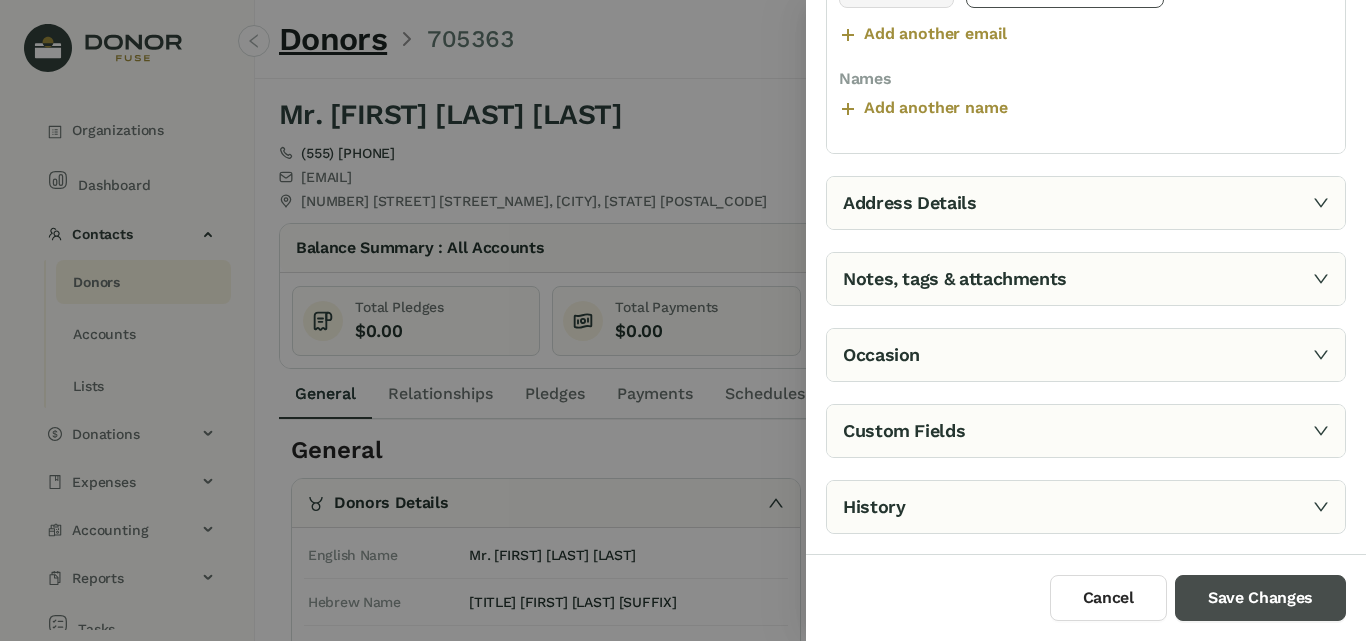 type 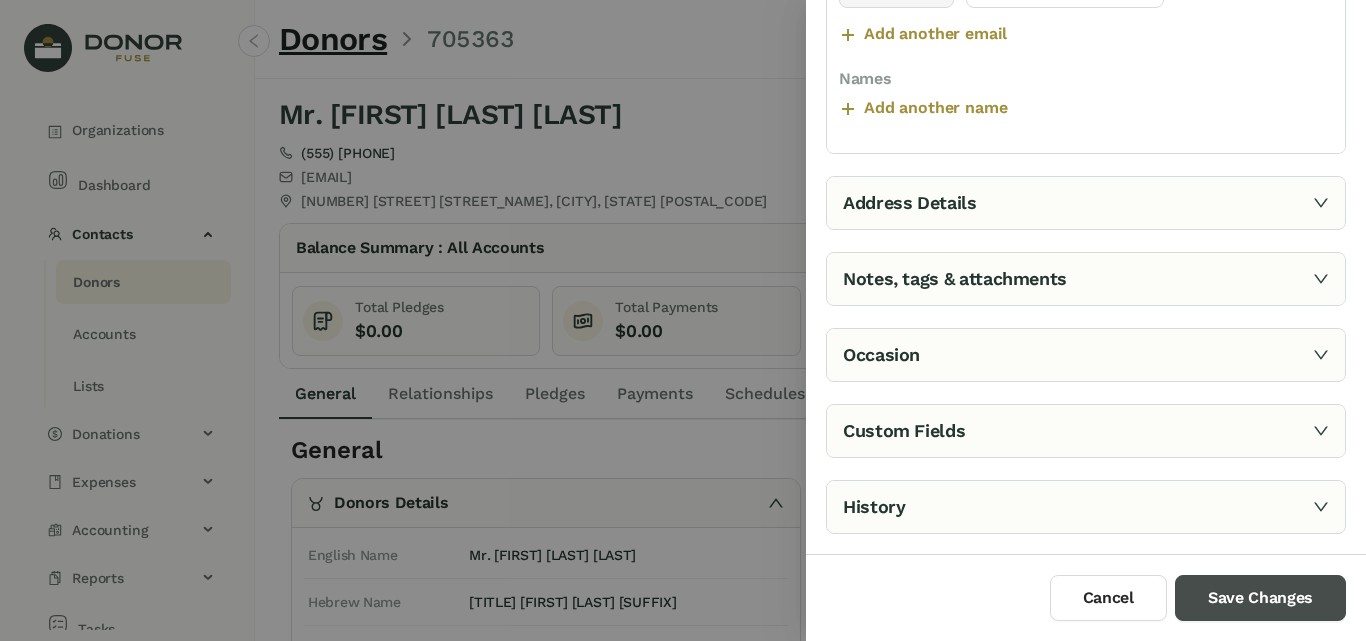 click on "Save Changes" at bounding box center (1260, 598) 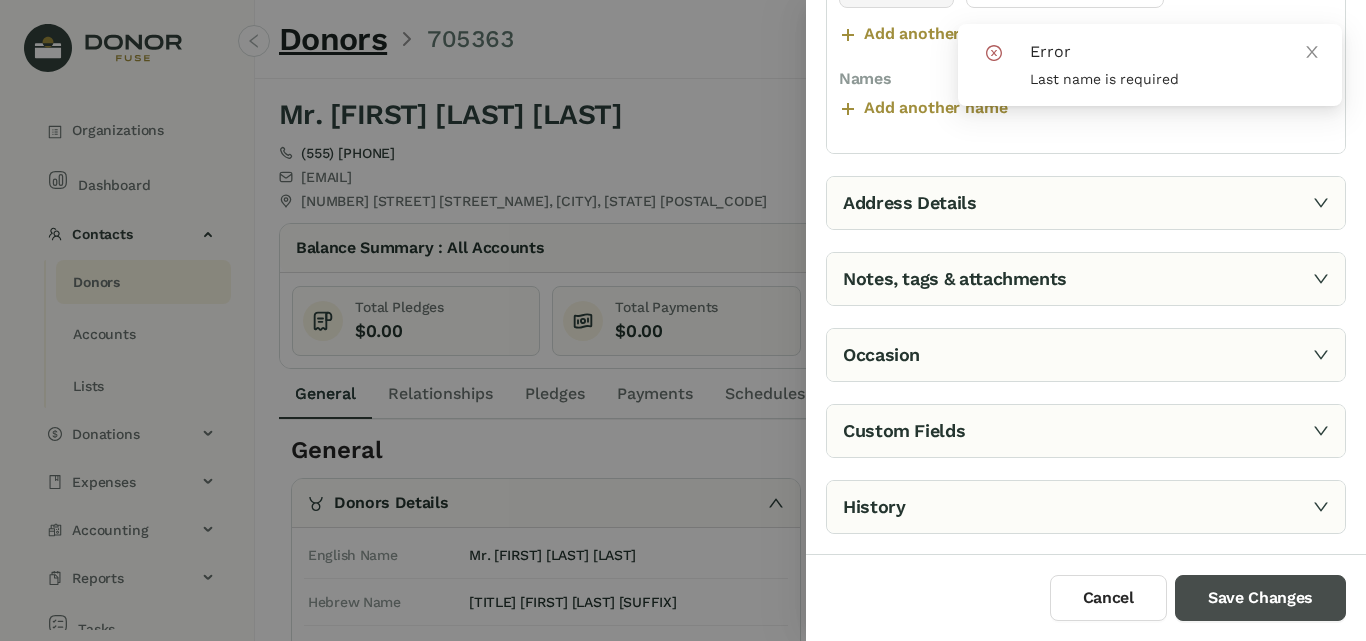 click on "Save Changes" at bounding box center [1260, 598] 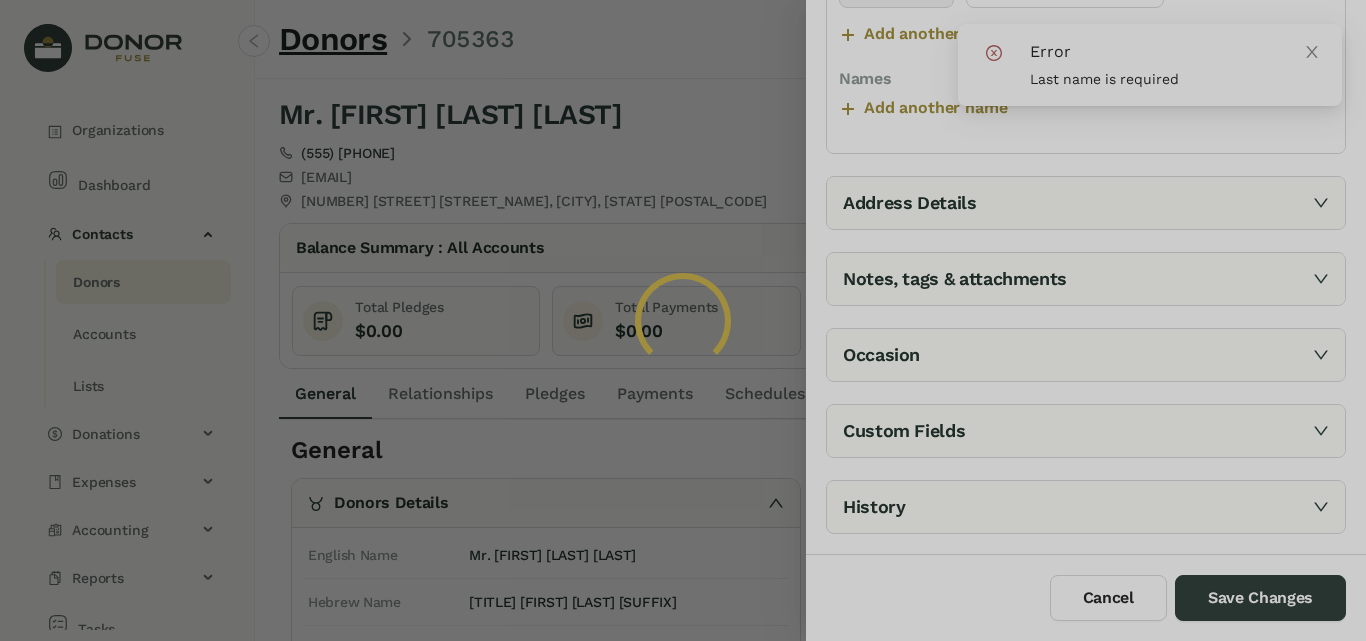 click 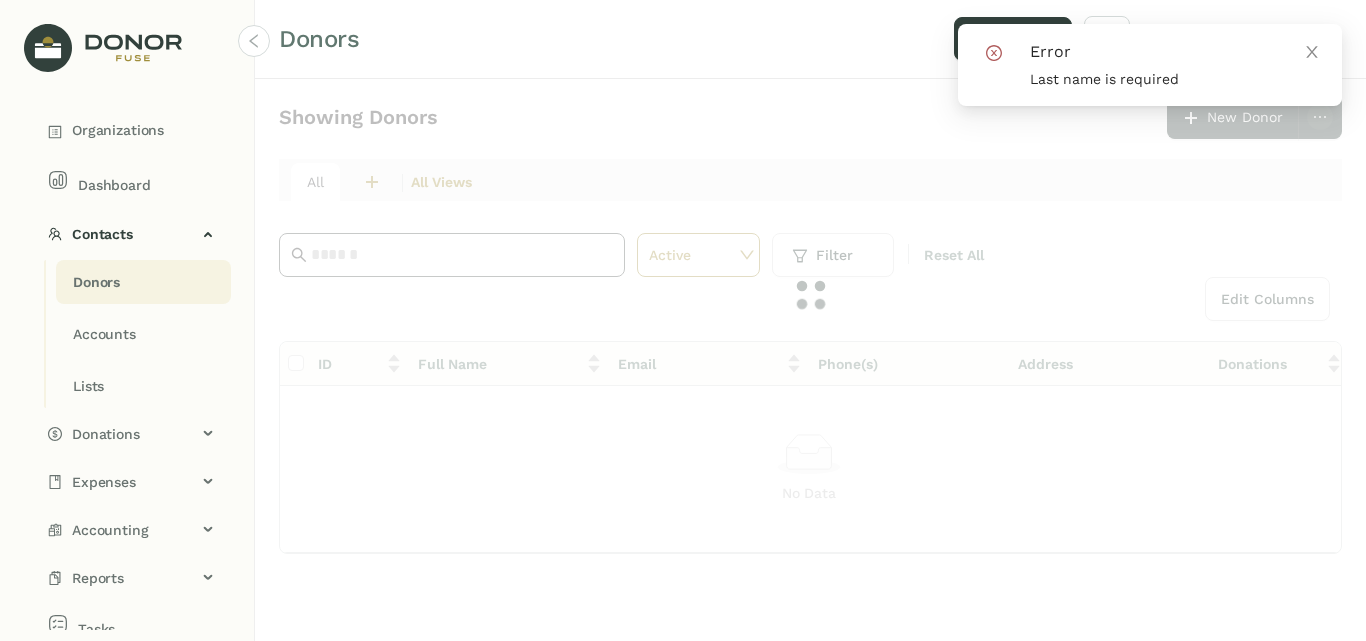 click 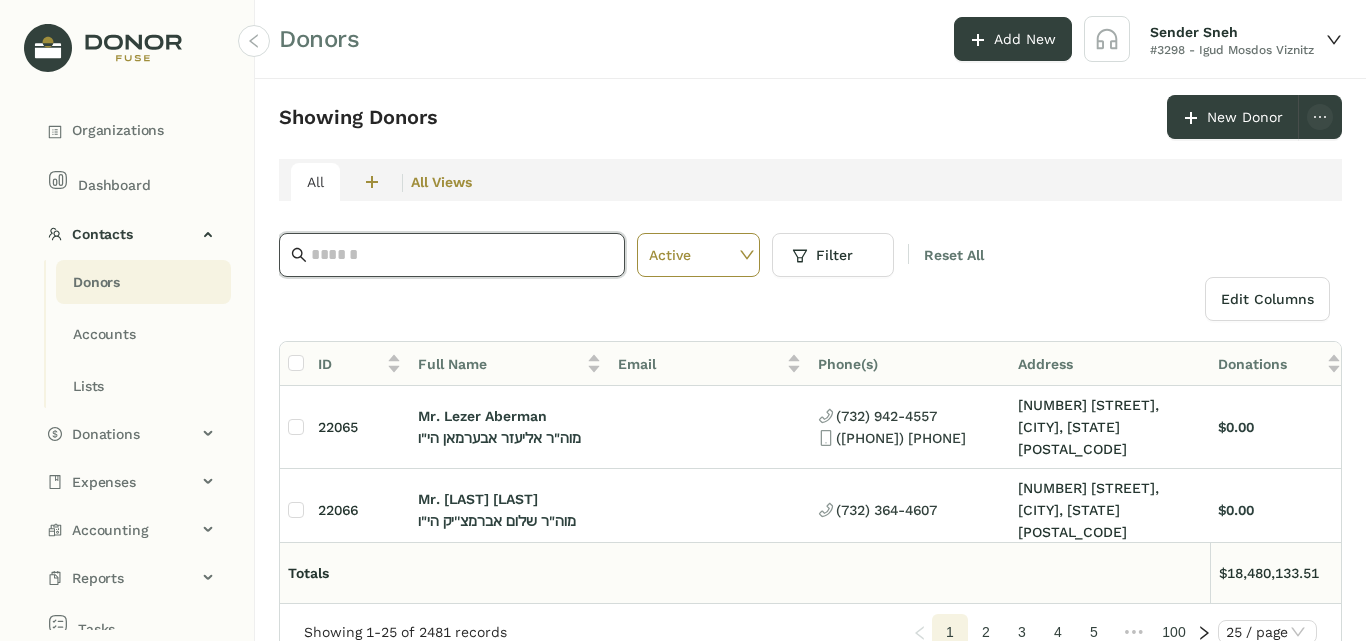 click 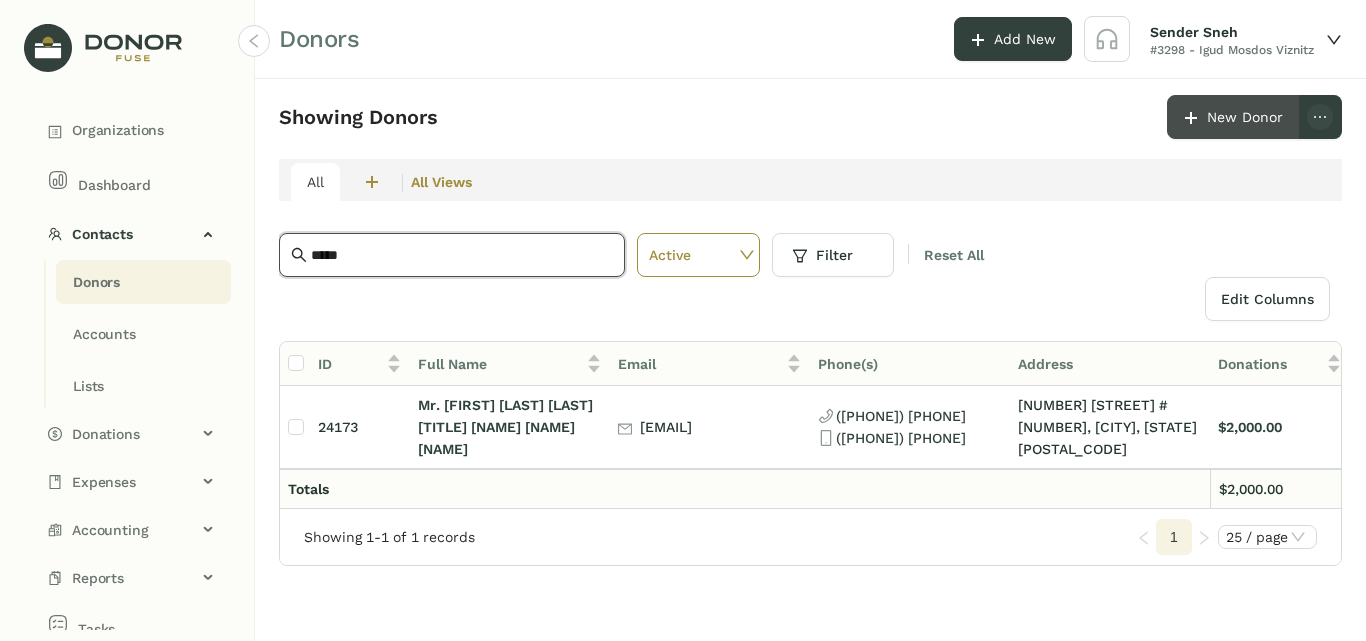 type on "*****" 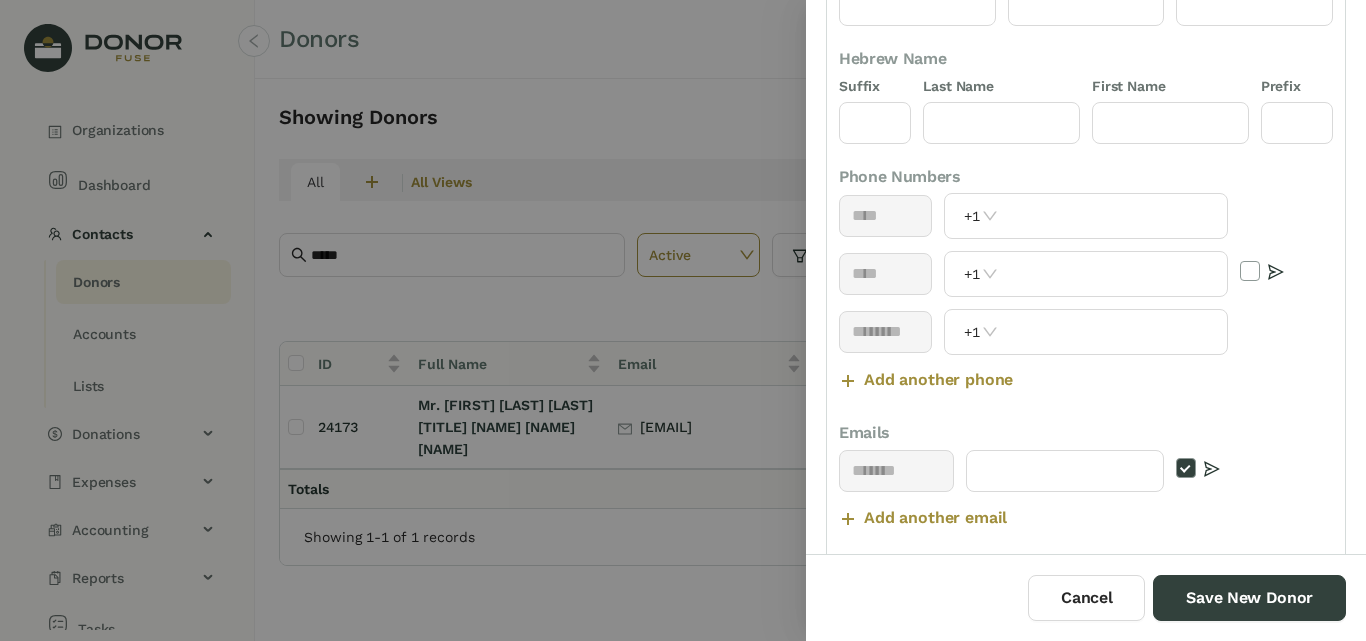scroll, scrollTop: 600, scrollLeft: 0, axis: vertical 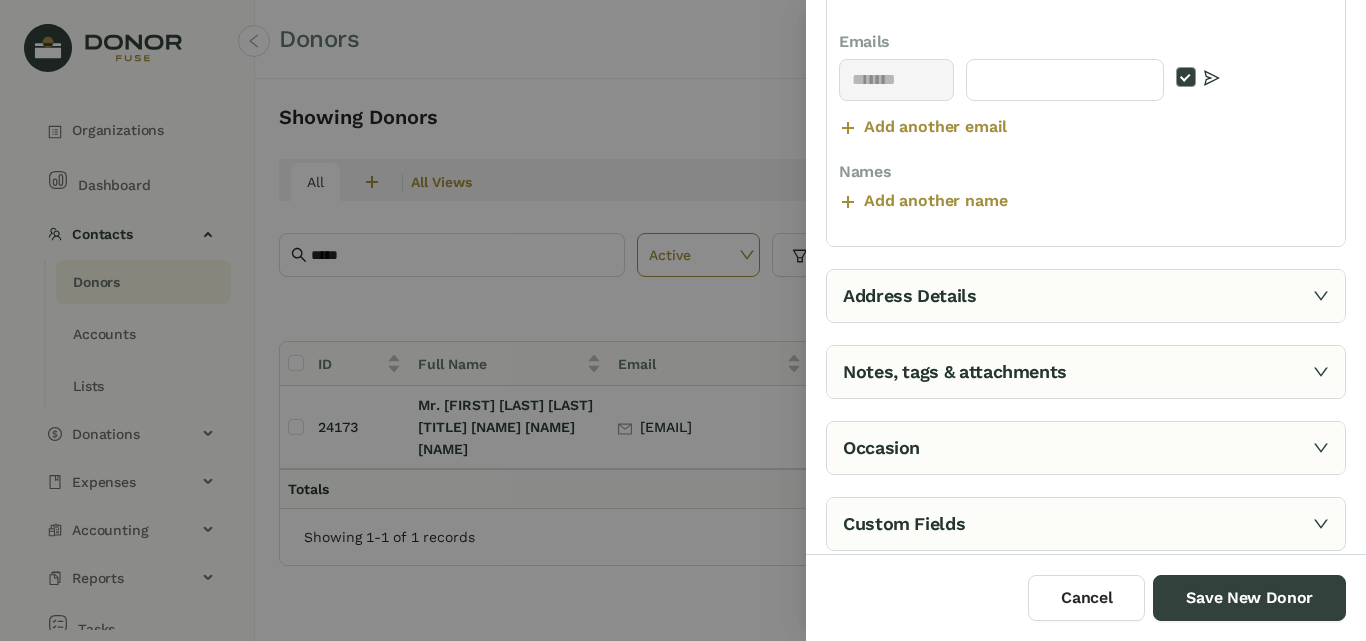 click 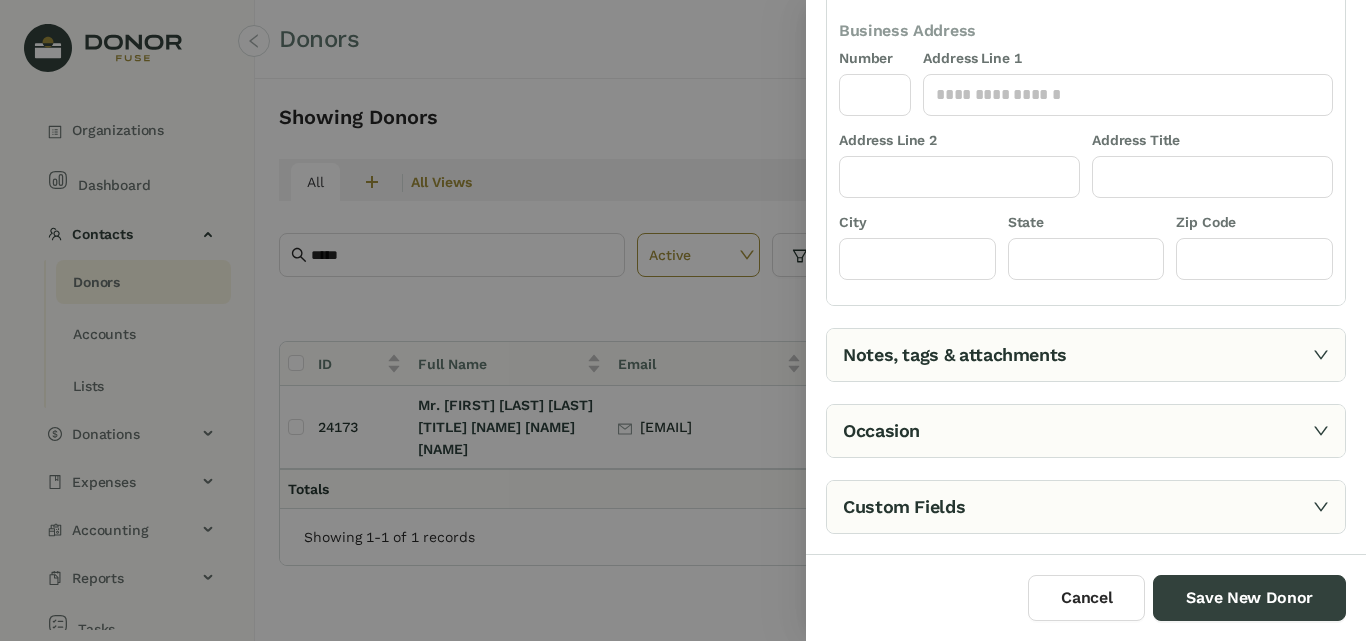 scroll, scrollTop: 477, scrollLeft: 0, axis: vertical 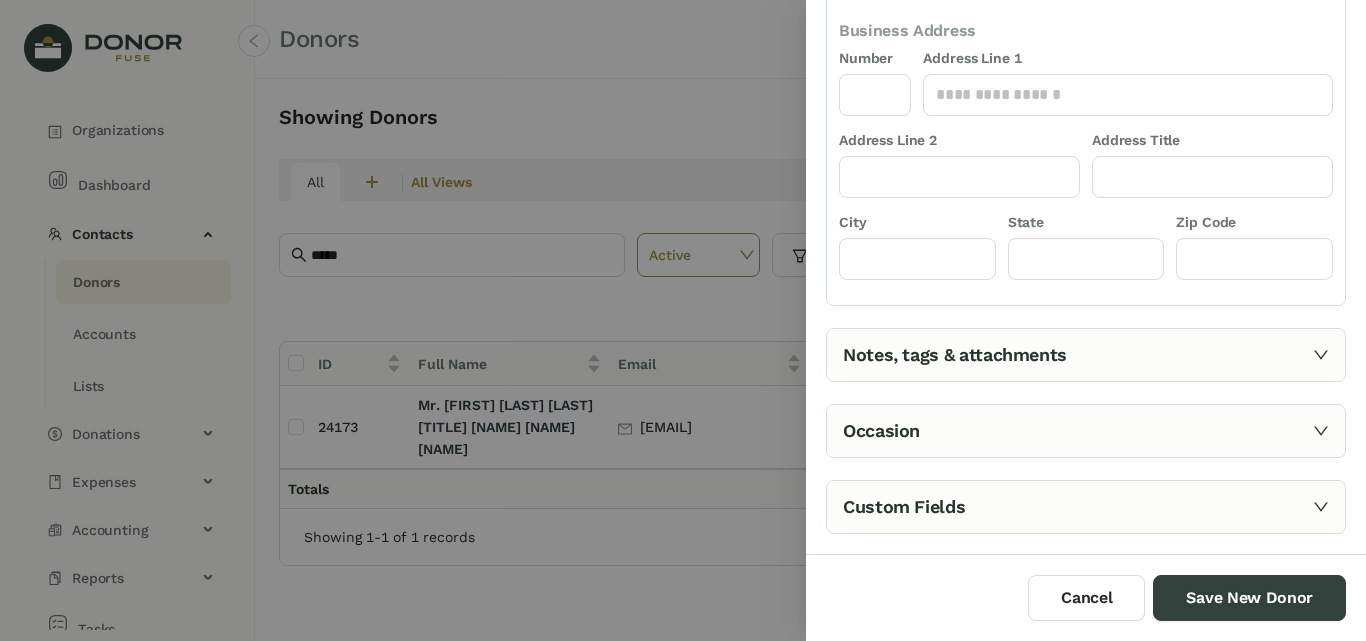 click 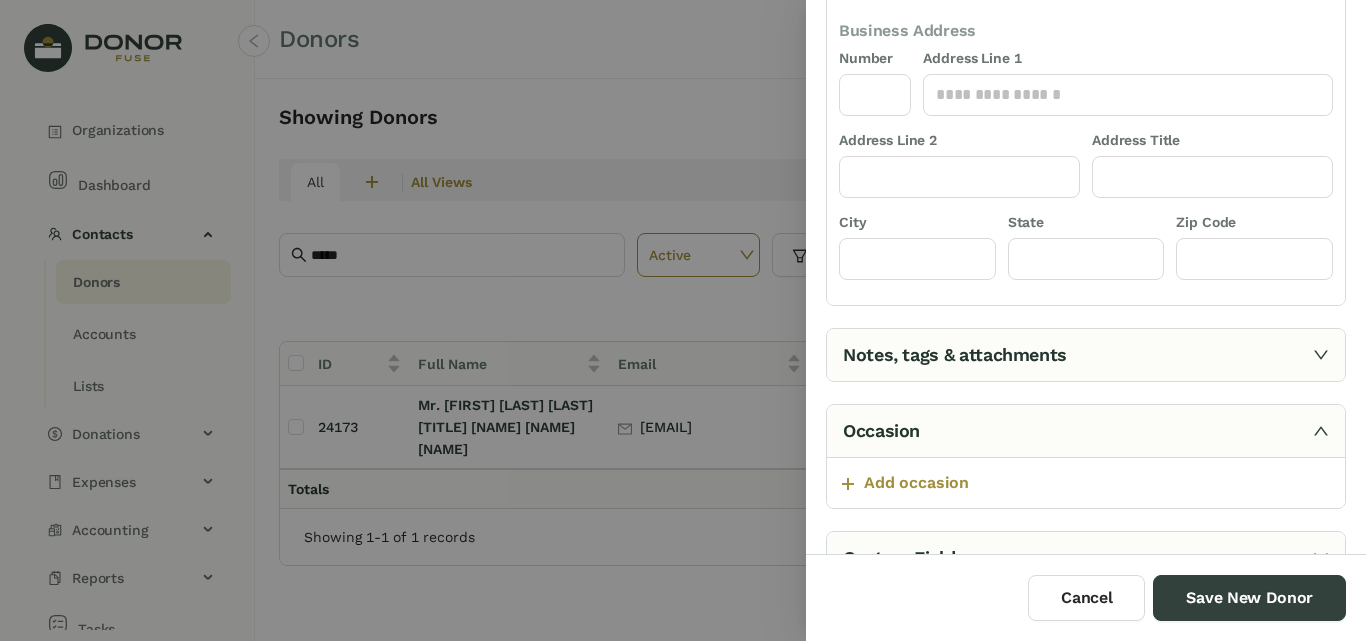 scroll, scrollTop: 0, scrollLeft: 0, axis: both 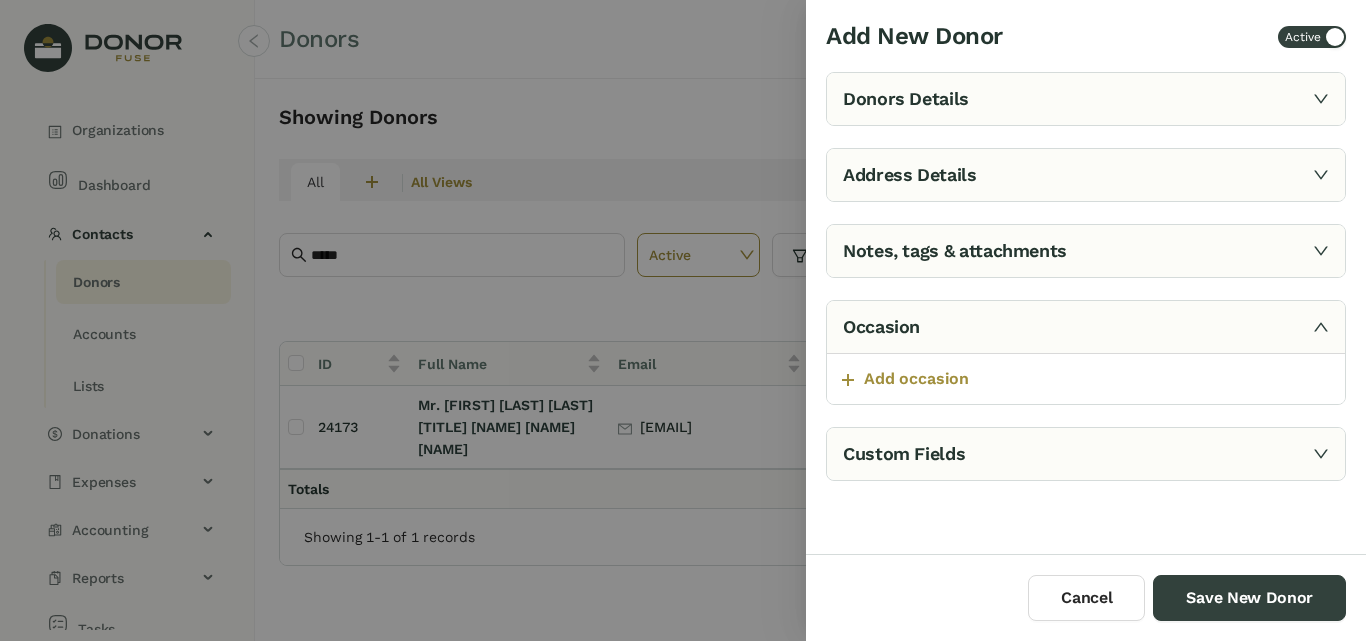 click 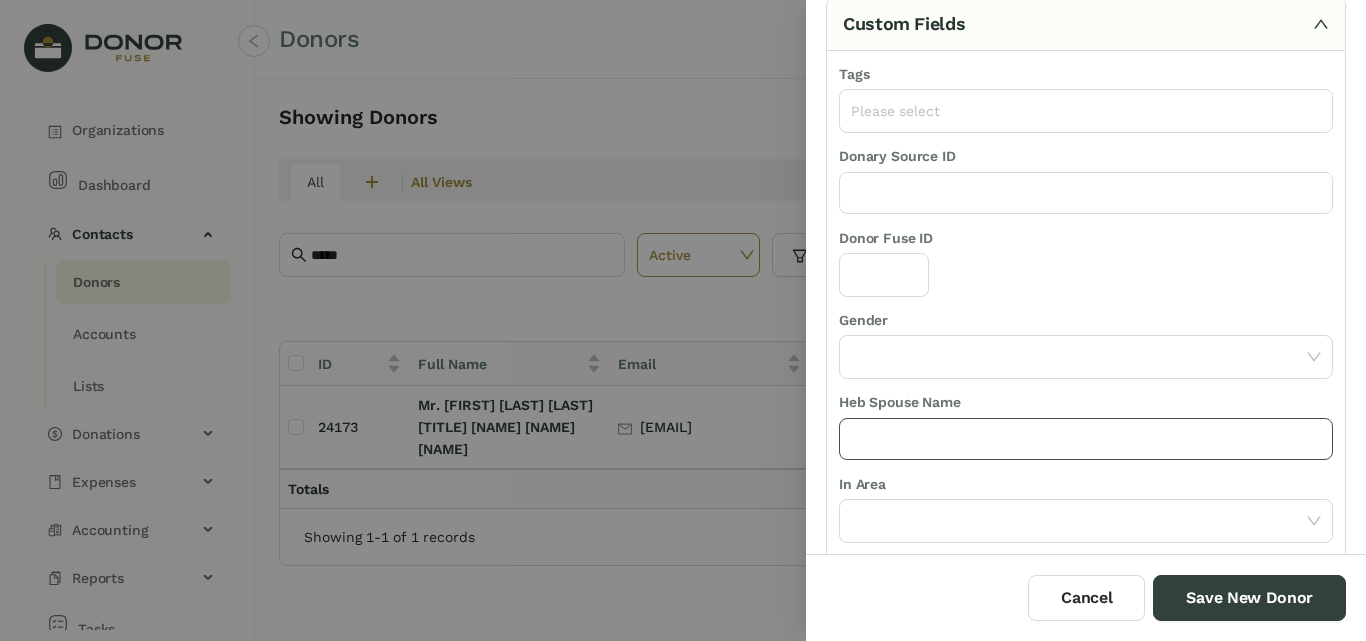 scroll, scrollTop: 0, scrollLeft: 0, axis: both 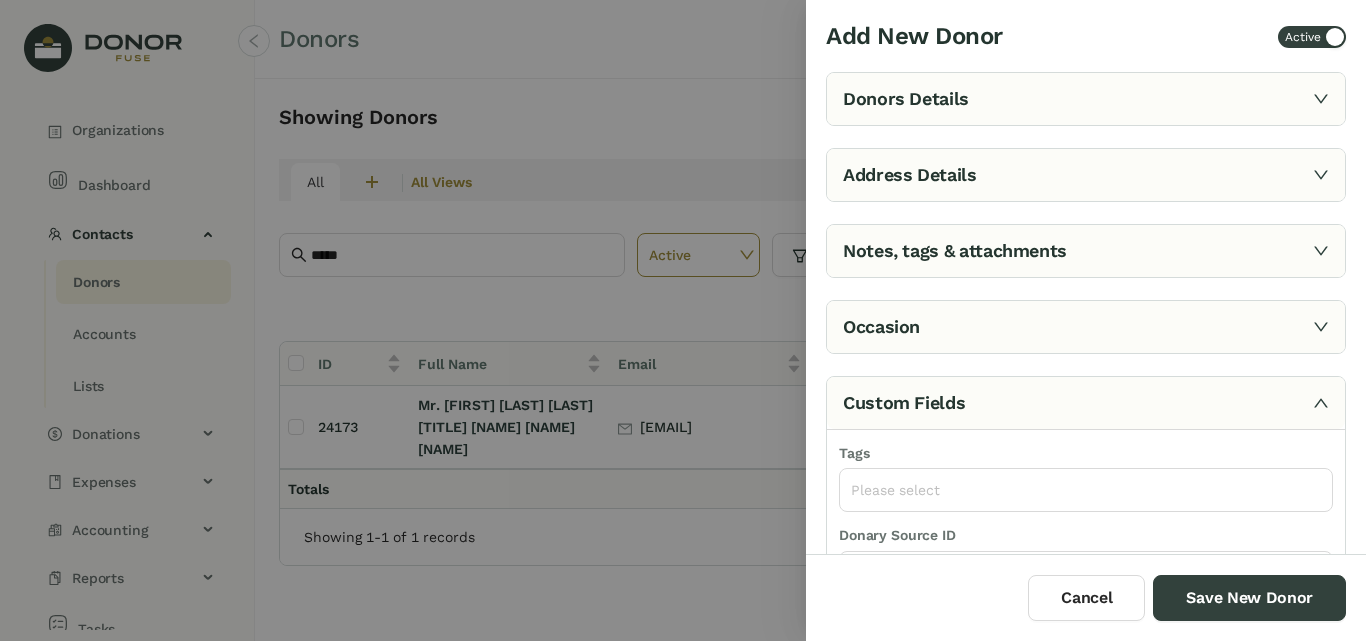 click 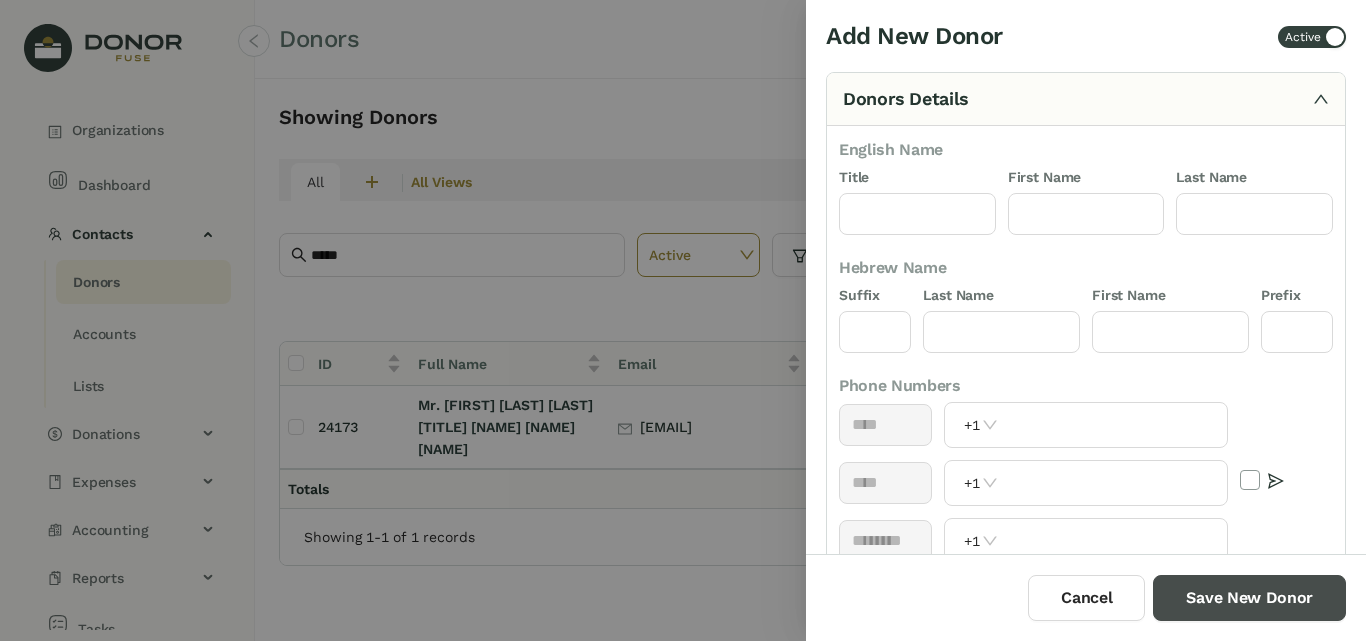 click on "Save New Donor" at bounding box center (1249, 598) 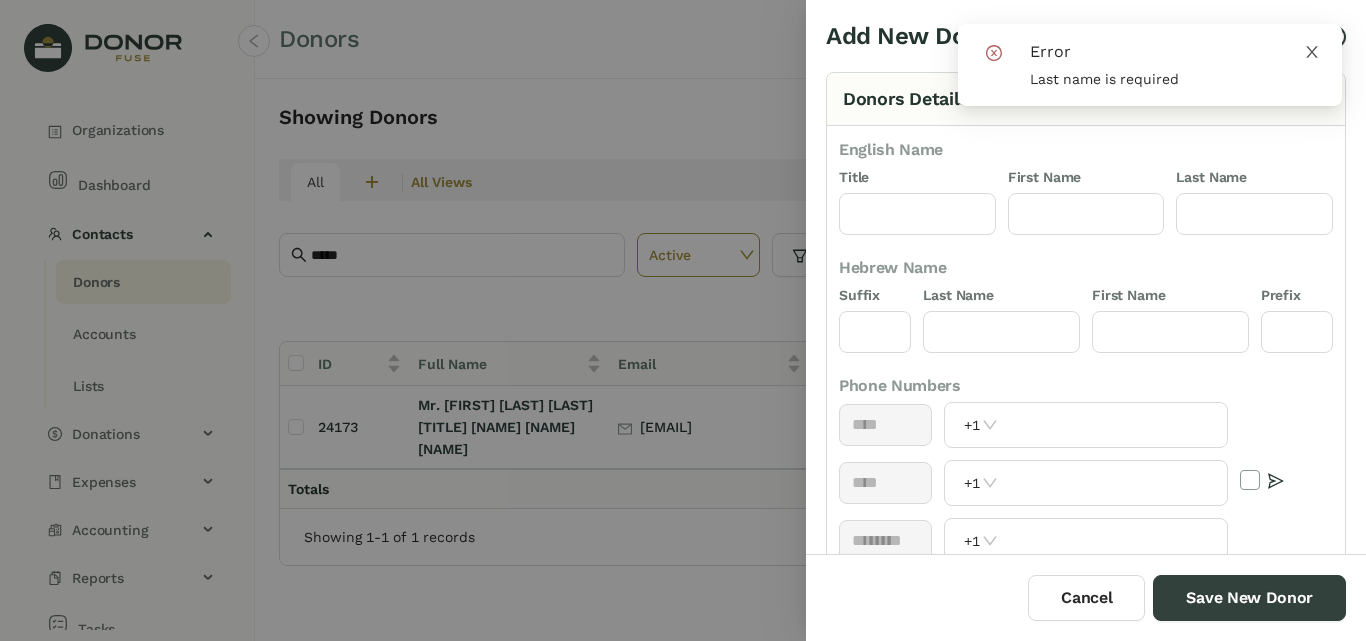 click 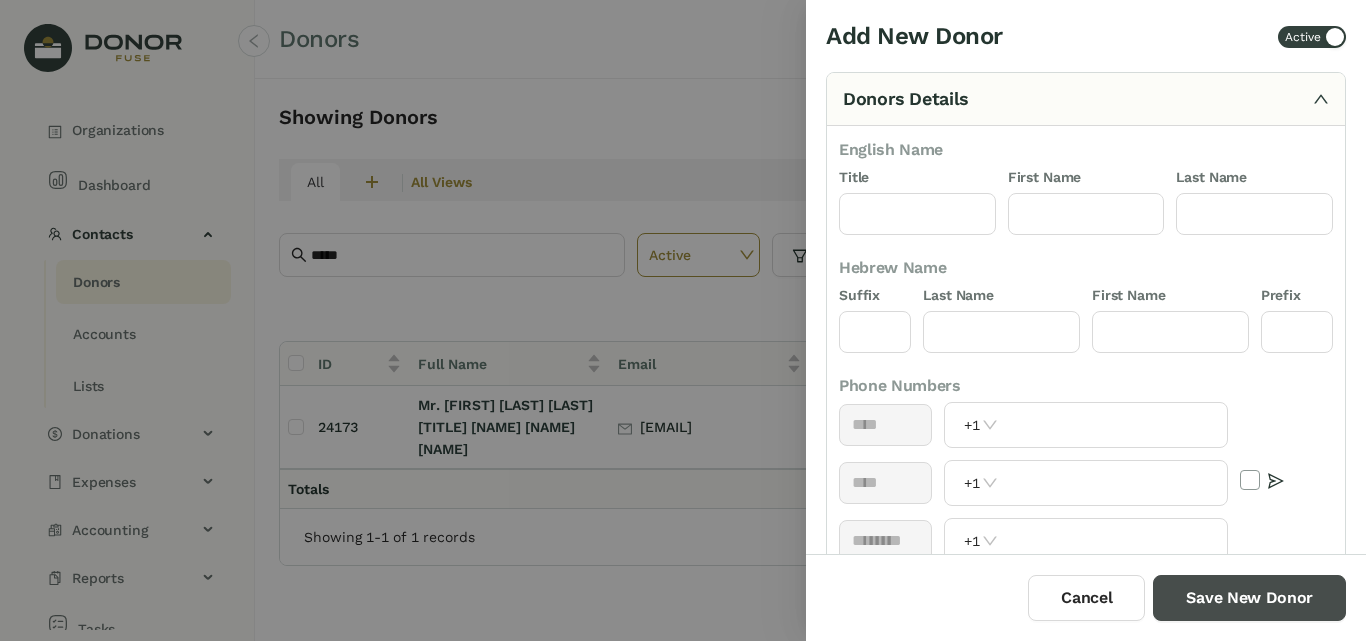 click on "Save New Donor" at bounding box center [1249, 598] 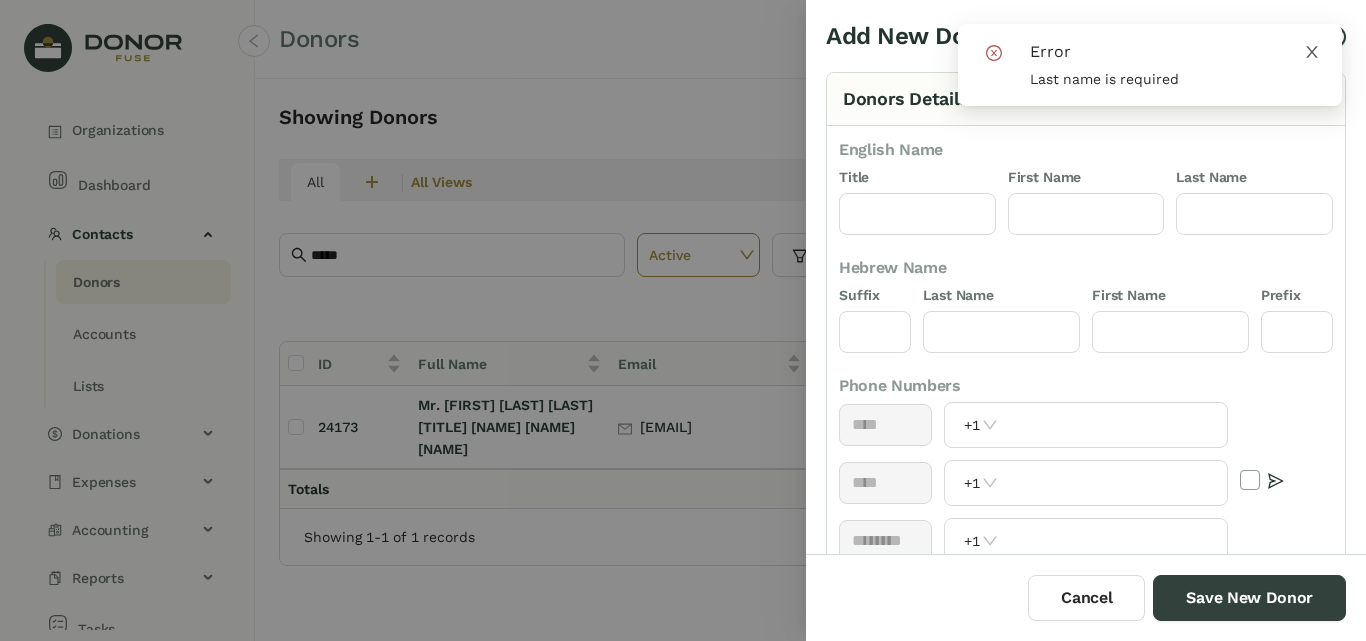 click 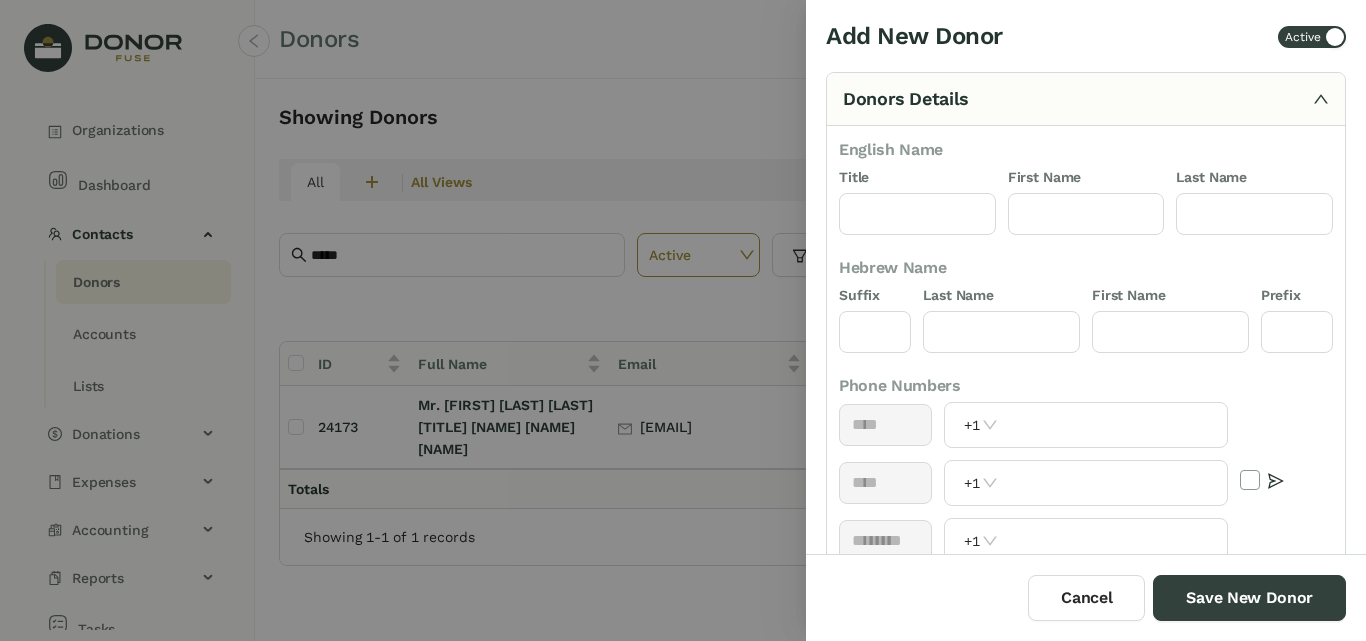 click at bounding box center (683, 320) 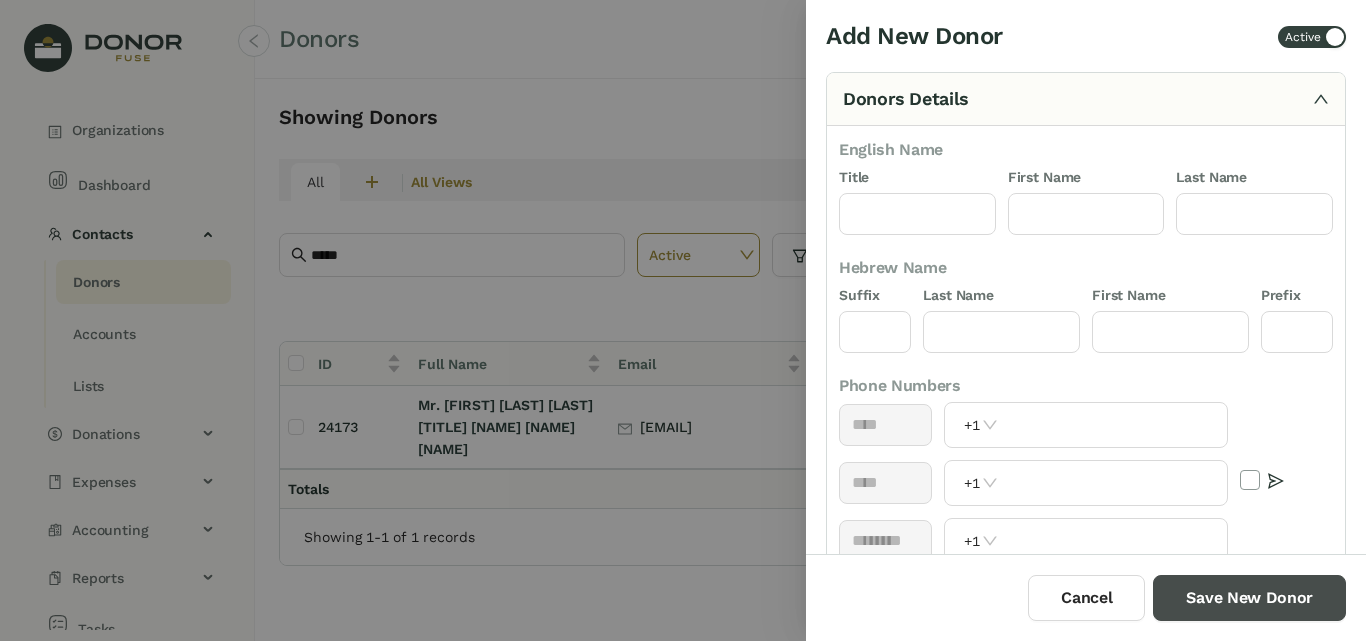 click on "Save New Donor" at bounding box center (1249, 598) 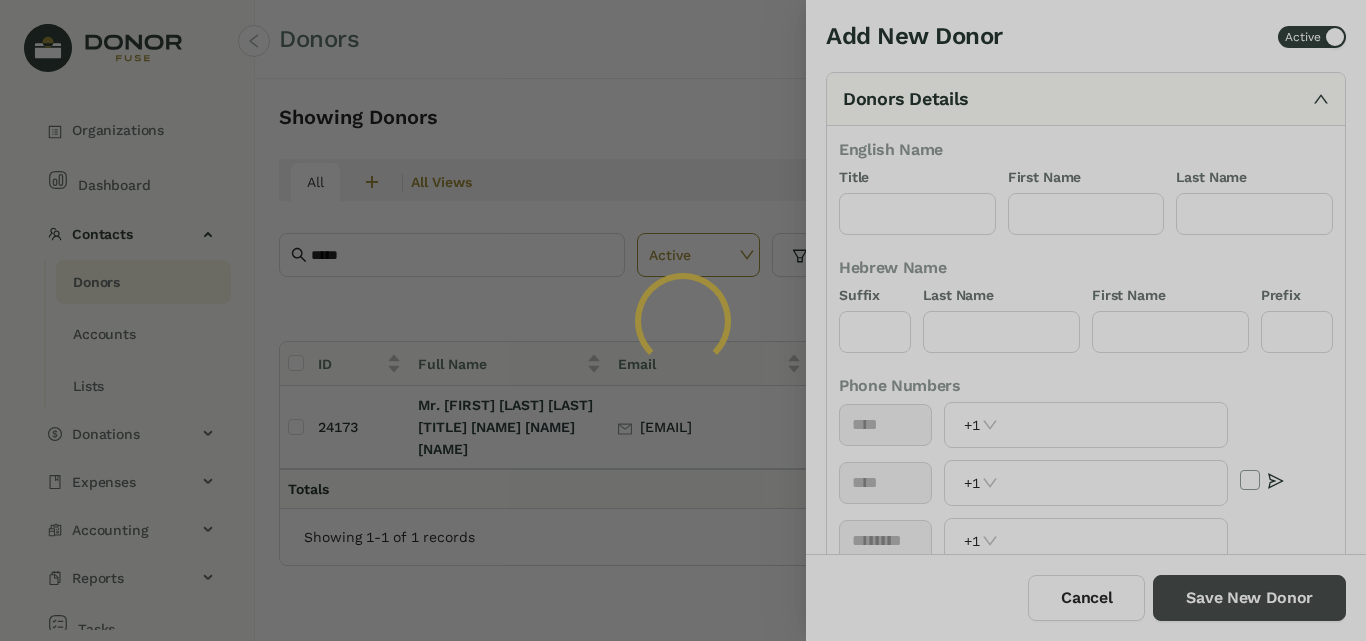 click 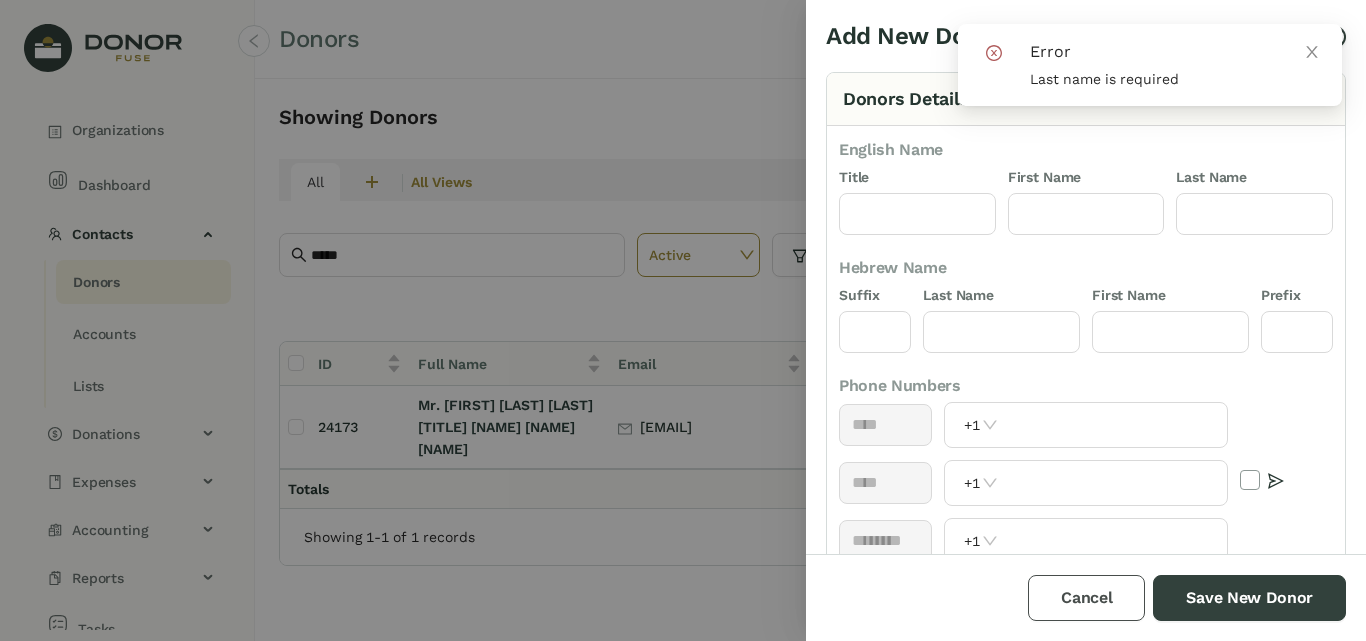 click on "Cancel" at bounding box center [1086, 598] 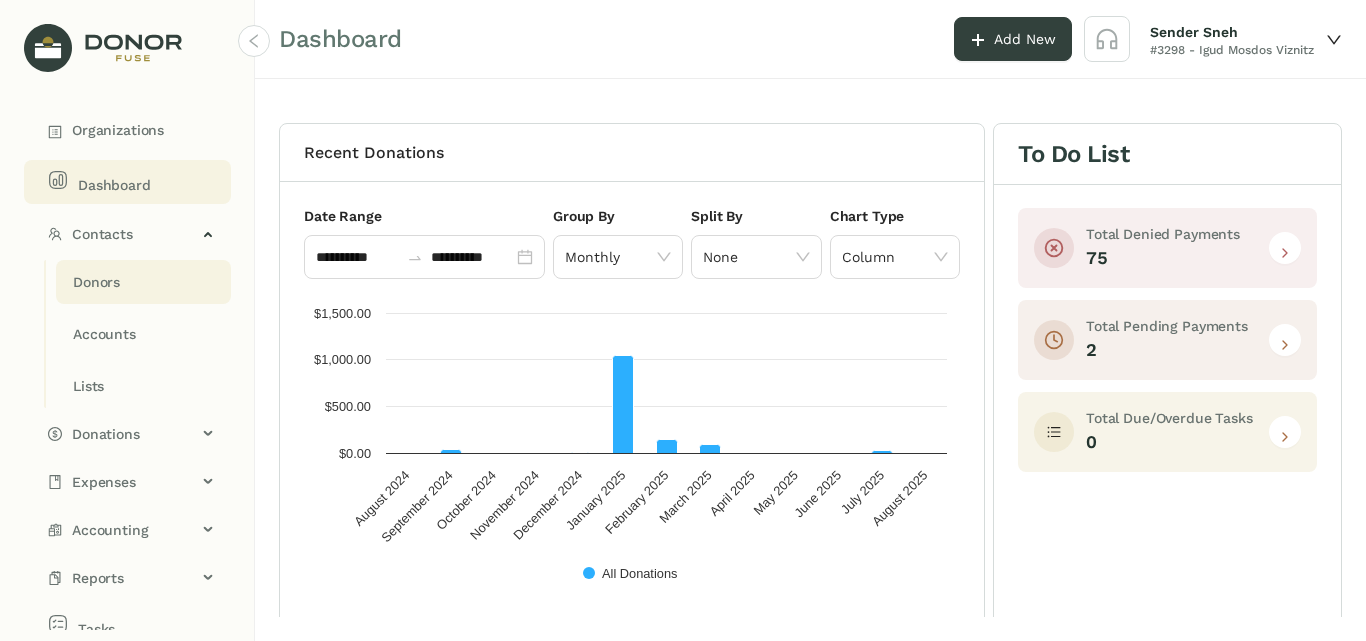 click on "Donors" 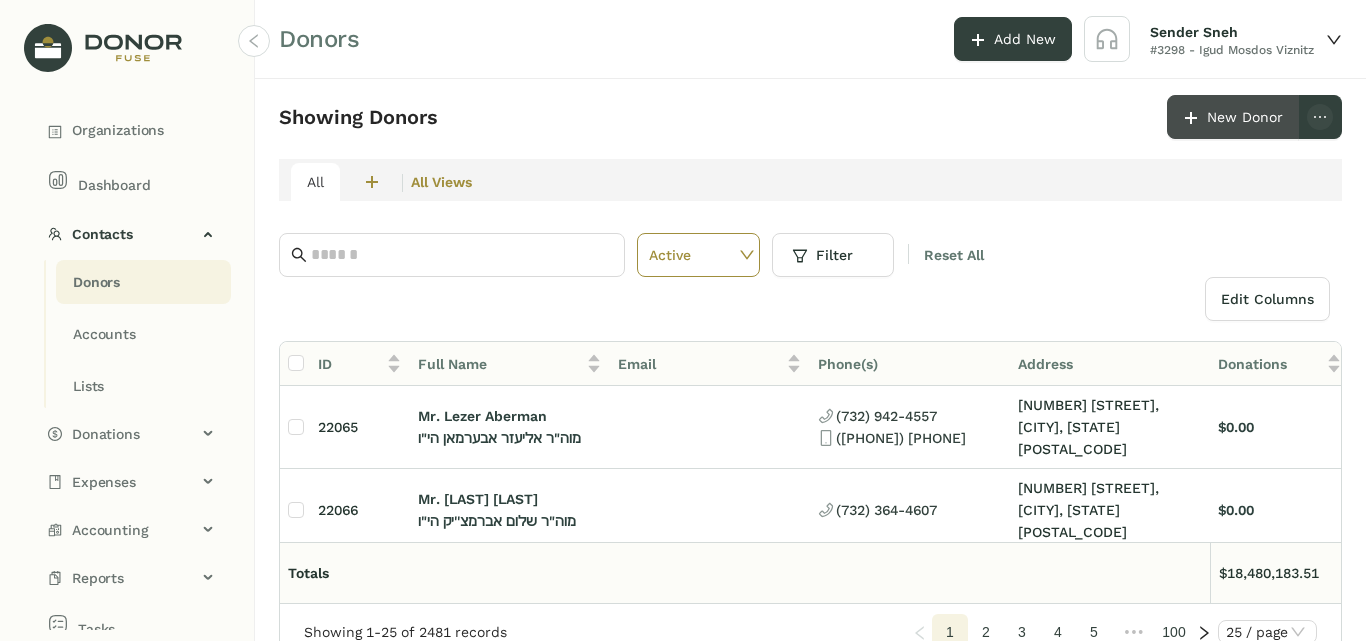 click on "New Donor" 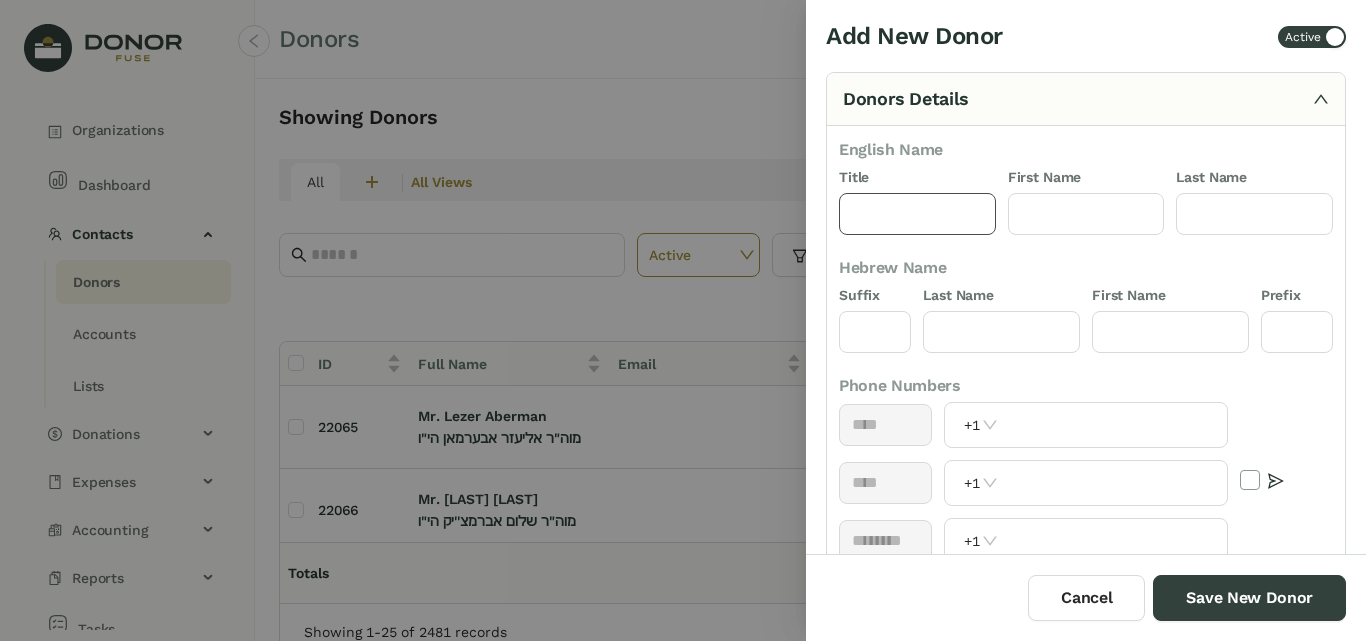 click 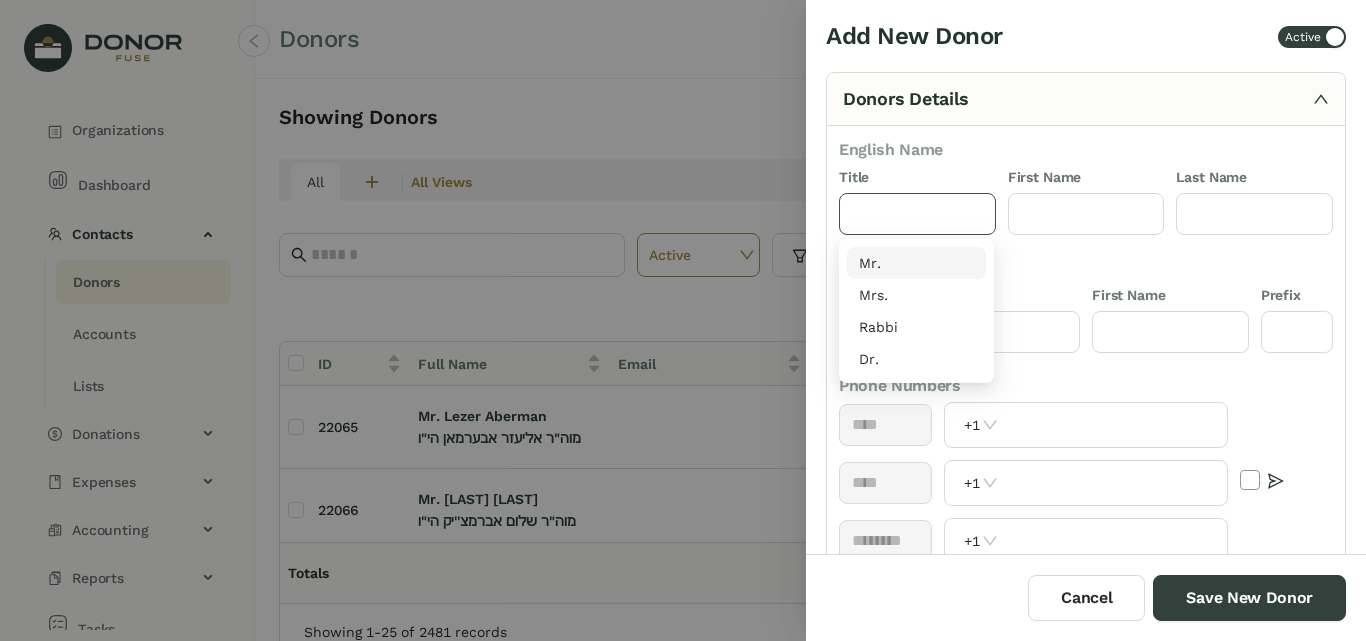 click on "Mr." at bounding box center (916, 263) 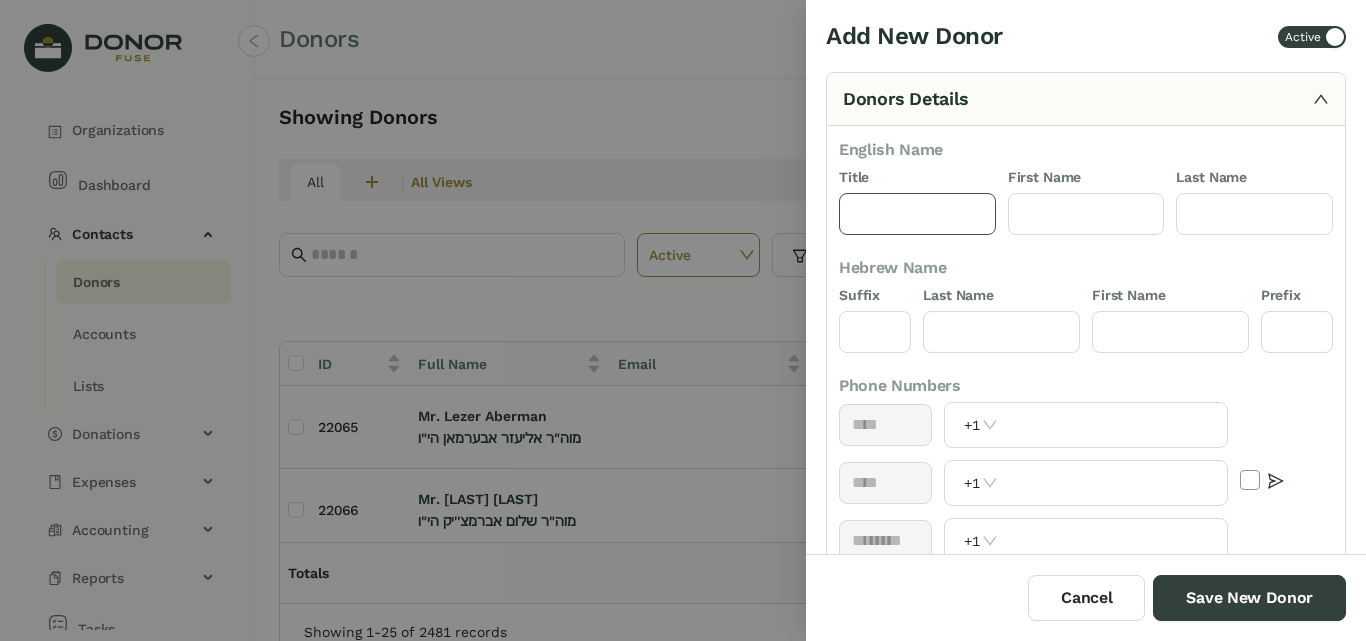type on "***" 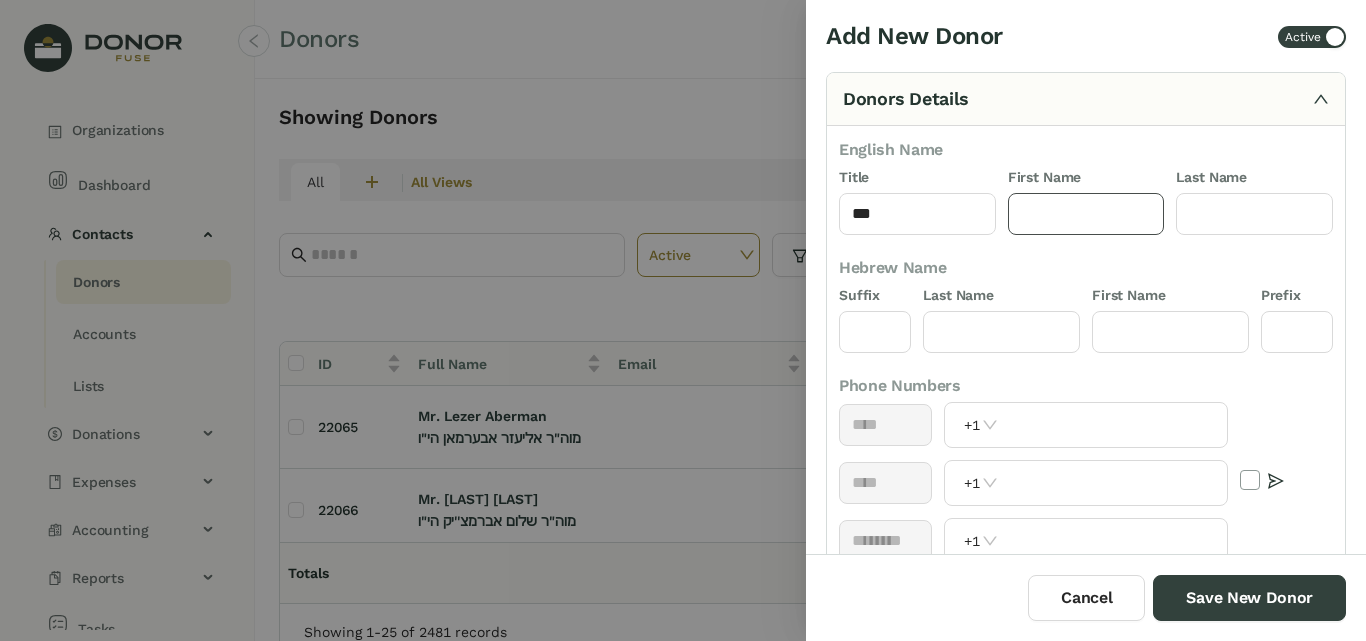 click 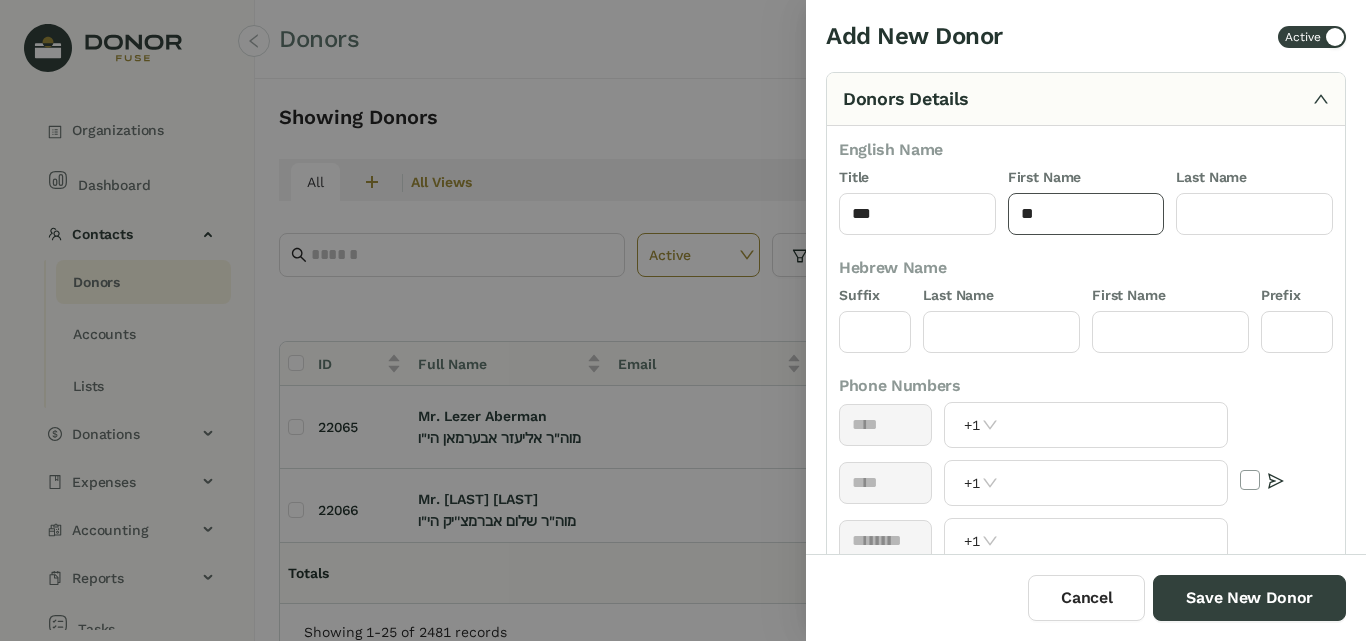 type on "*" 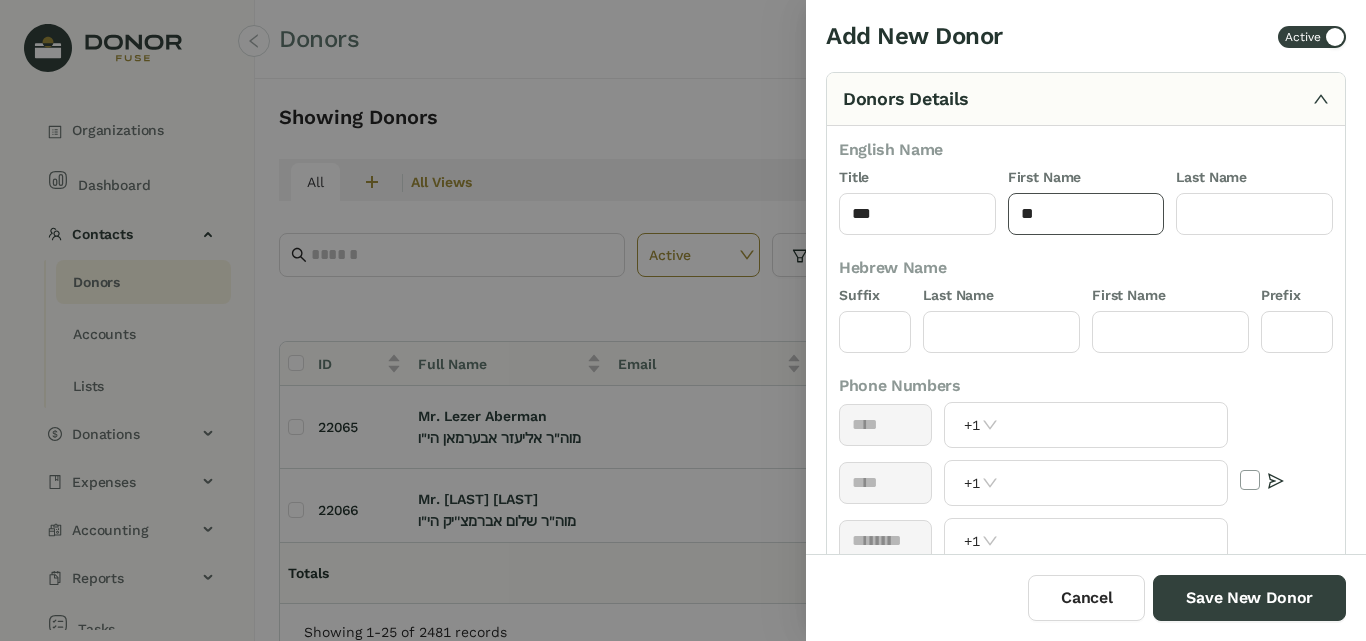 type on "*" 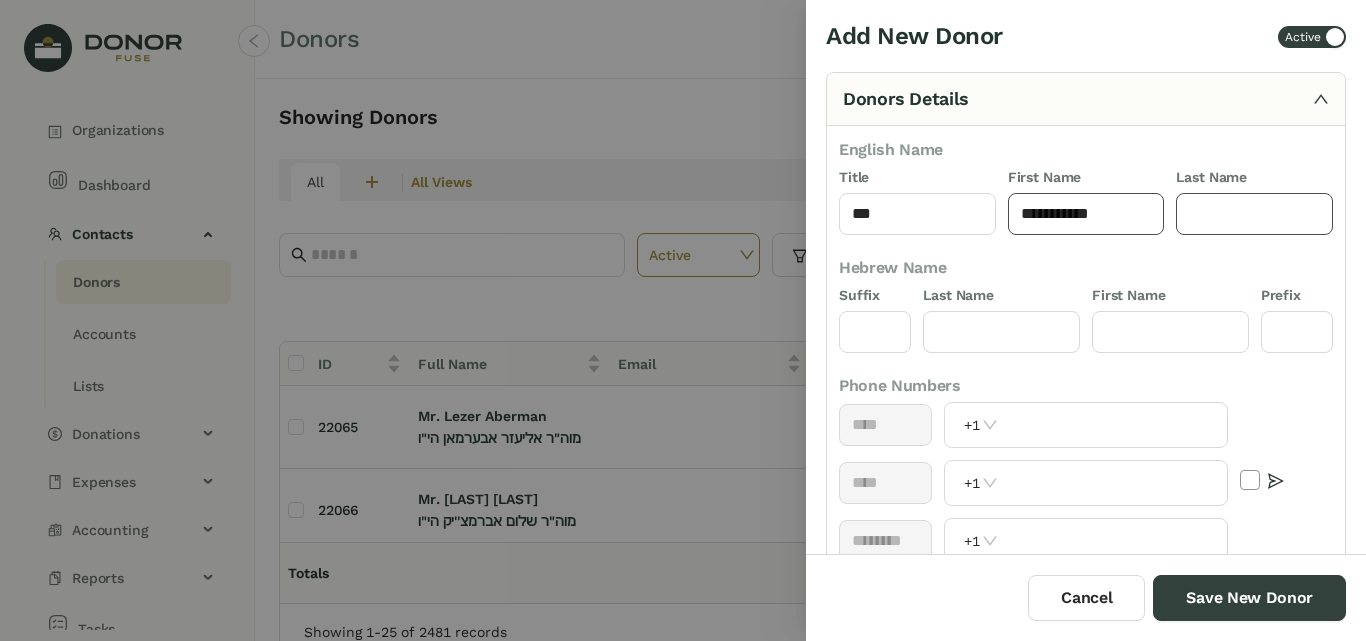 type on "**********" 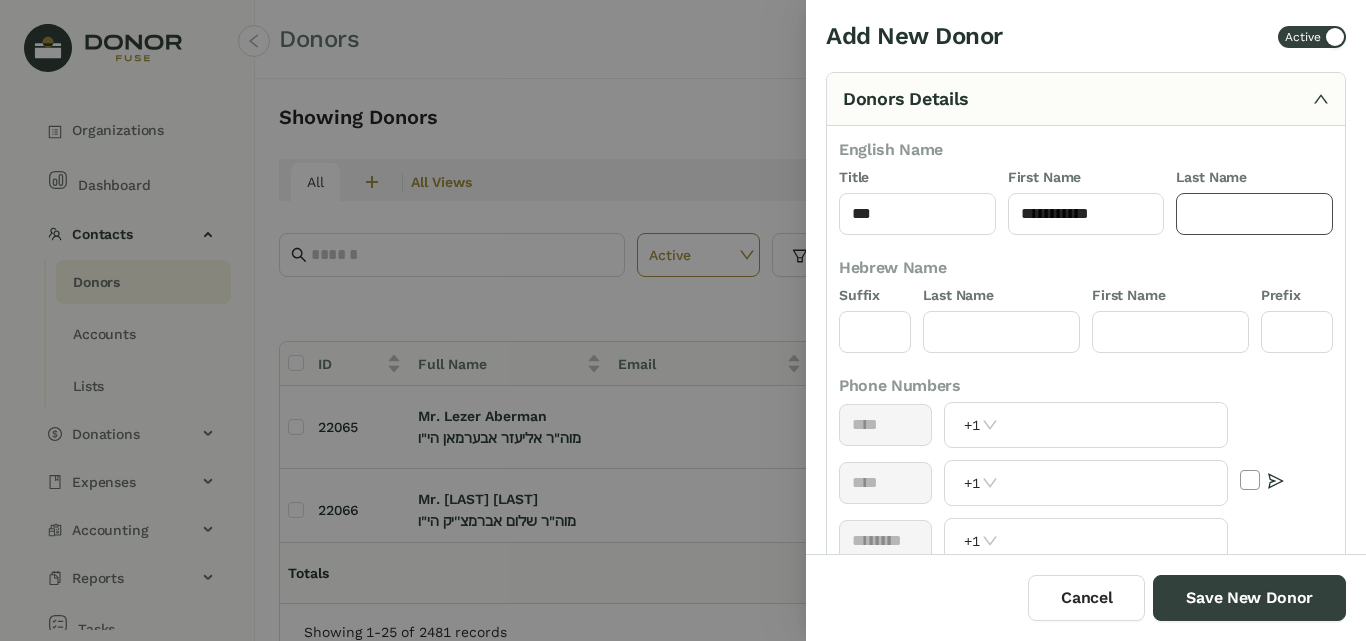 click 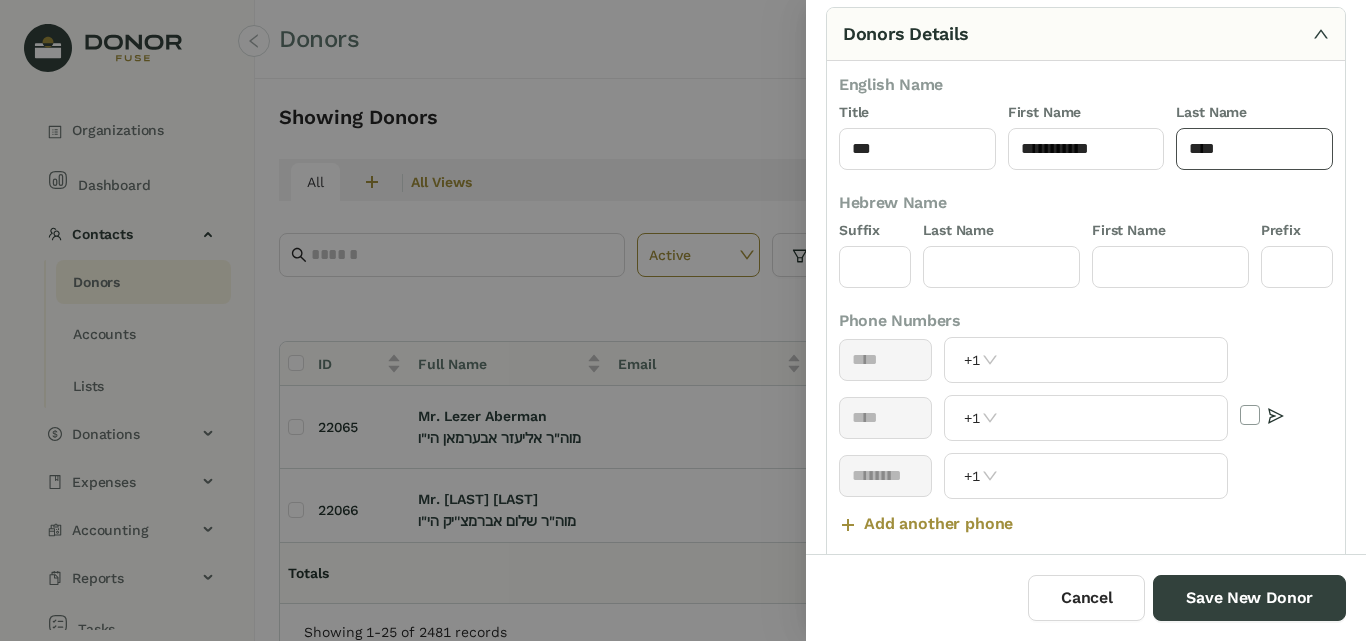 scroll, scrollTop: 100, scrollLeft: 0, axis: vertical 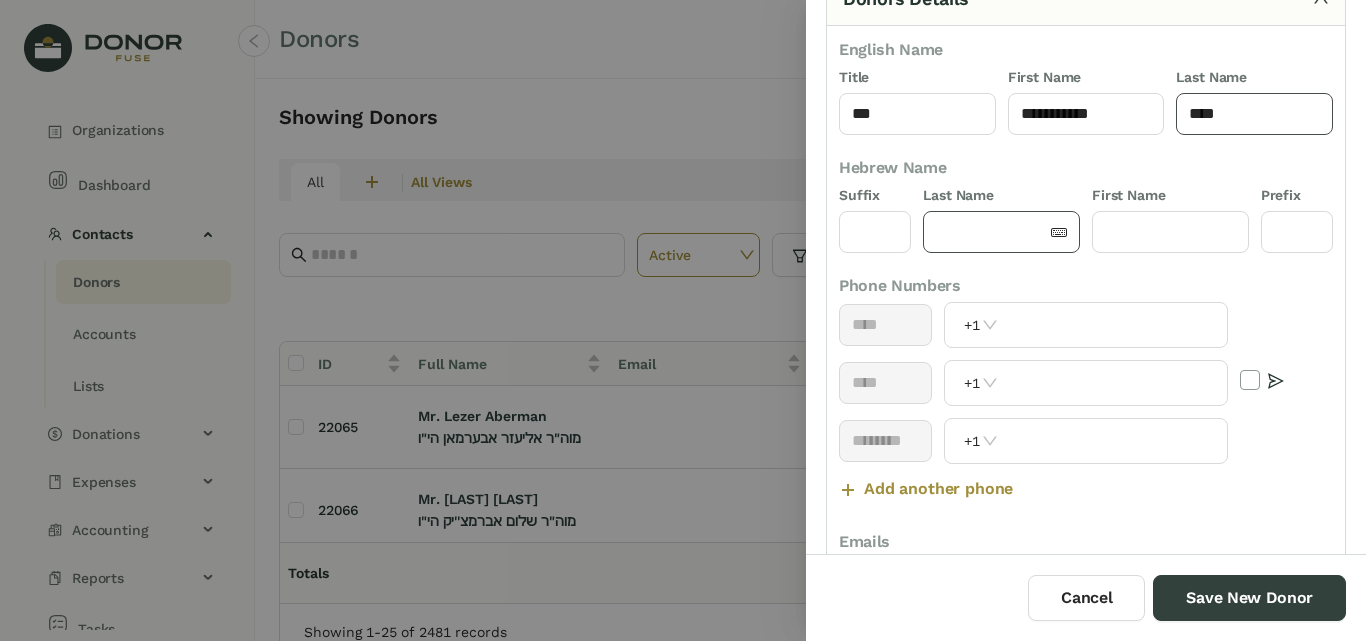 type on "****" 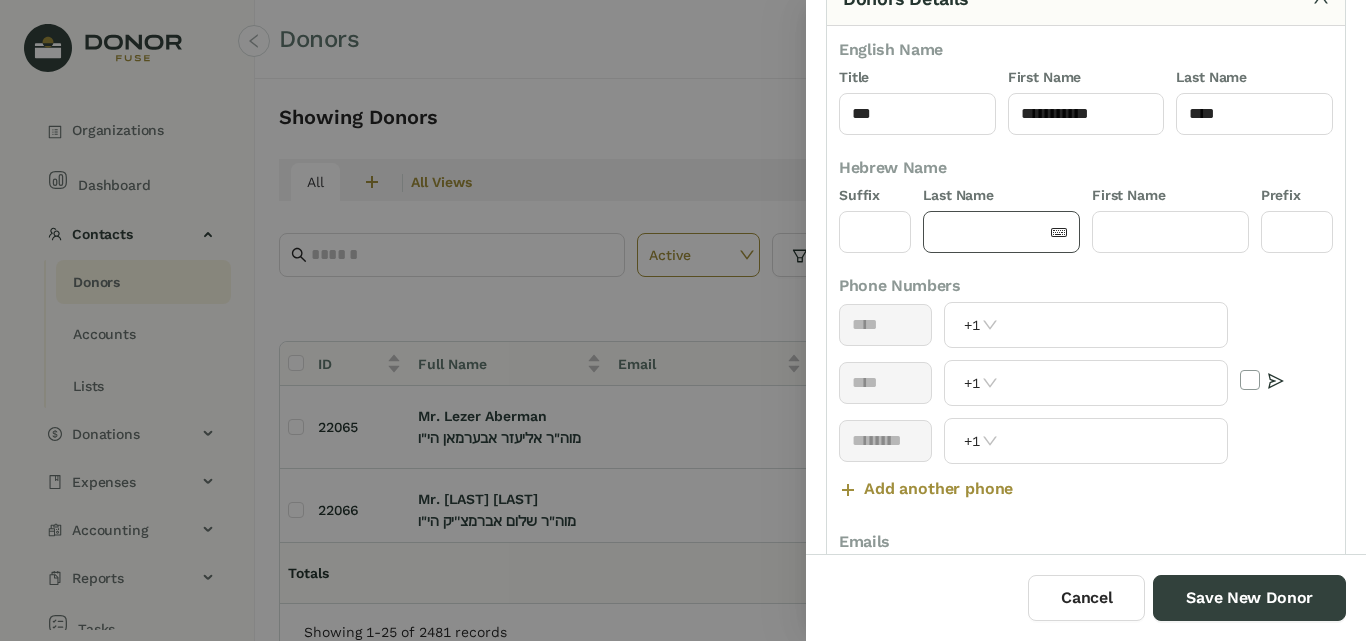 click 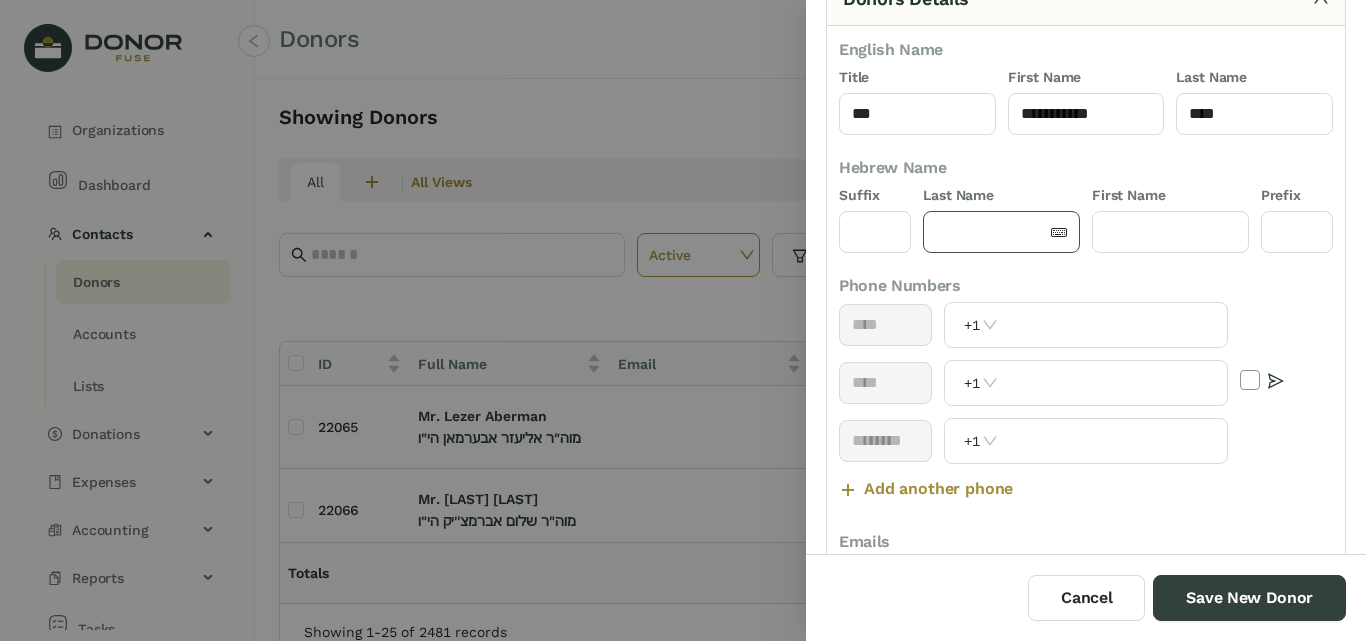 click 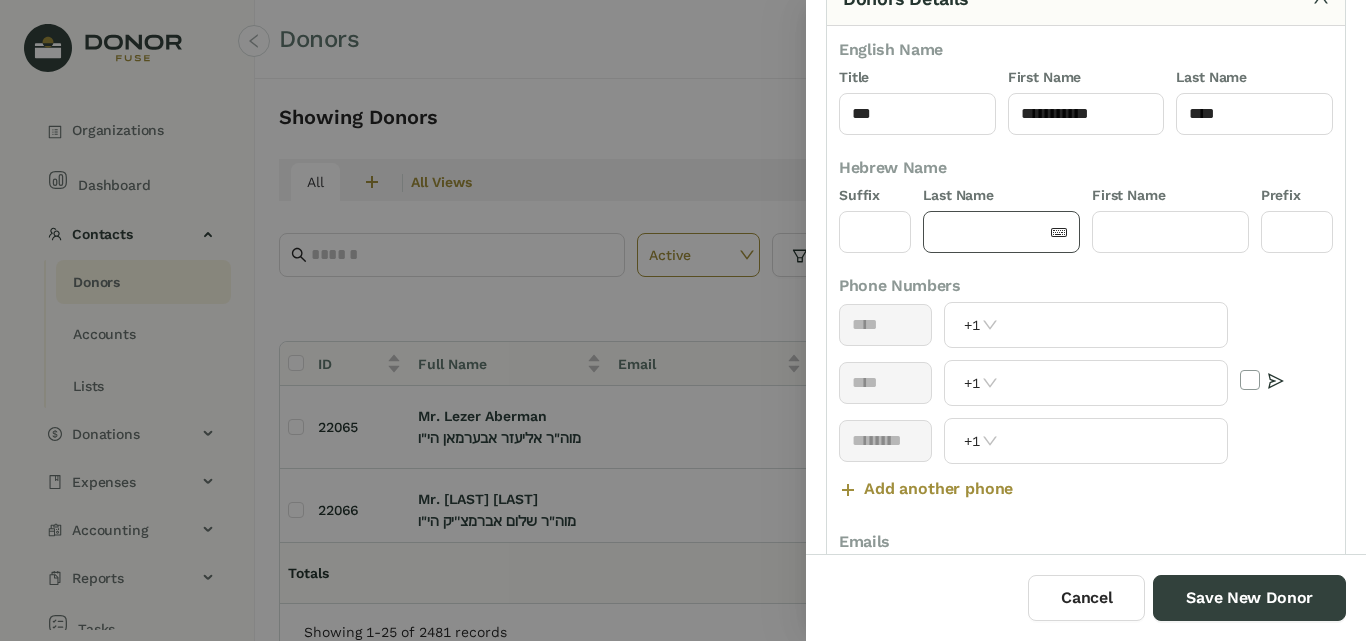 scroll, scrollTop: 0, scrollLeft: 0, axis: both 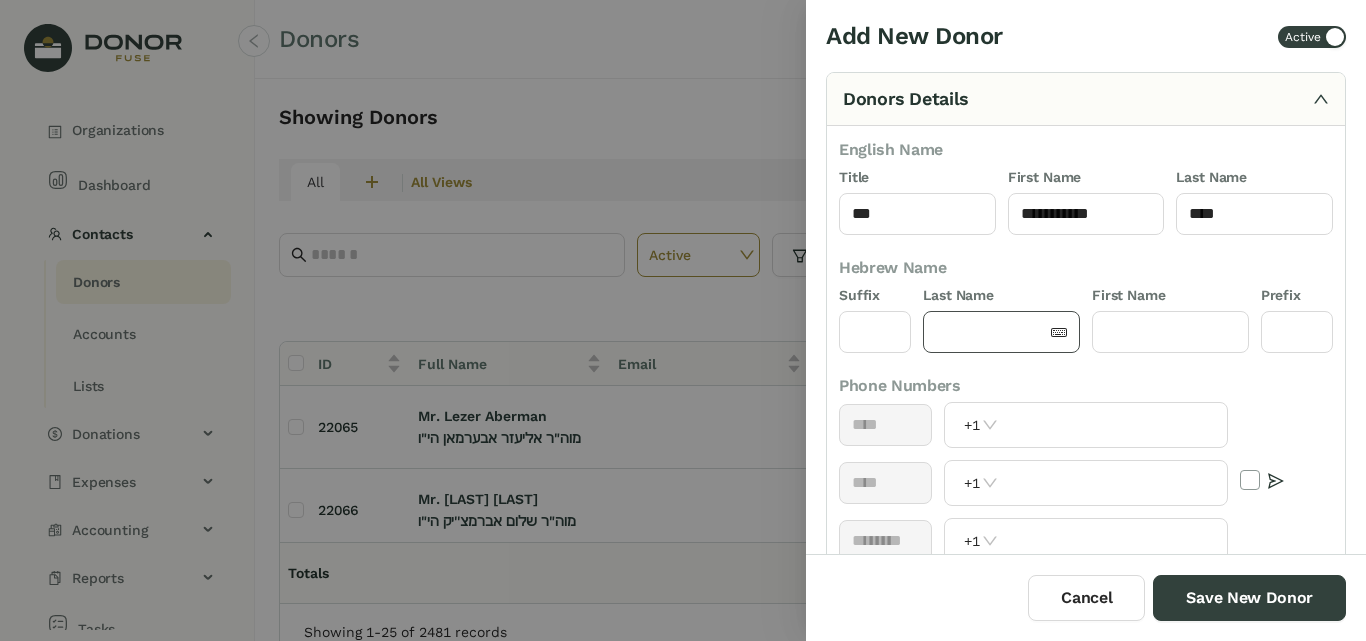 click 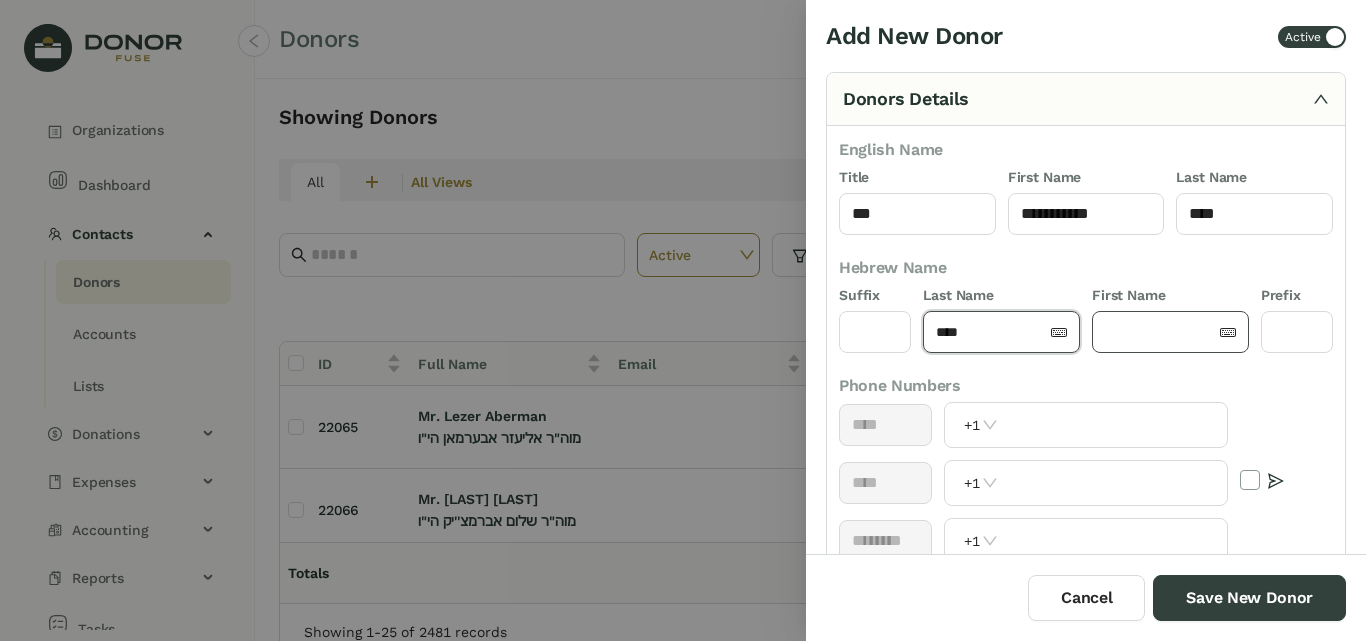 type on "****" 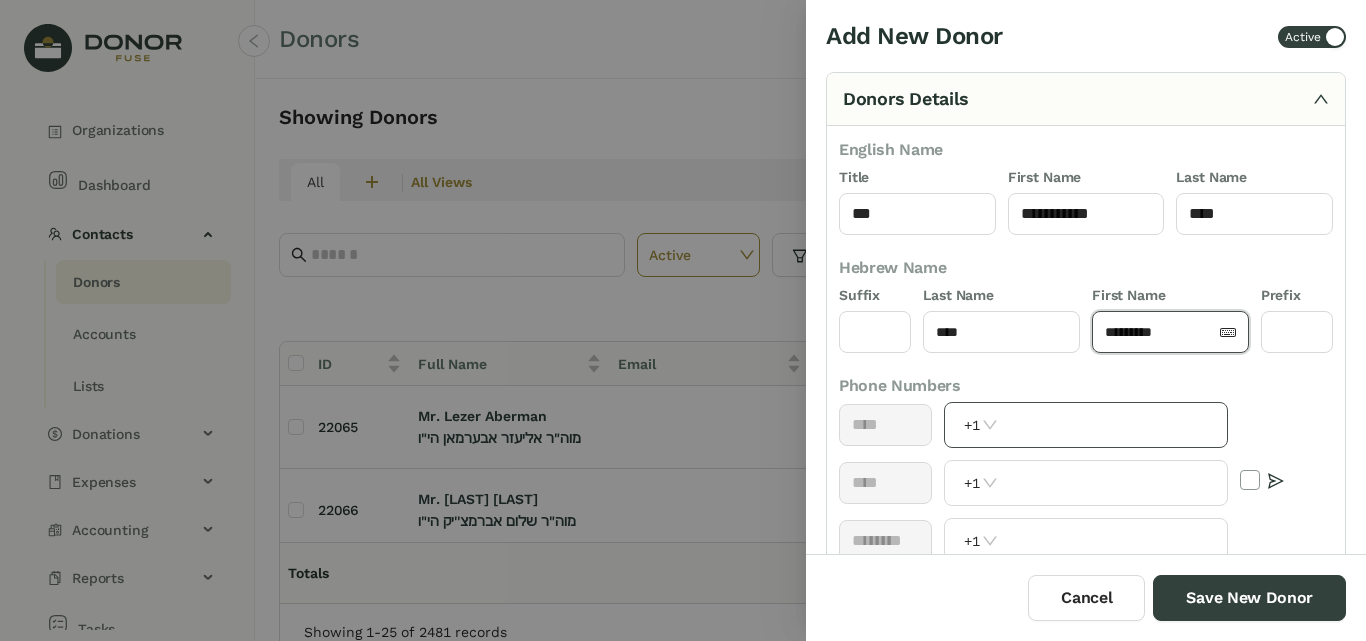 type on "*********" 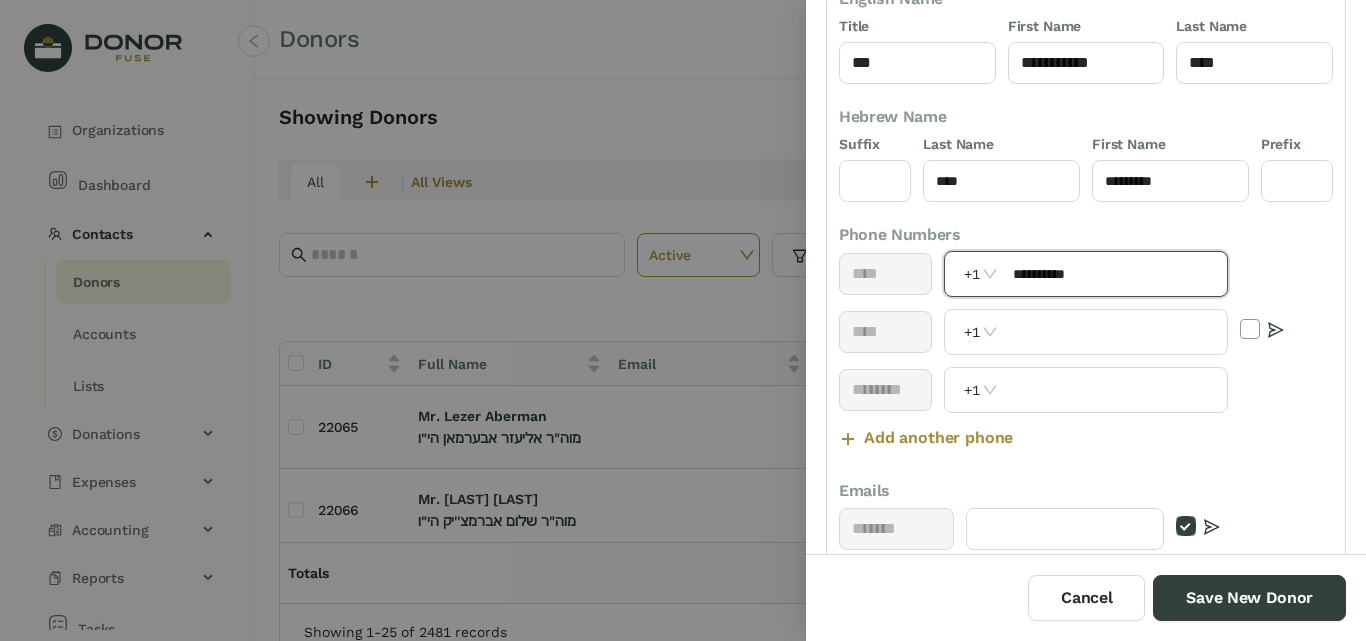 scroll, scrollTop: 200, scrollLeft: 0, axis: vertical 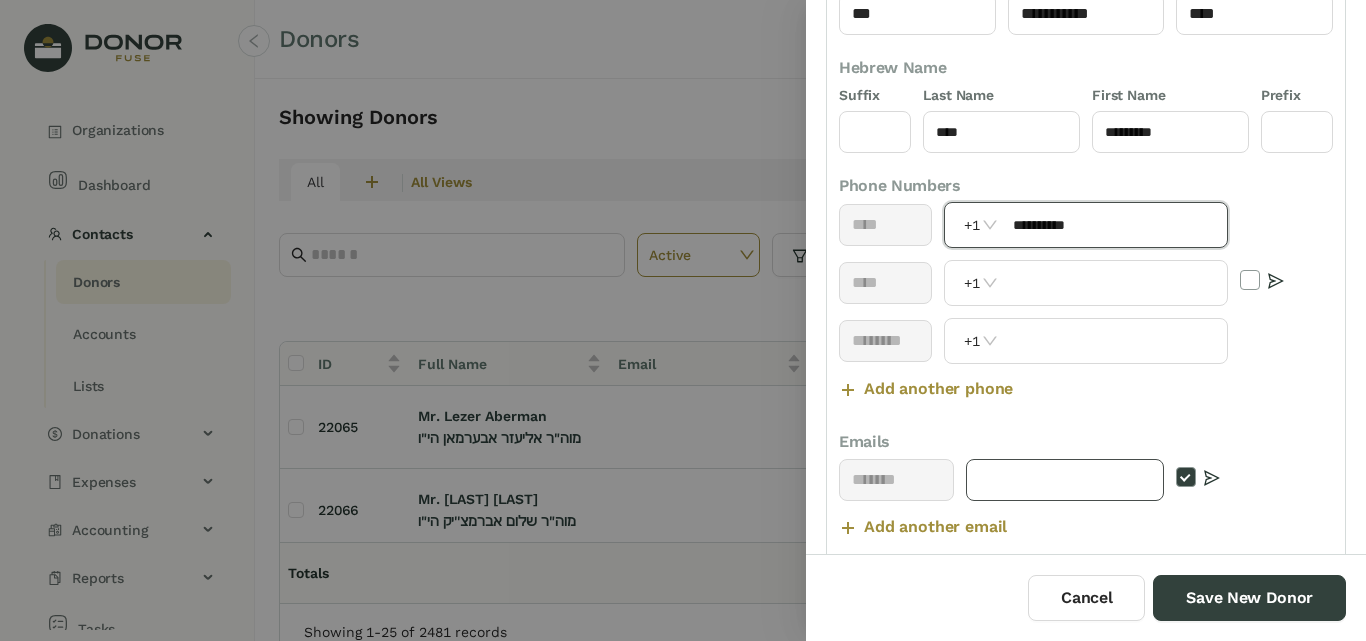type on "**********" 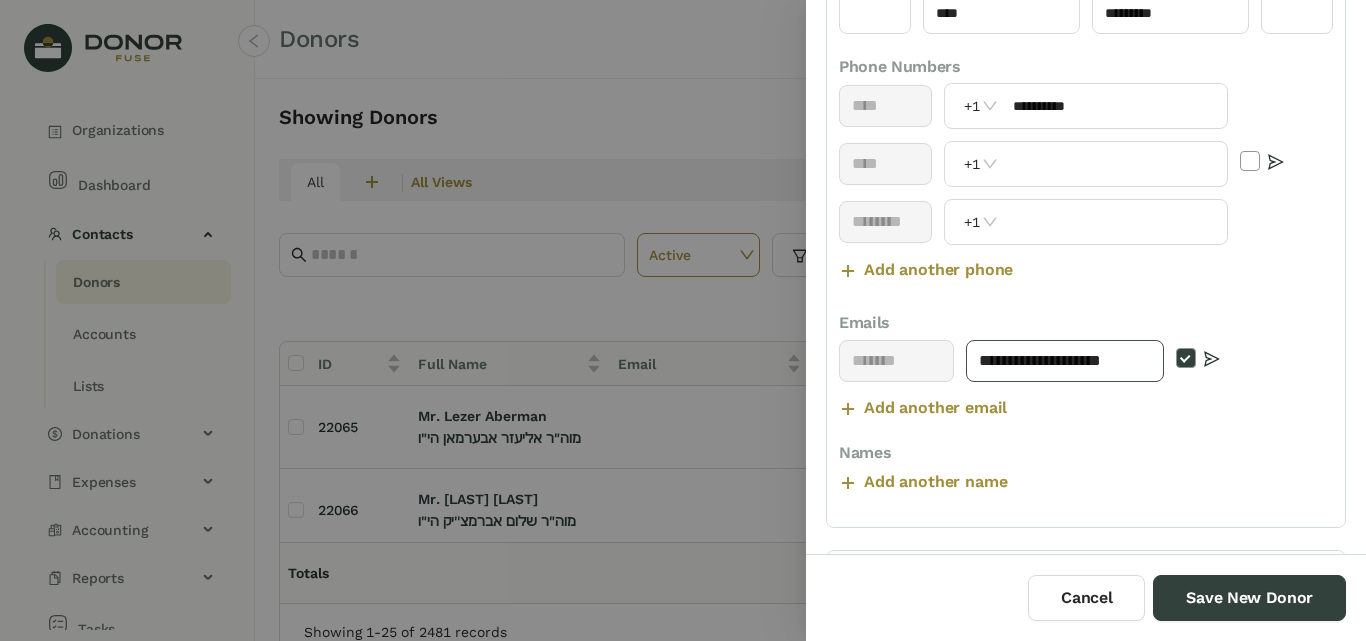 scroll, scrollTop: 300, scrollLeft: 0, axis: vertical 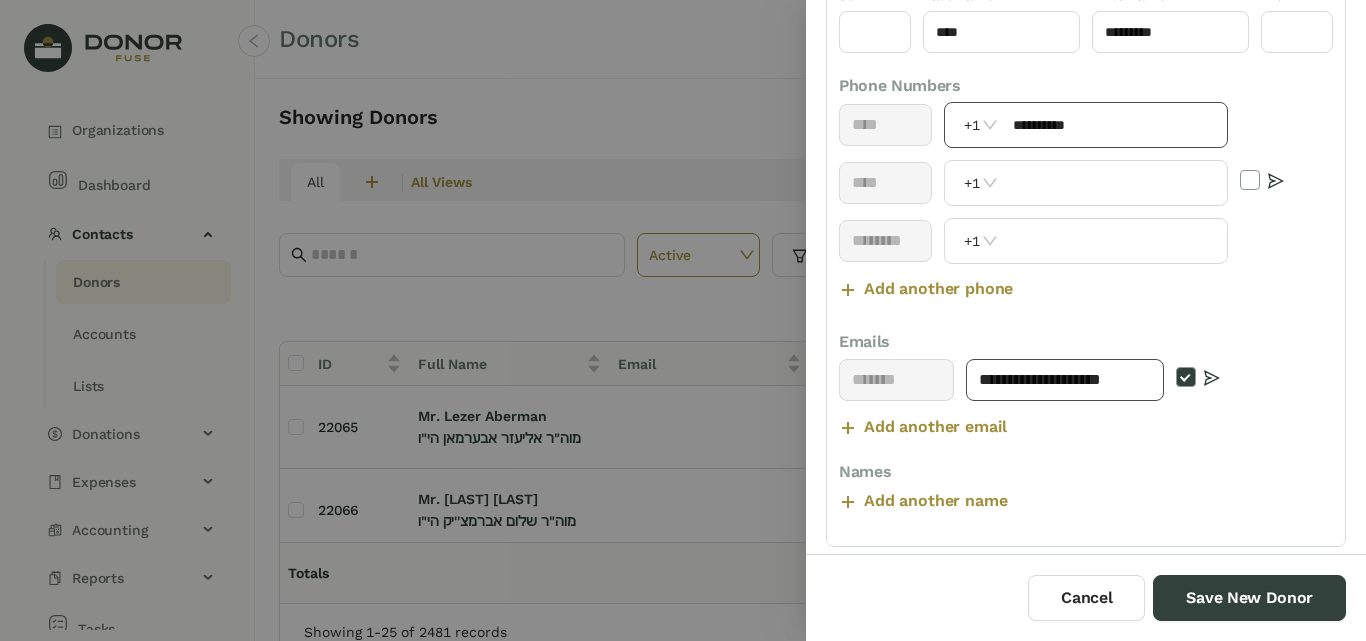 type on "**********" 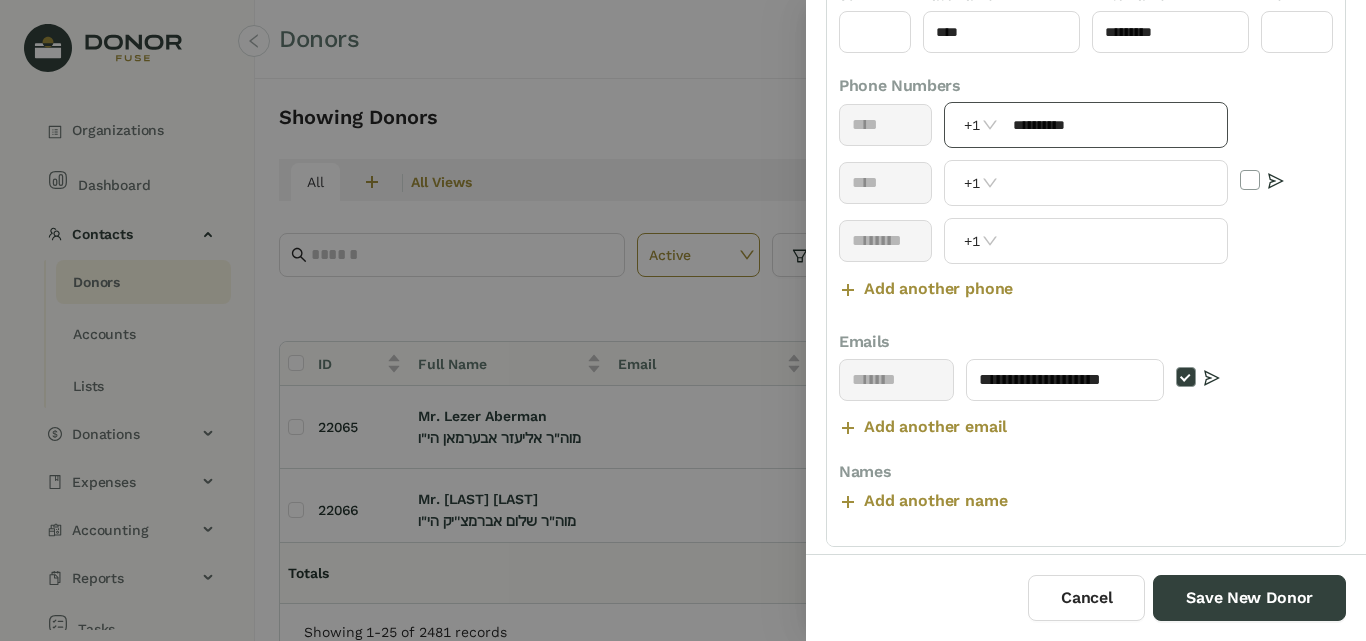 click on "**********" at bounding box center [1114, 125] 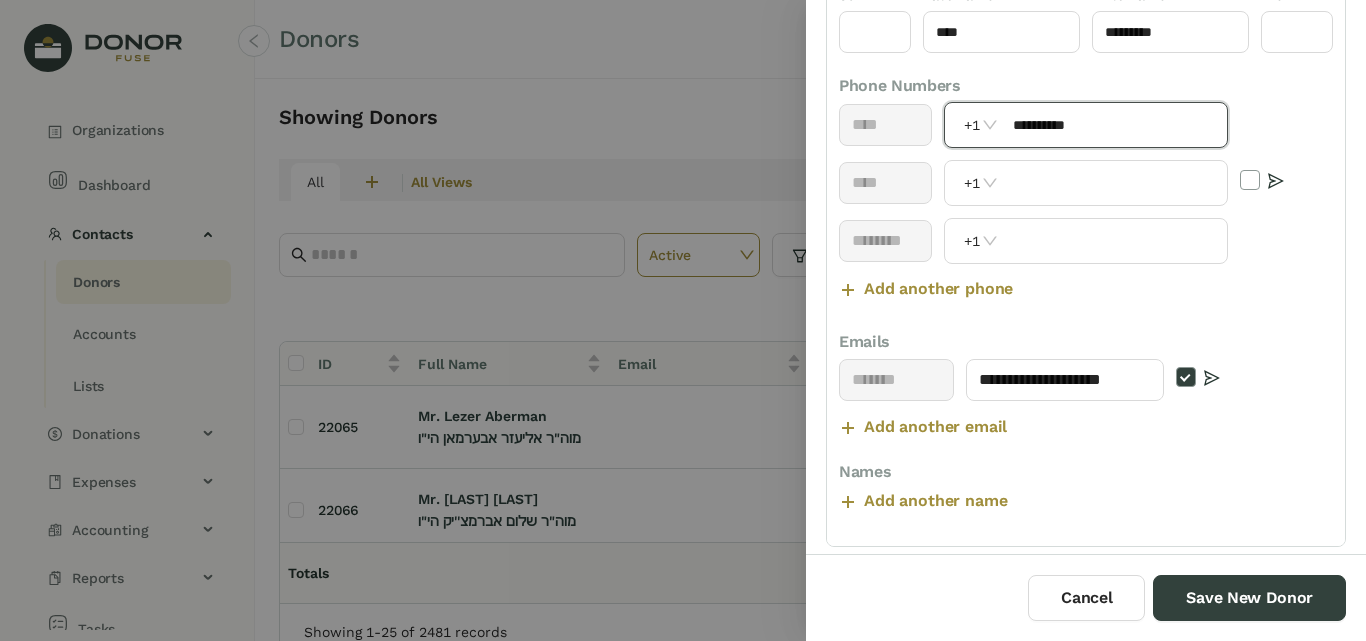 click on "**********" at bounding box center (1114, 125) 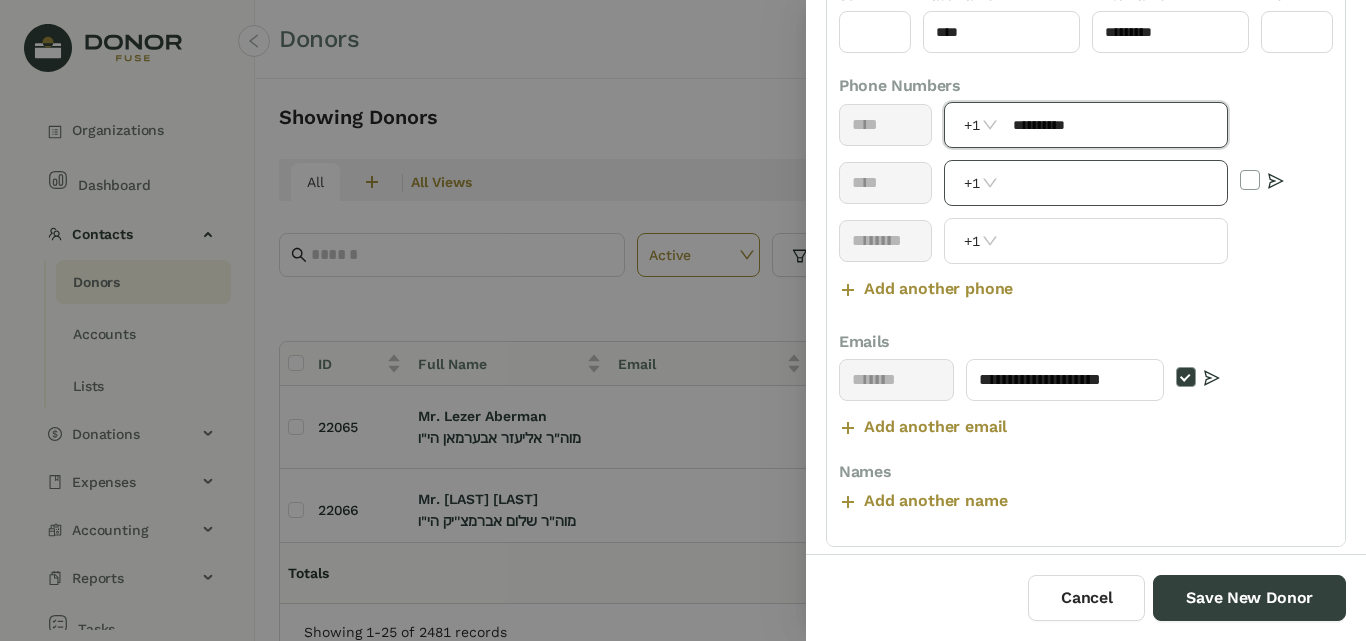 click at bounding box center [1114, 183] 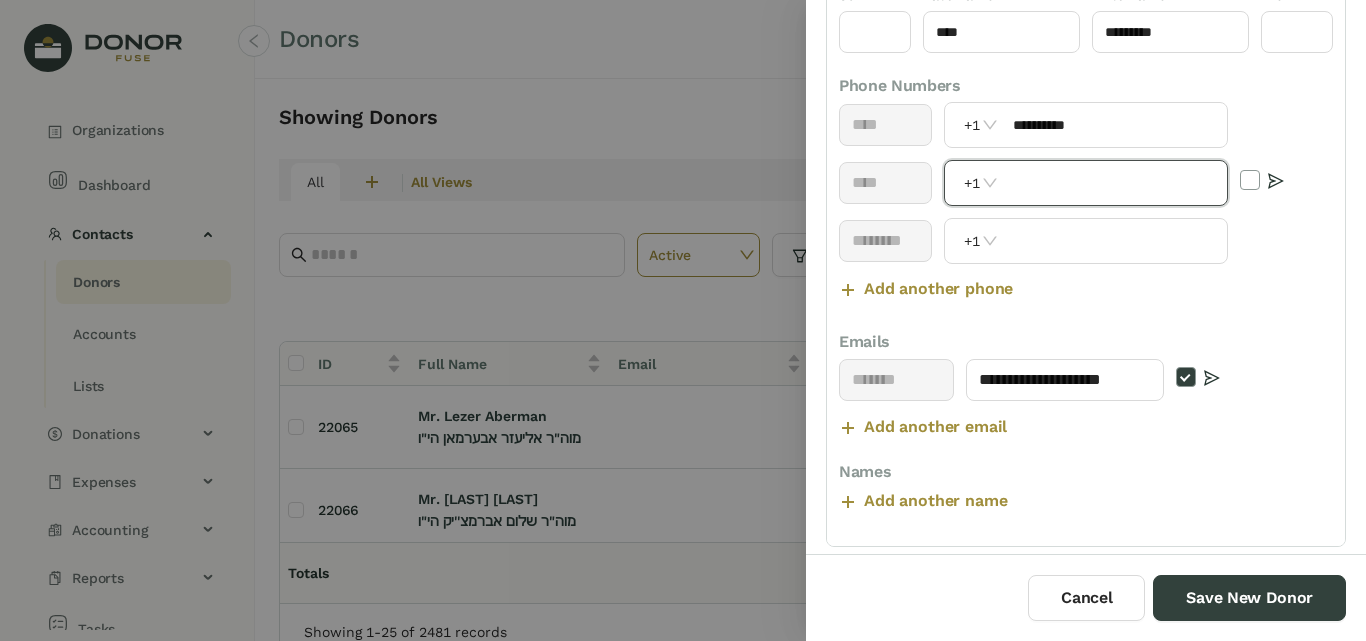 paste on "**********" 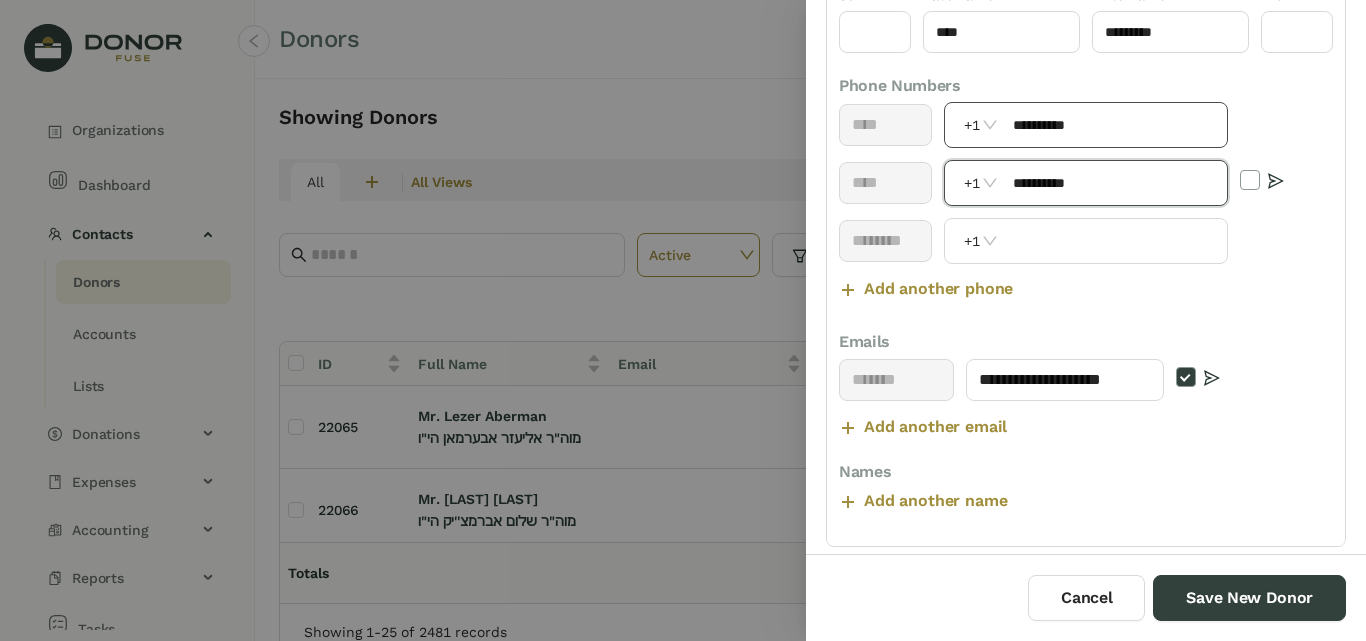 type on "**********" 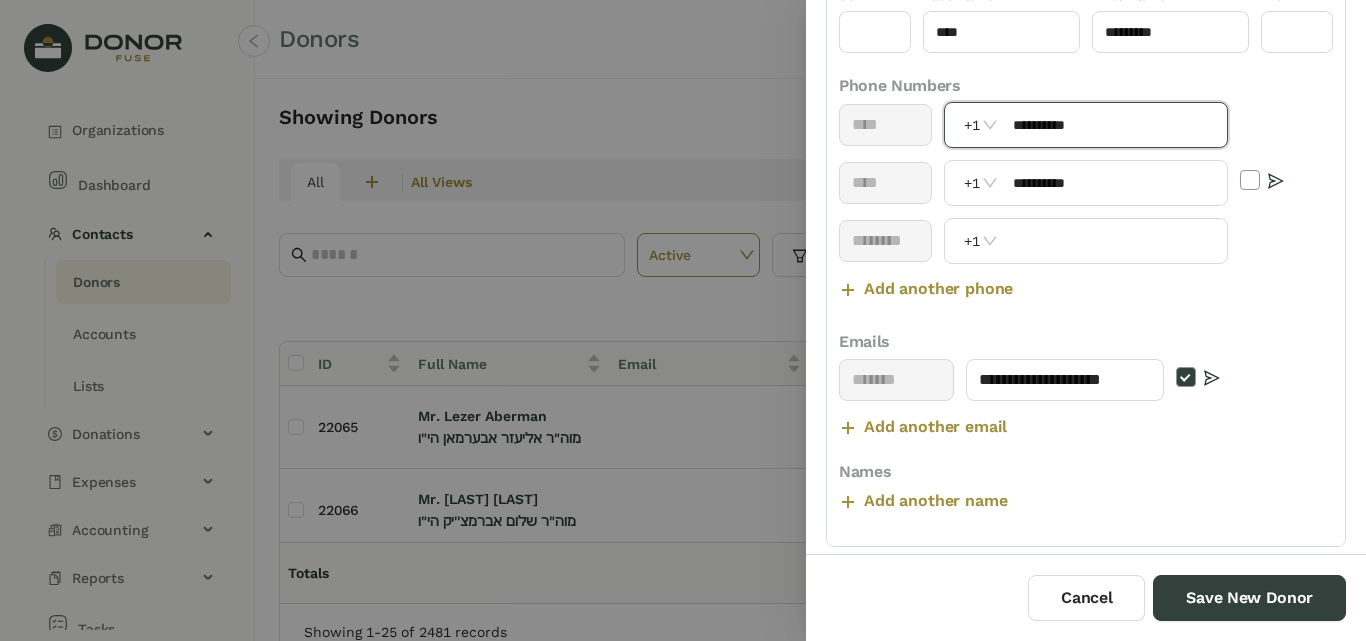 click on "**********" at bounding box center [1114, 125] 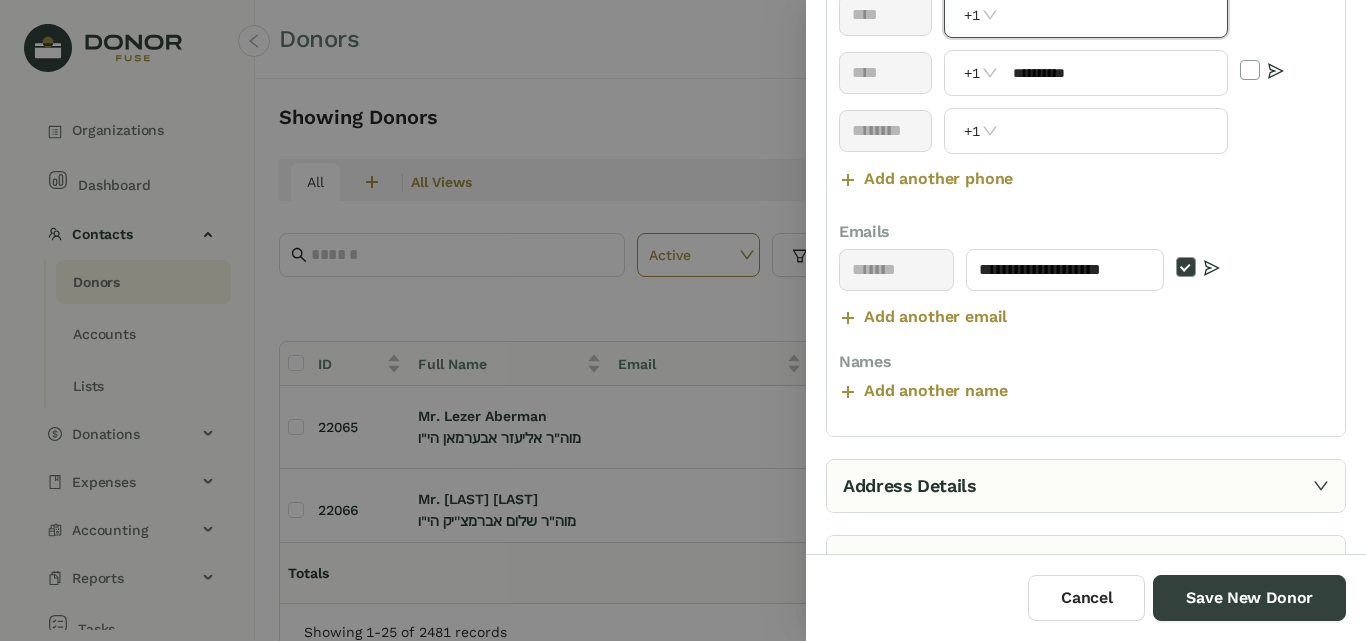 scroll, scrollTop: 500, scrollLeft: 0, axis: vertical 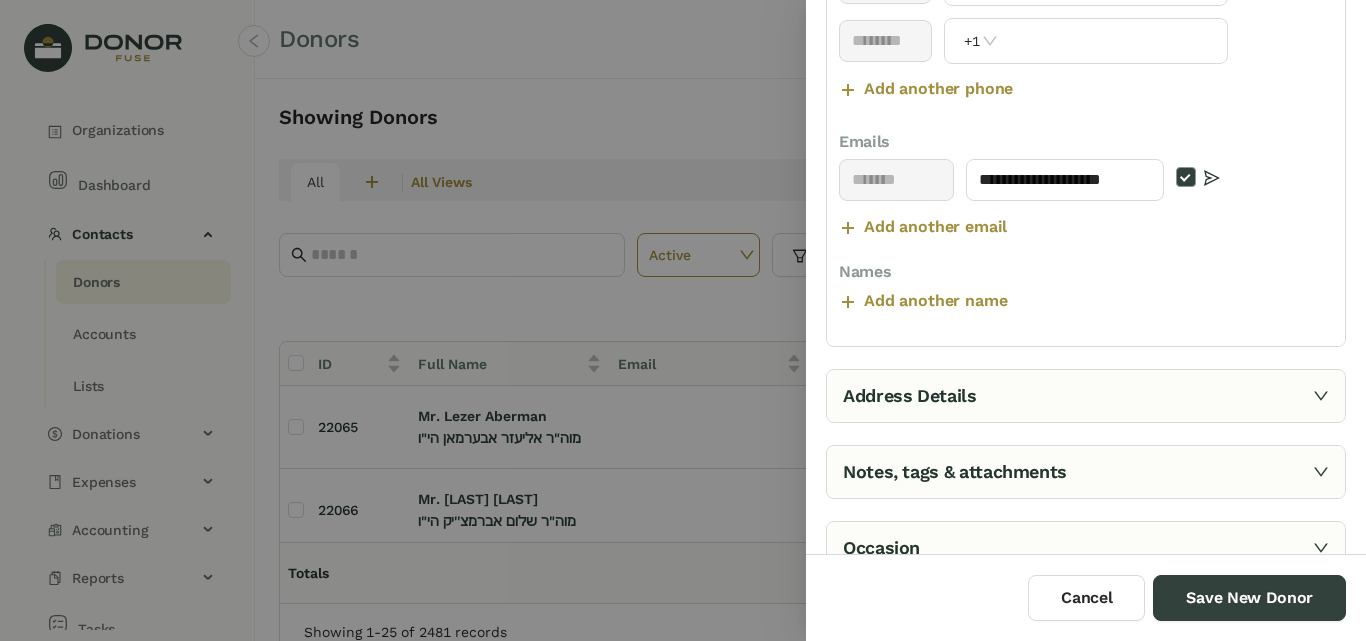 type 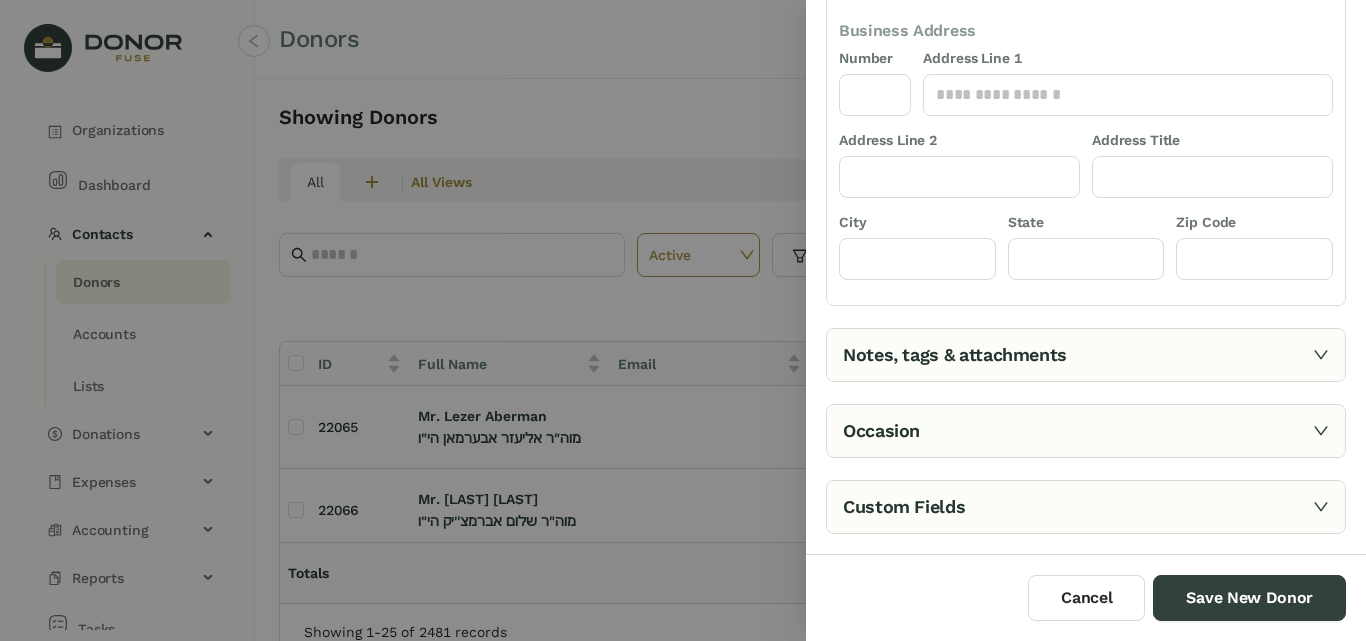scroll, scrollTop: 477, scrollLeft: 0, axis: vertical 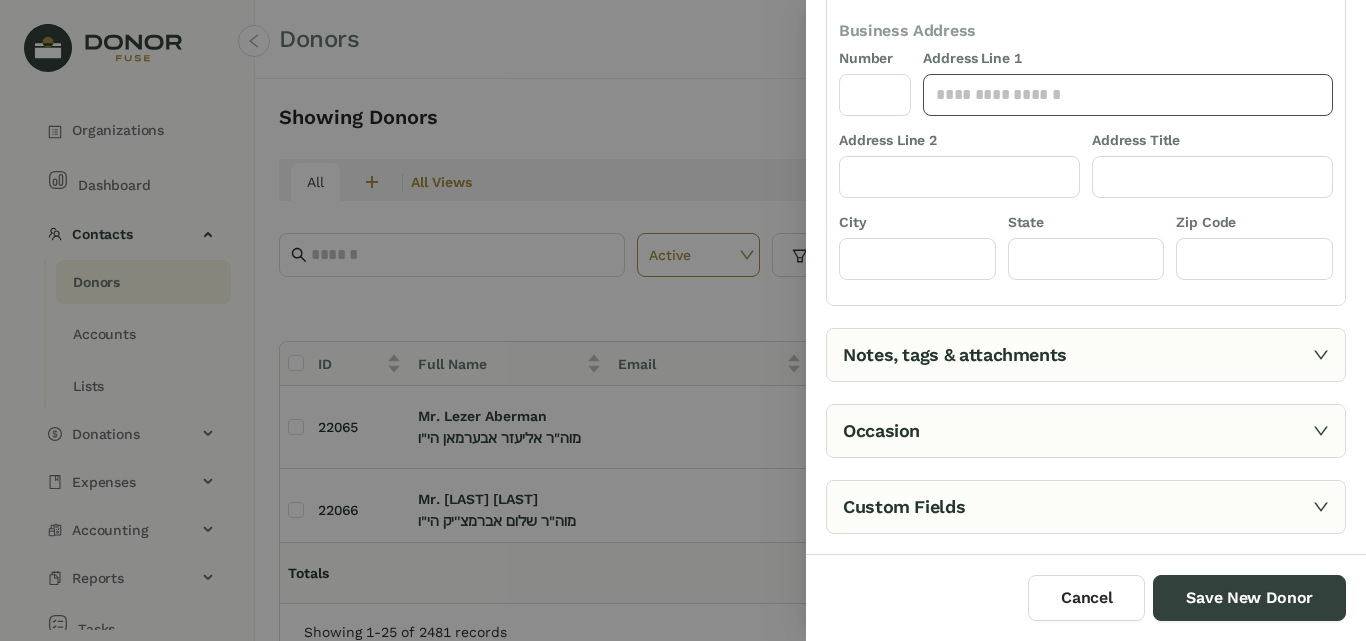 click 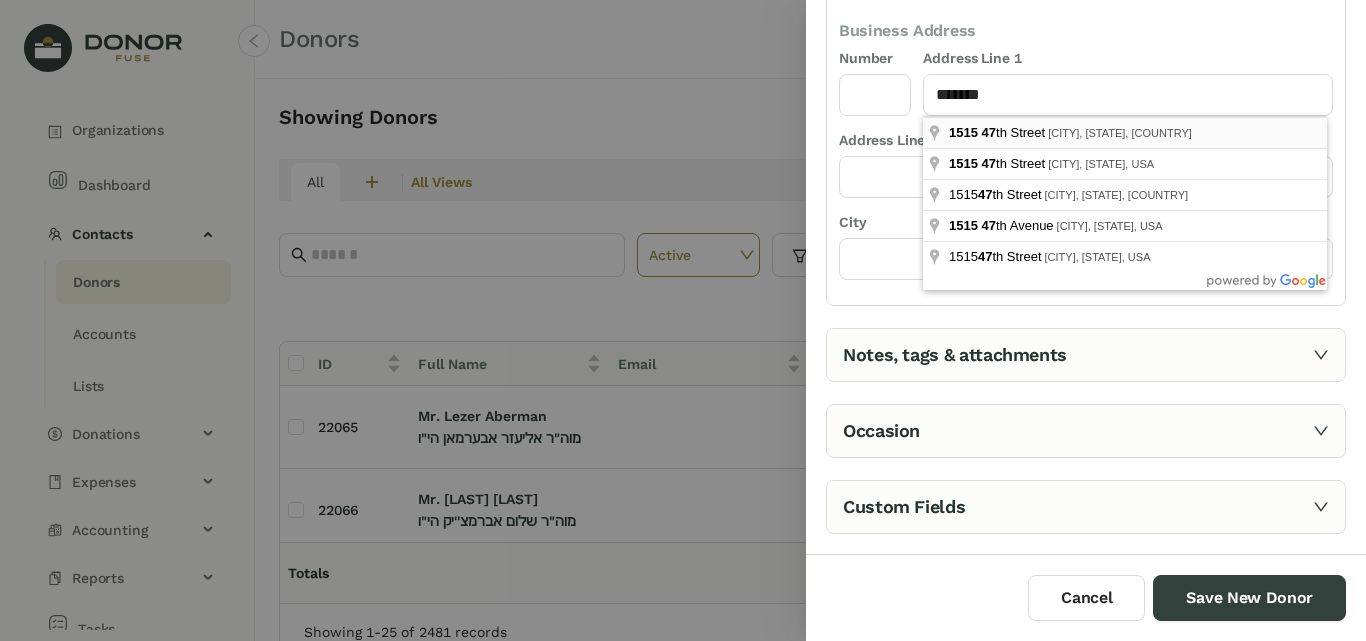 type on "**********" 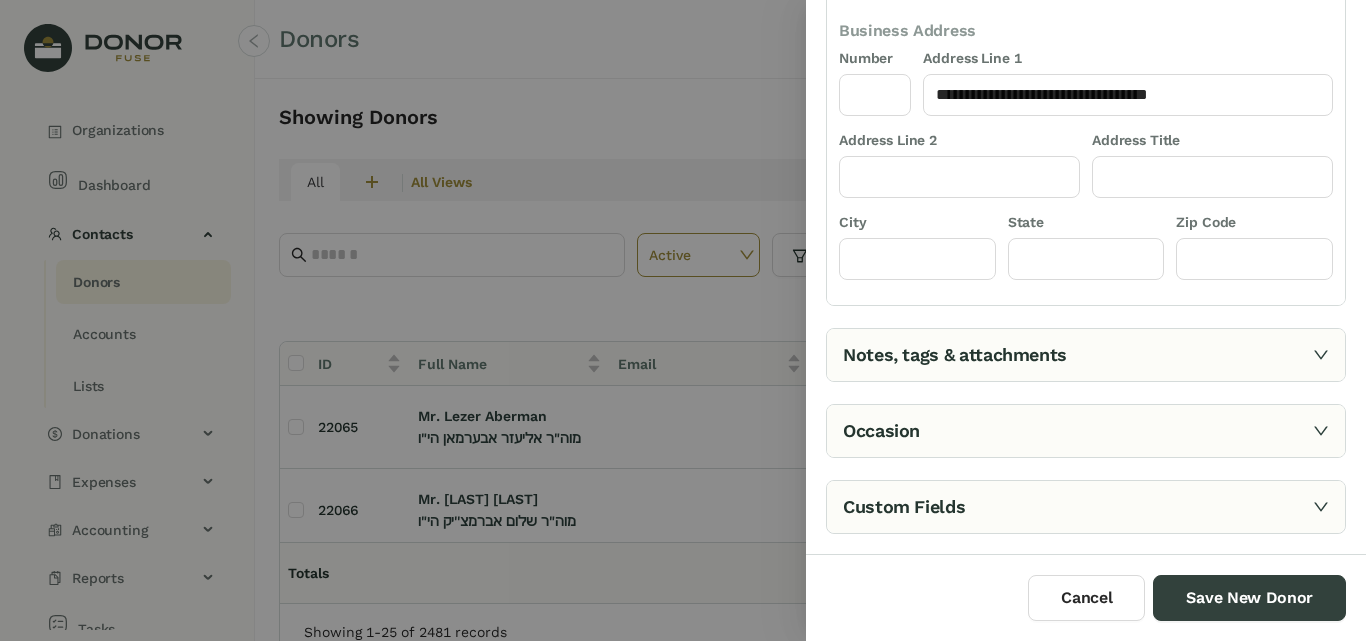 type on "****" 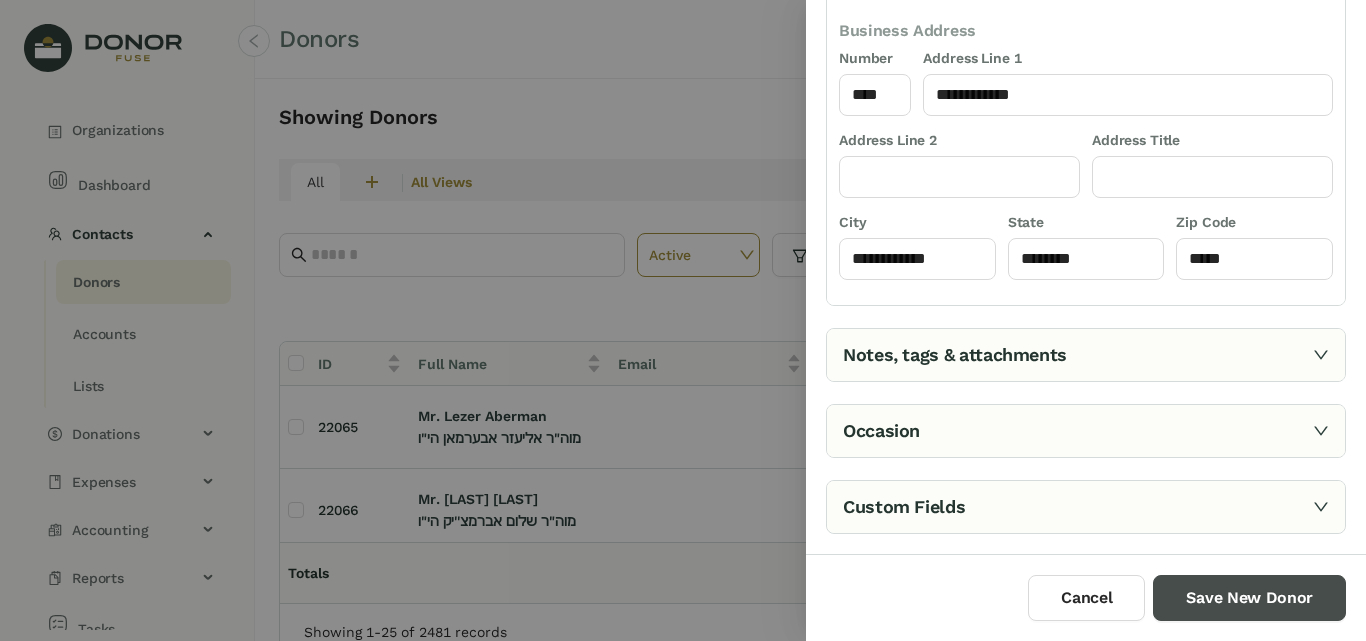 click on "Save New Donor" at bounding box center (1249, 598) 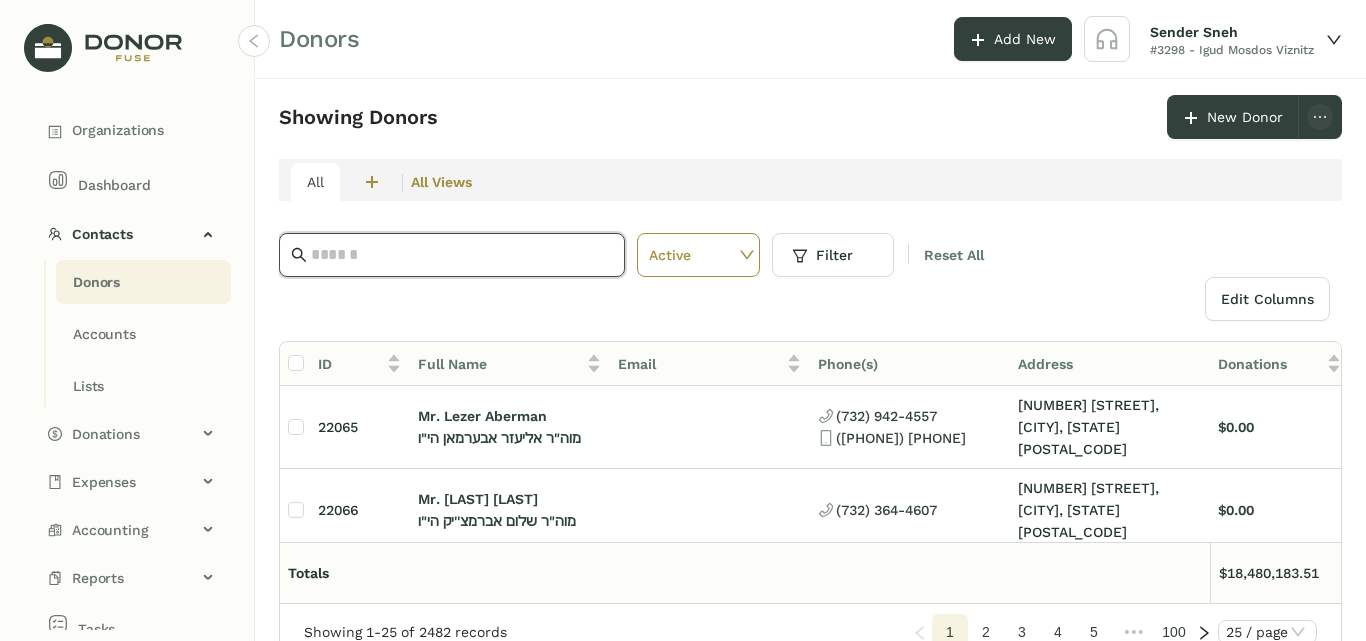 click 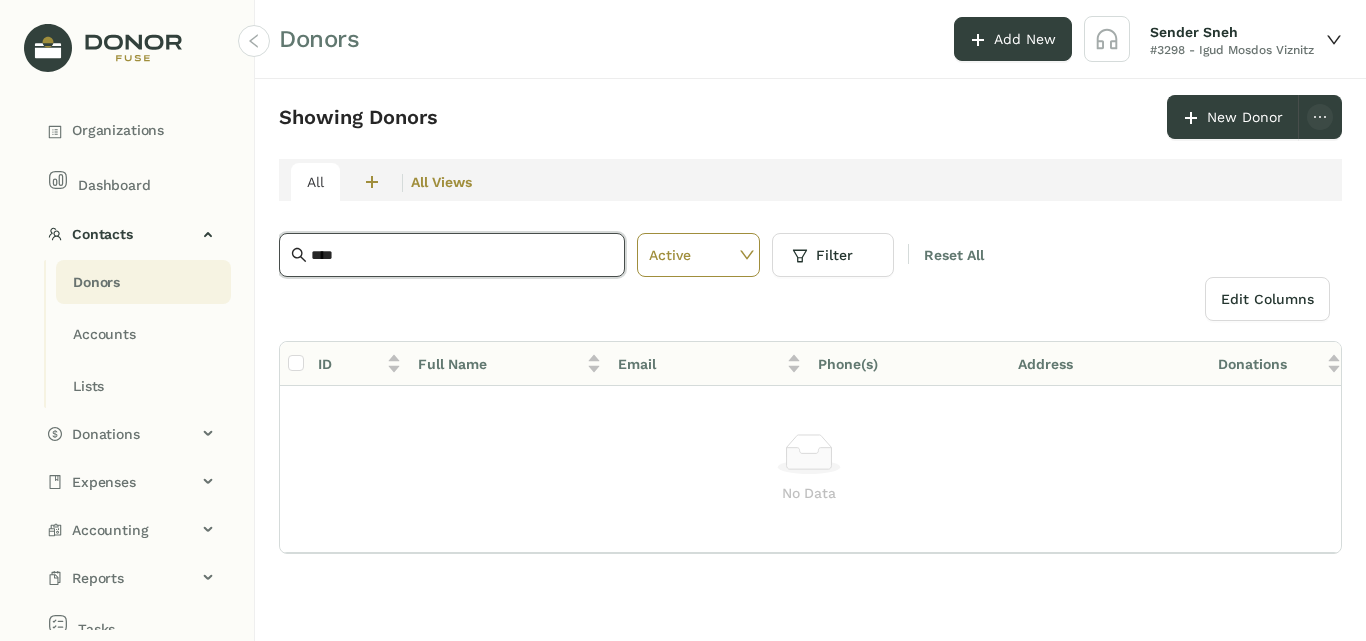 click on "****" 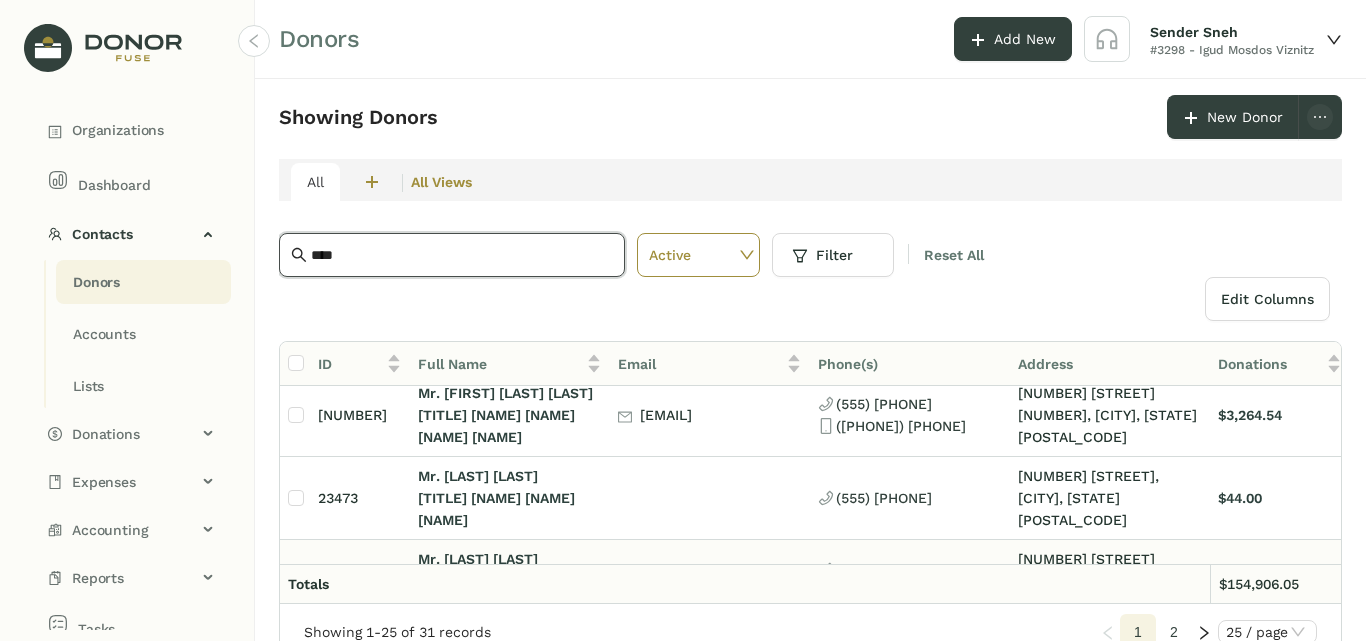 scroll, scrollTop: 900, scrollLeft: 0, axis: vertical 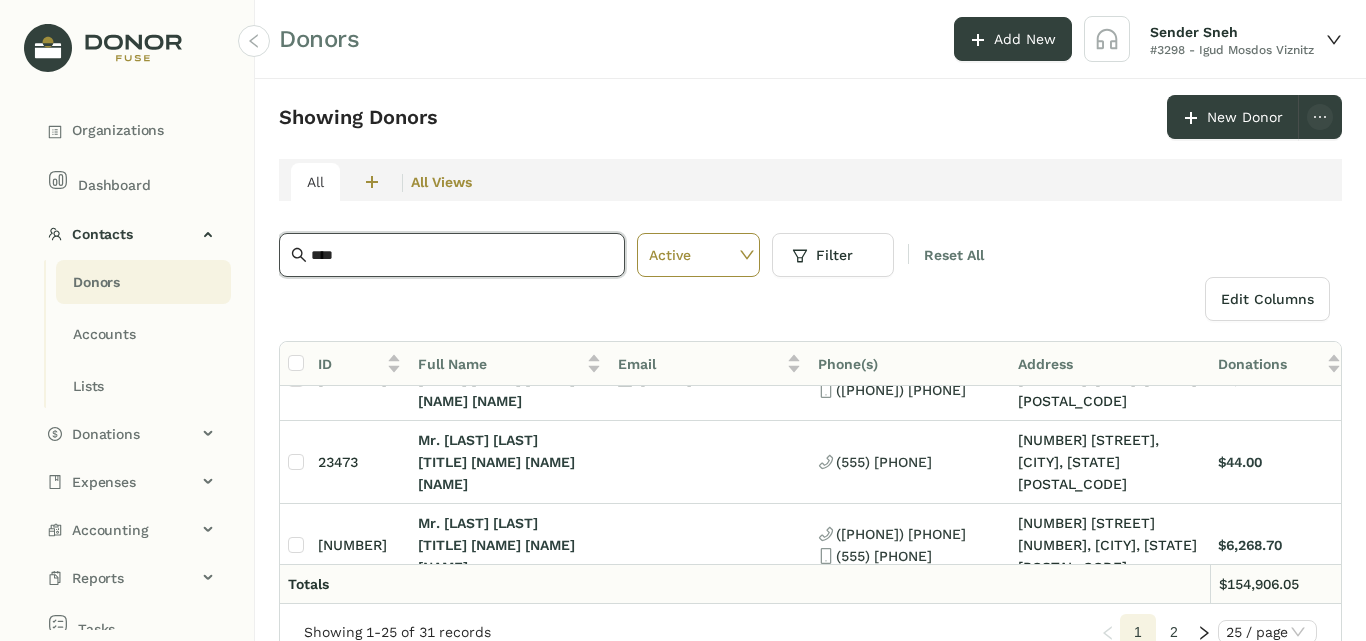 click on "****" 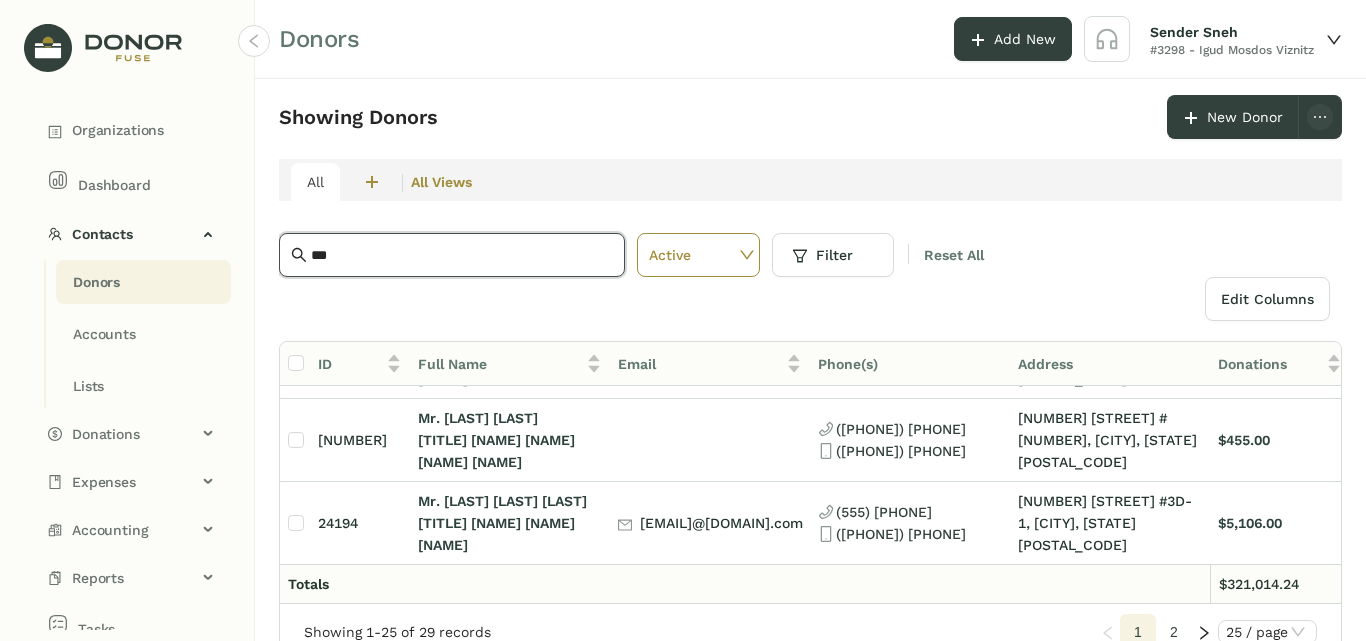 type on "***" 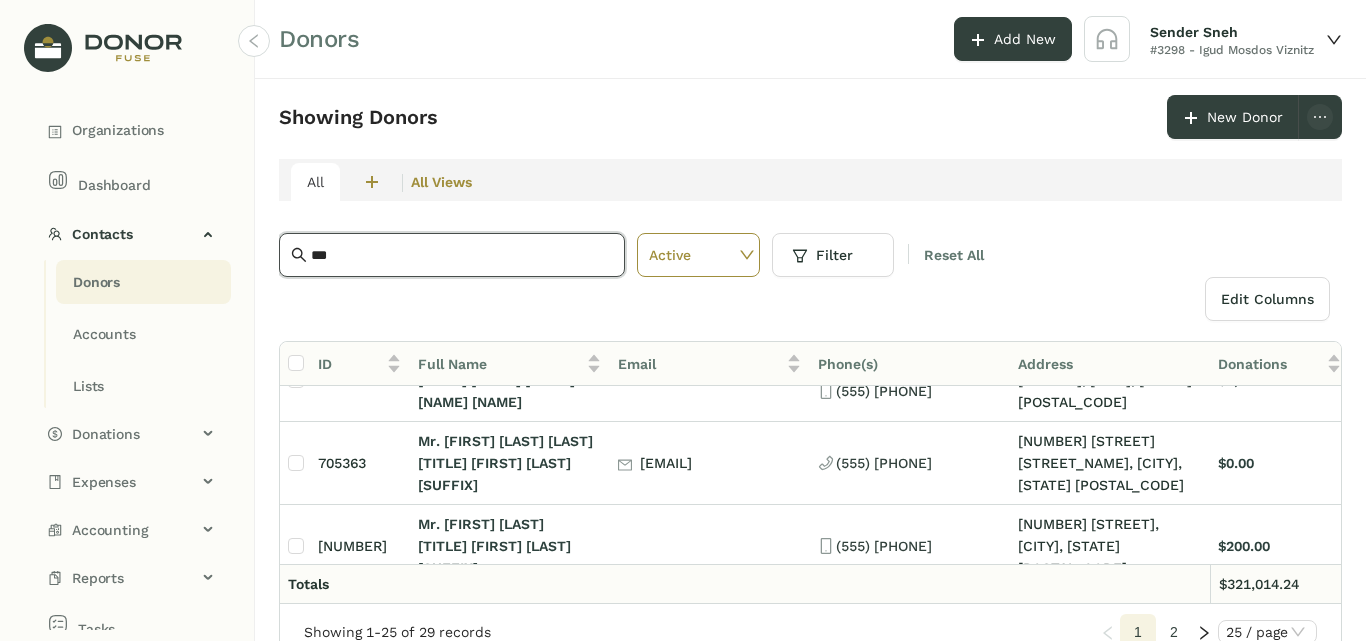 scroll, scrollTop: 100, scrollLeft: 0, axis: vertical 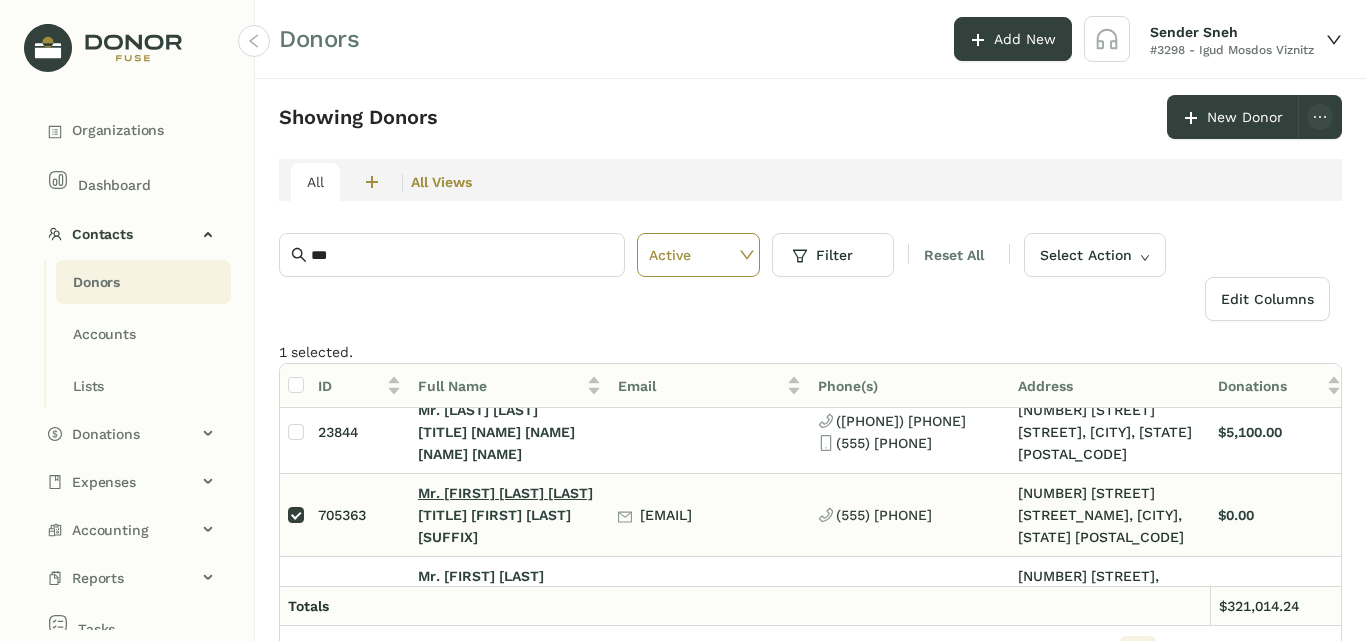 click on "Mr. [FIRST] [LAST] [LAST]" 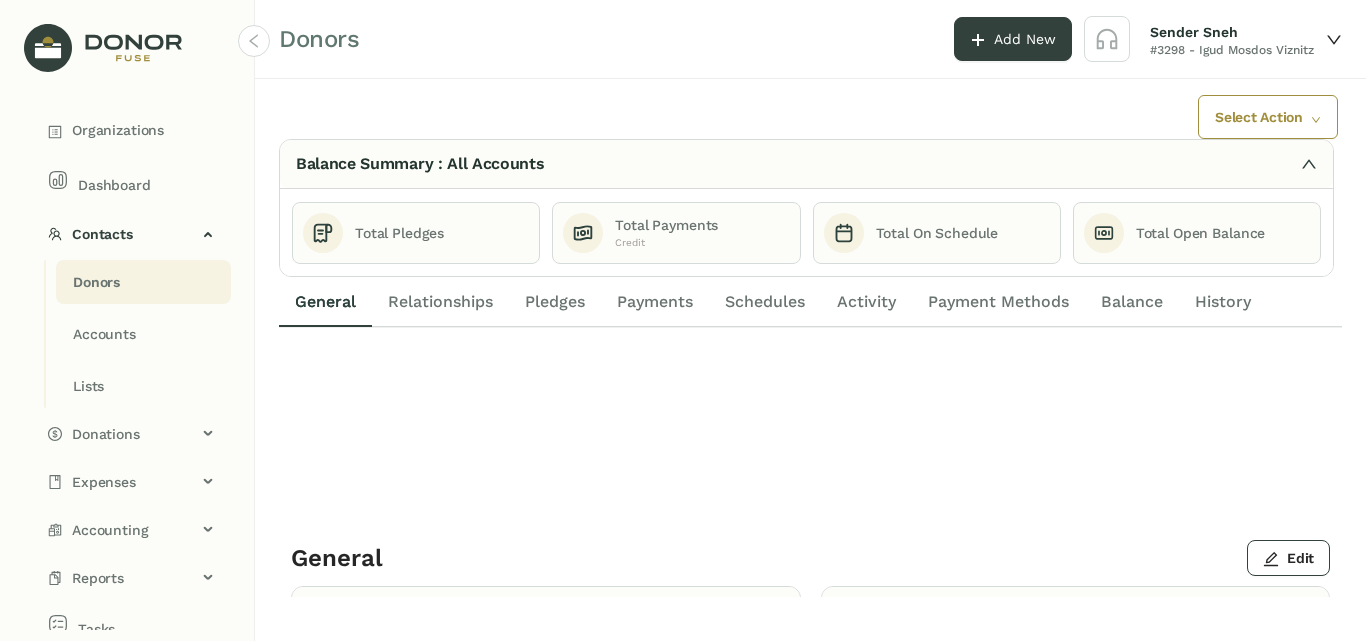 click 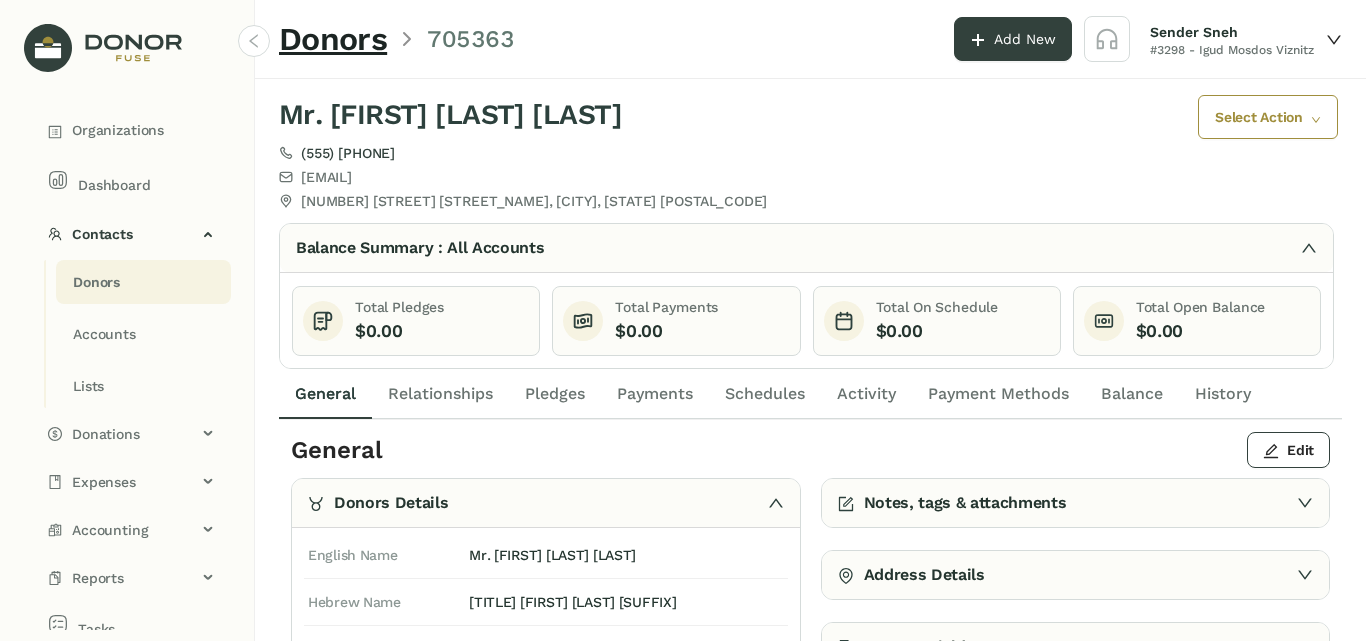 click on "Select Action" 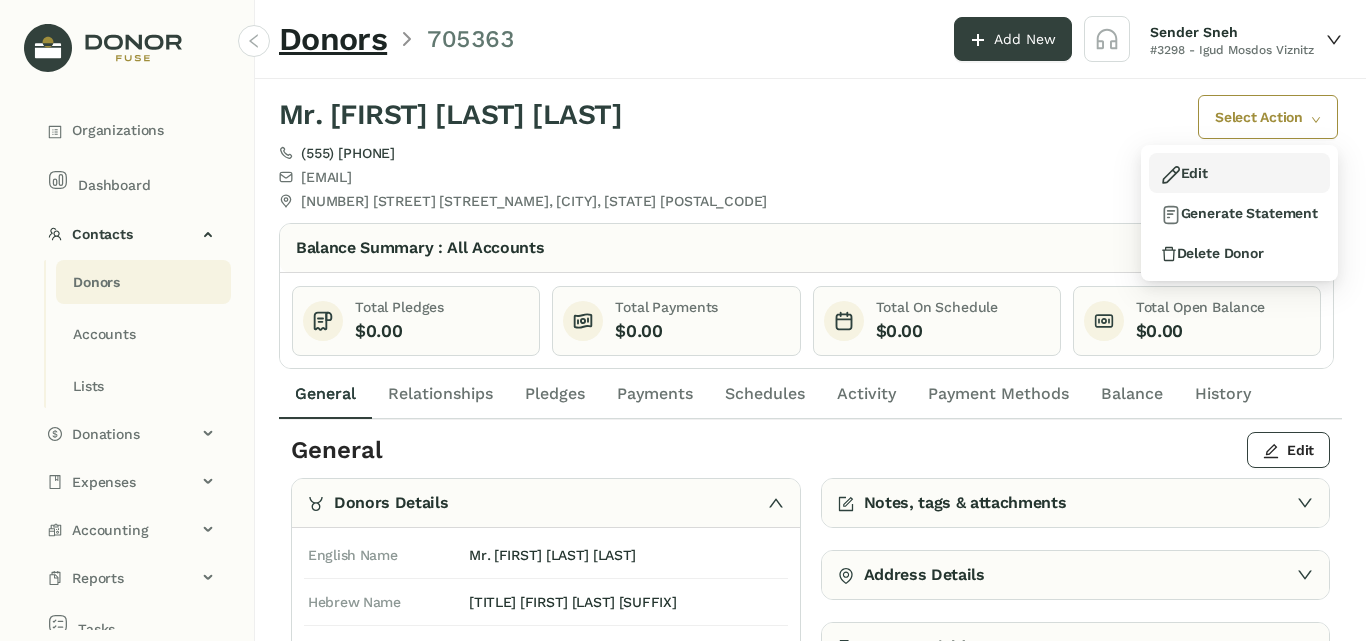 click on "Edit" at bounding box center [1184, 173] 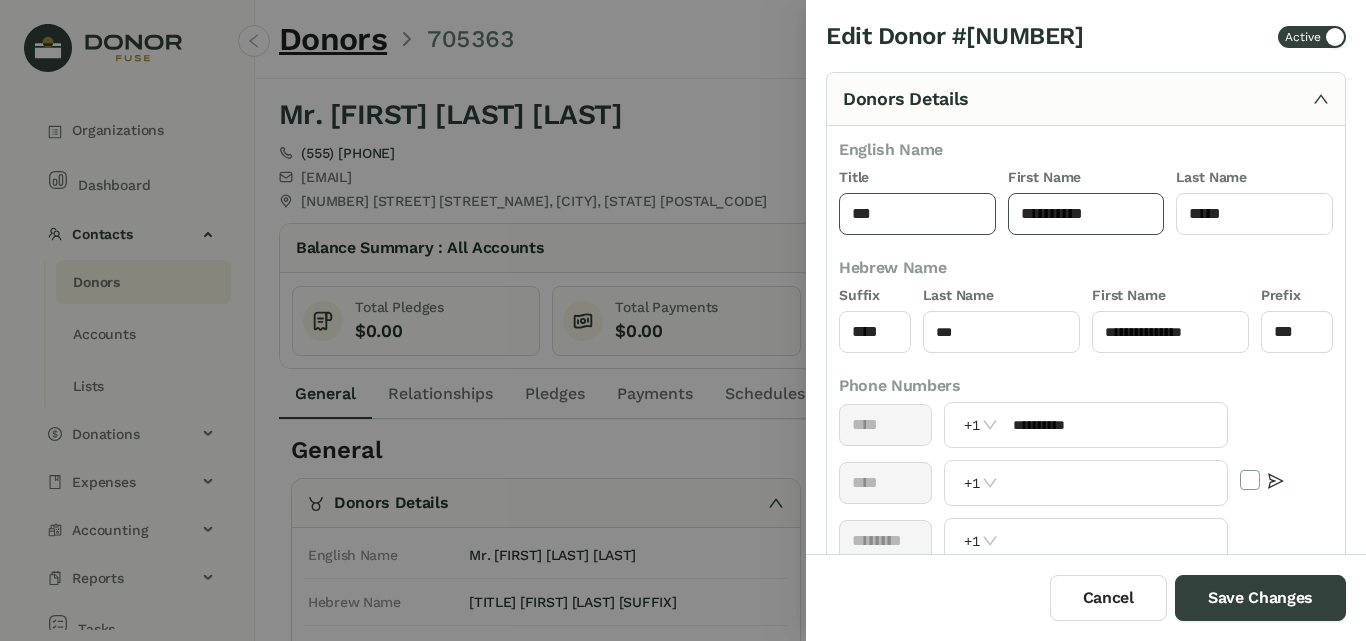 drag, startPoint x: 1110, startPoint y: 211, endPoint x: 956, endPoint y: 210, distance: 154.00325 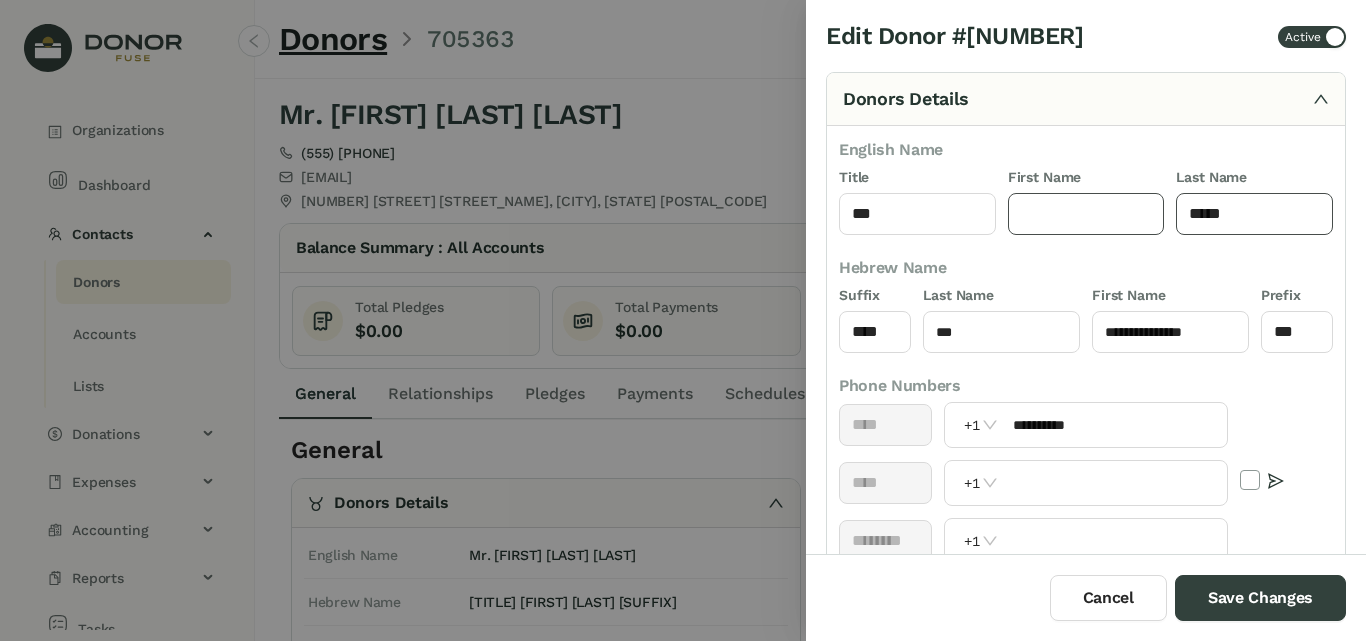 type 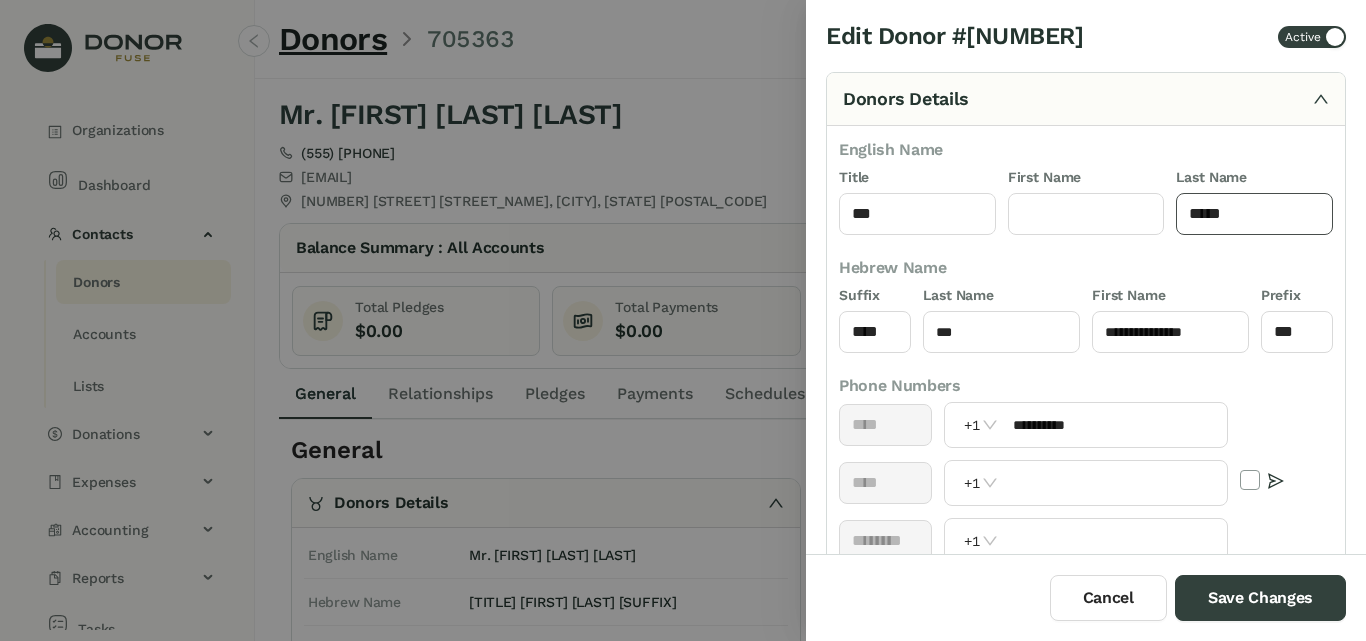 click on "*****" 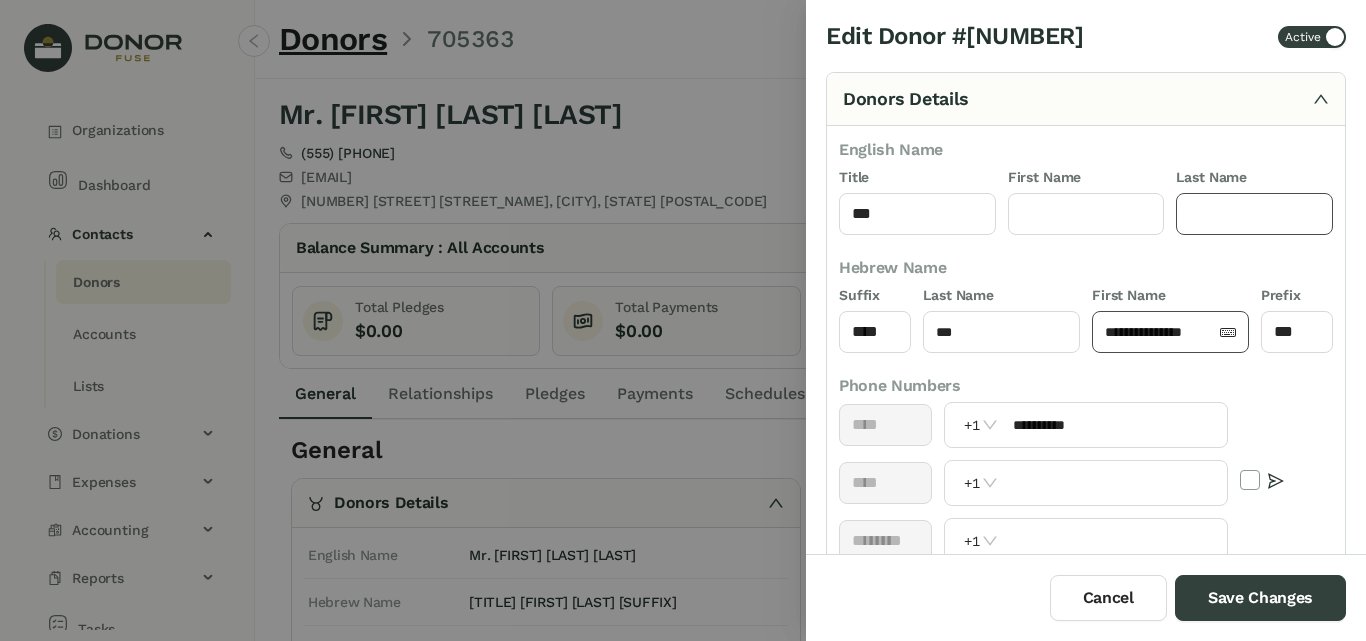 type 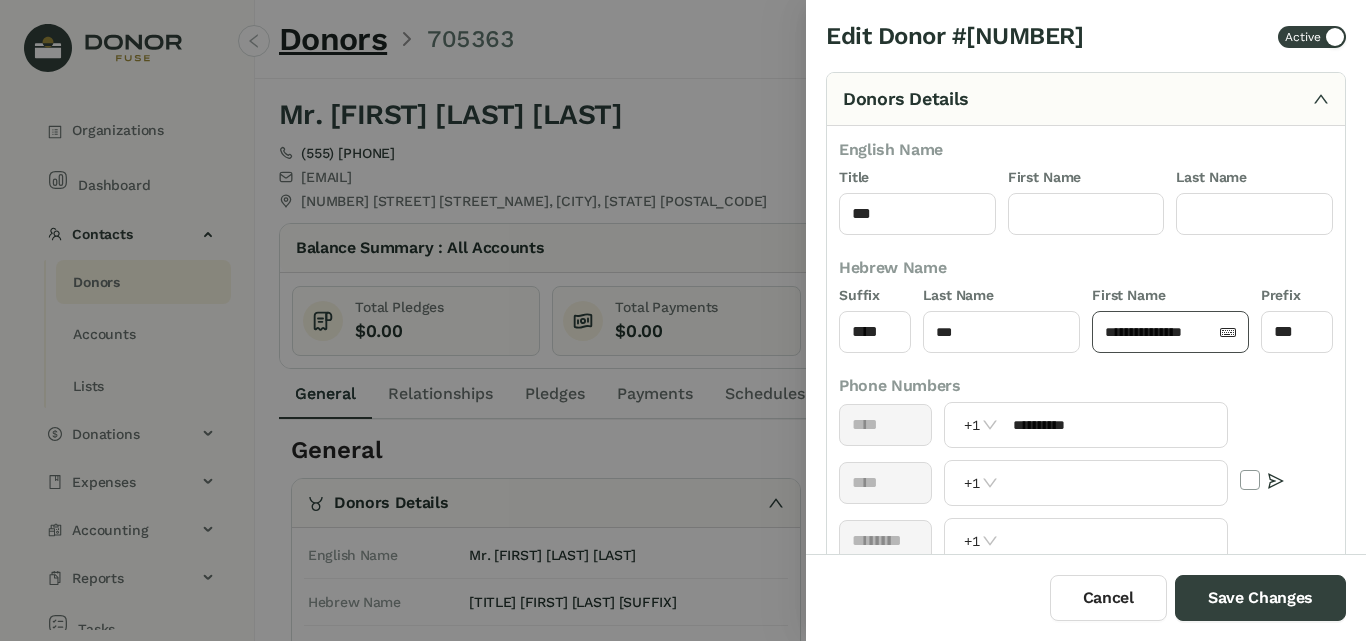 click on "**********" 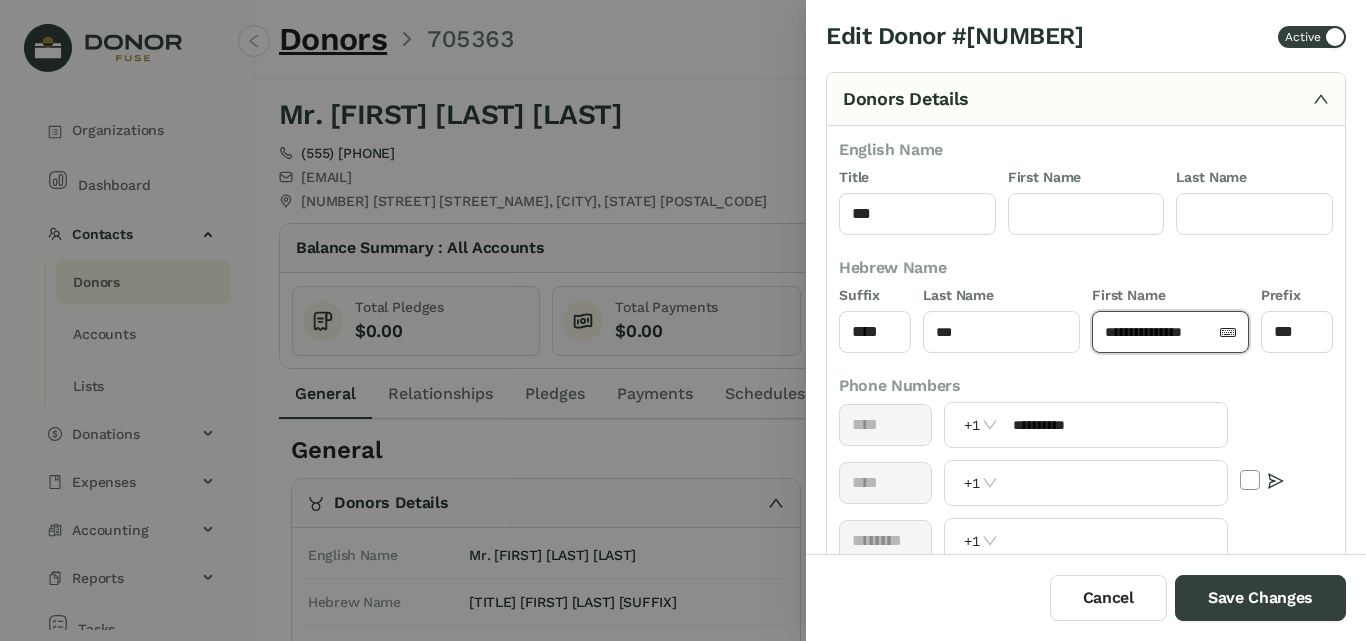 click on "**********" 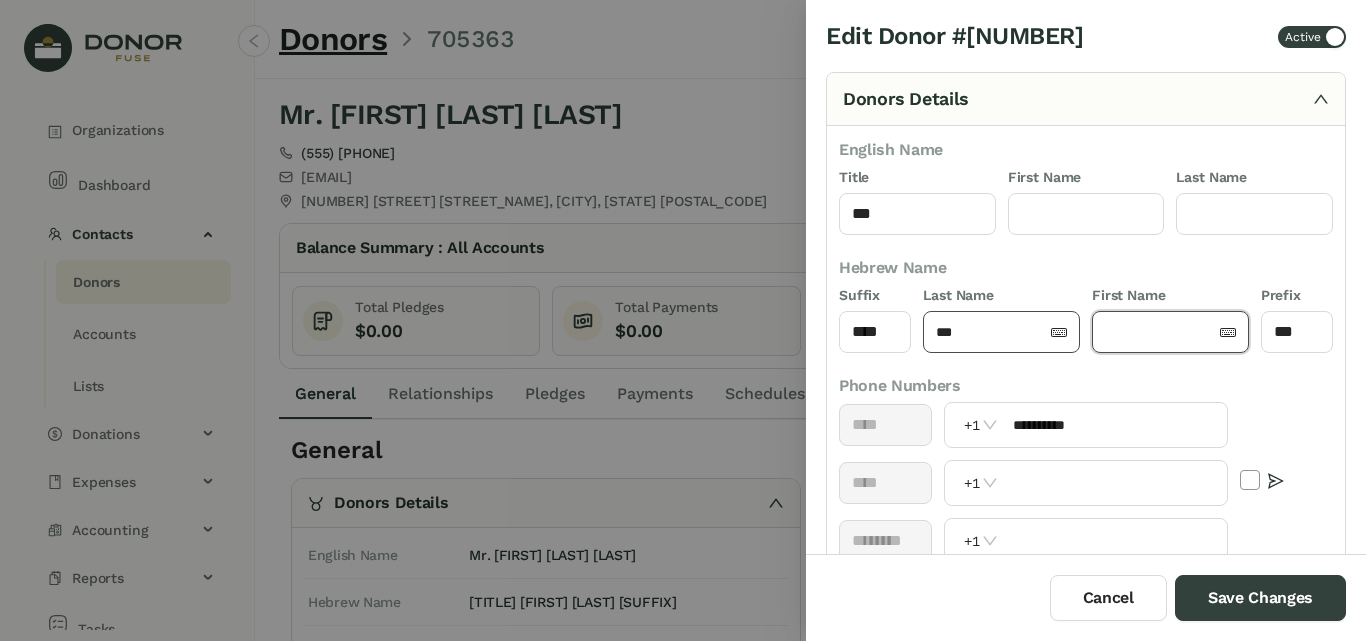 type 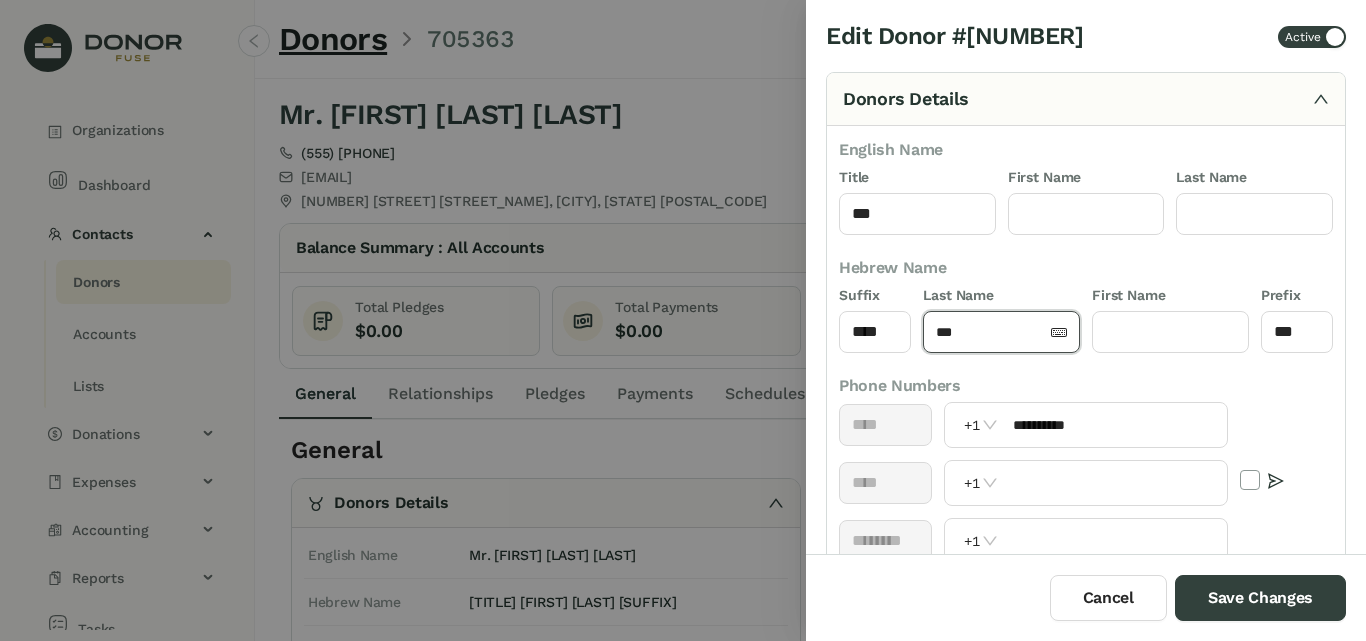 click on "***" 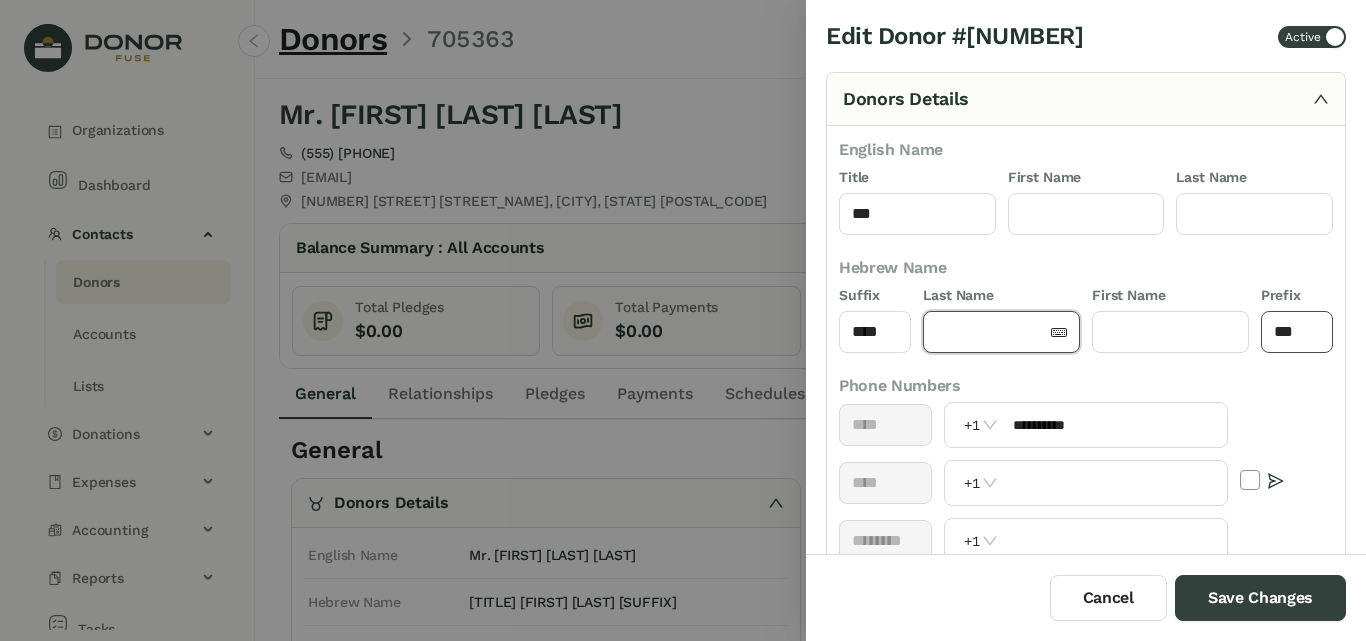 type 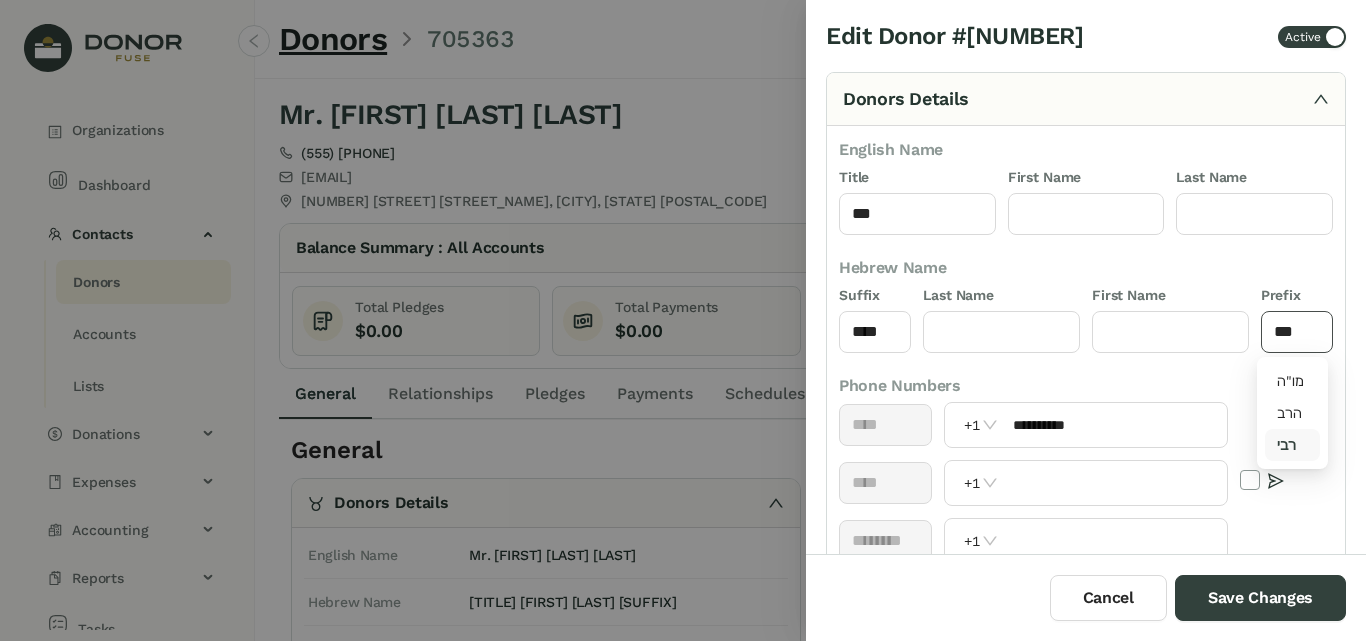 click on "***" 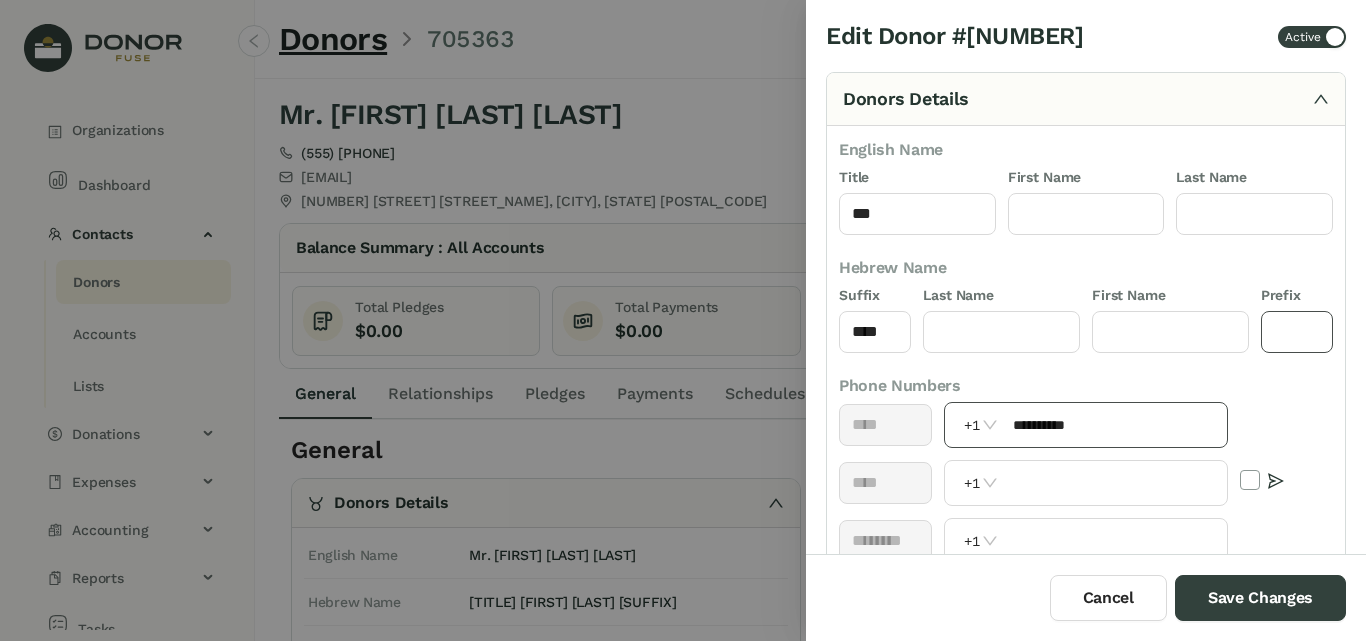 type 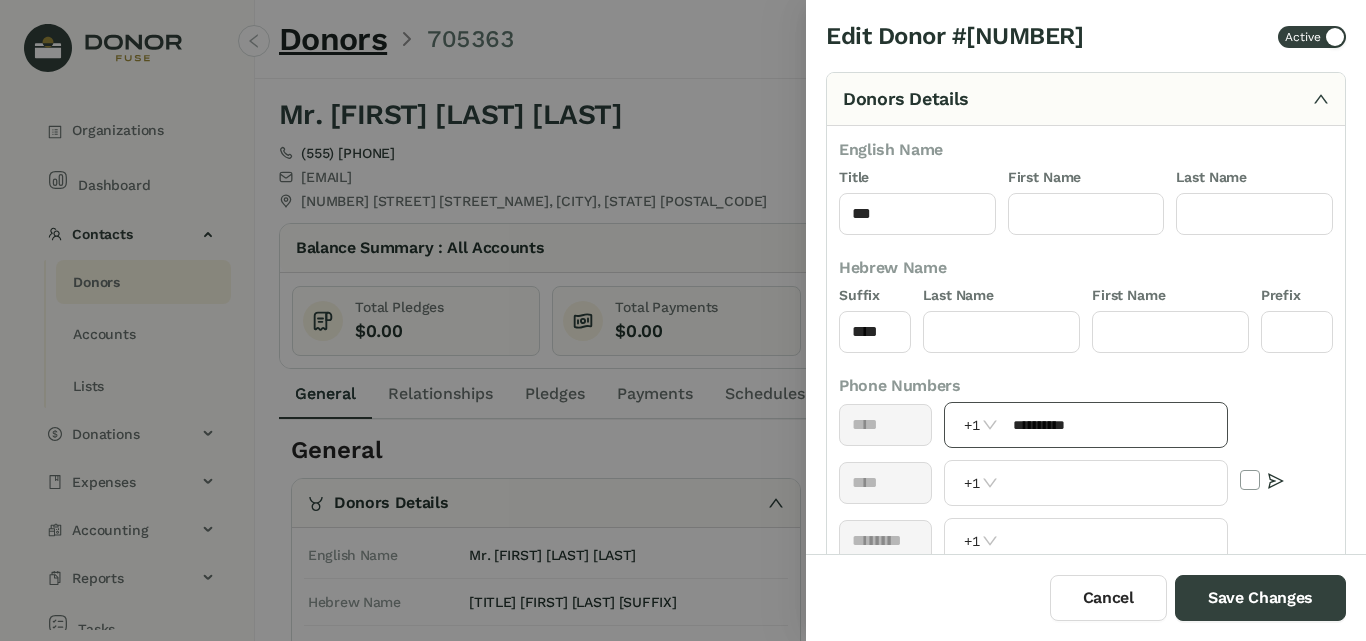 click on "**********" at bounding box center [1114, 425] 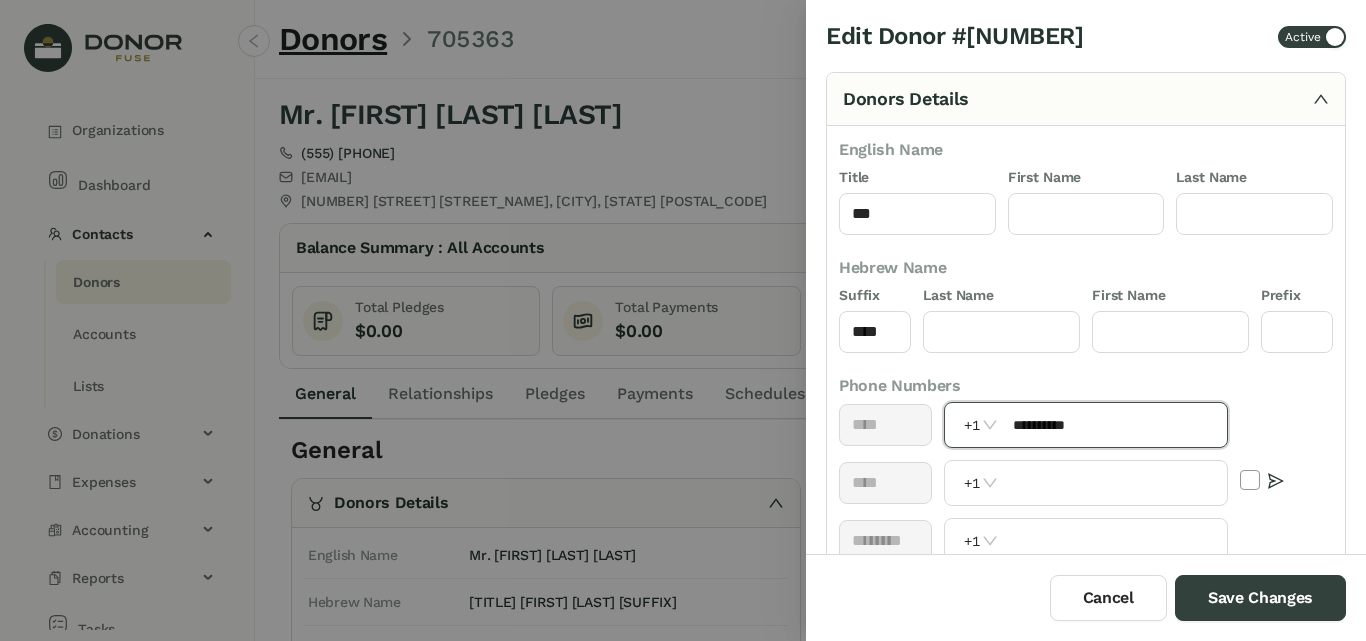 click on "**********" at bounding box center (1114, 425) 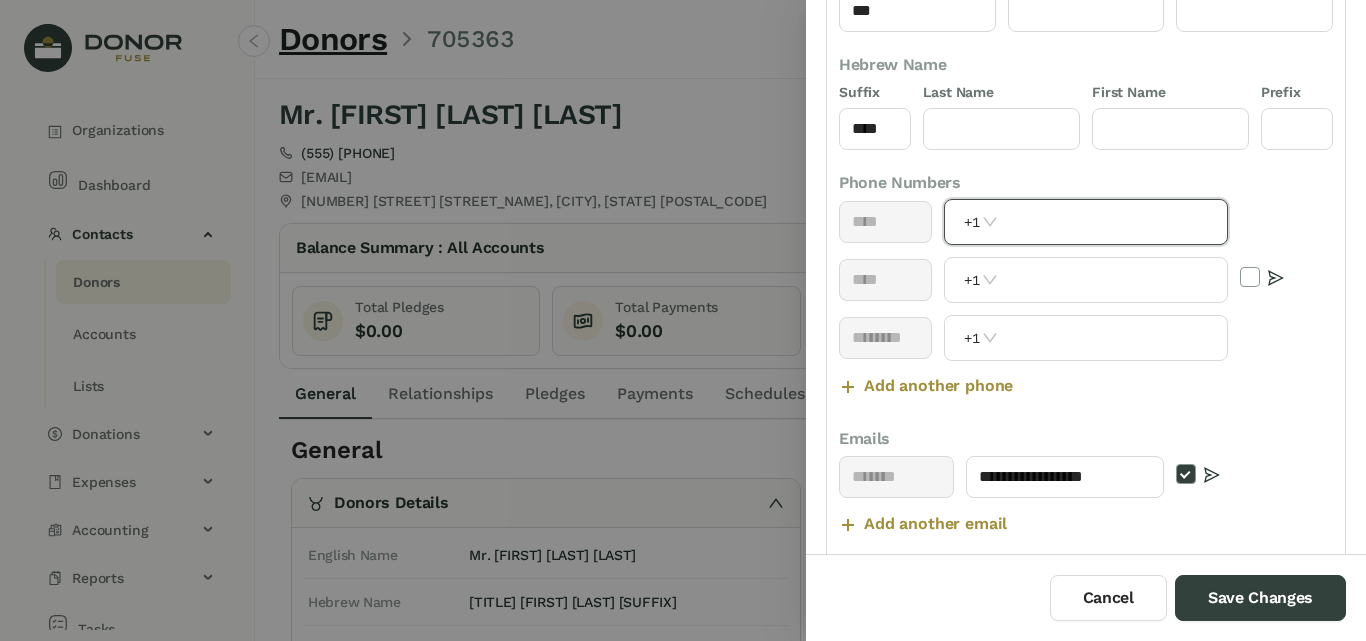scroll, scrollTop: 300, scrollLeft: 0, axis: vertical 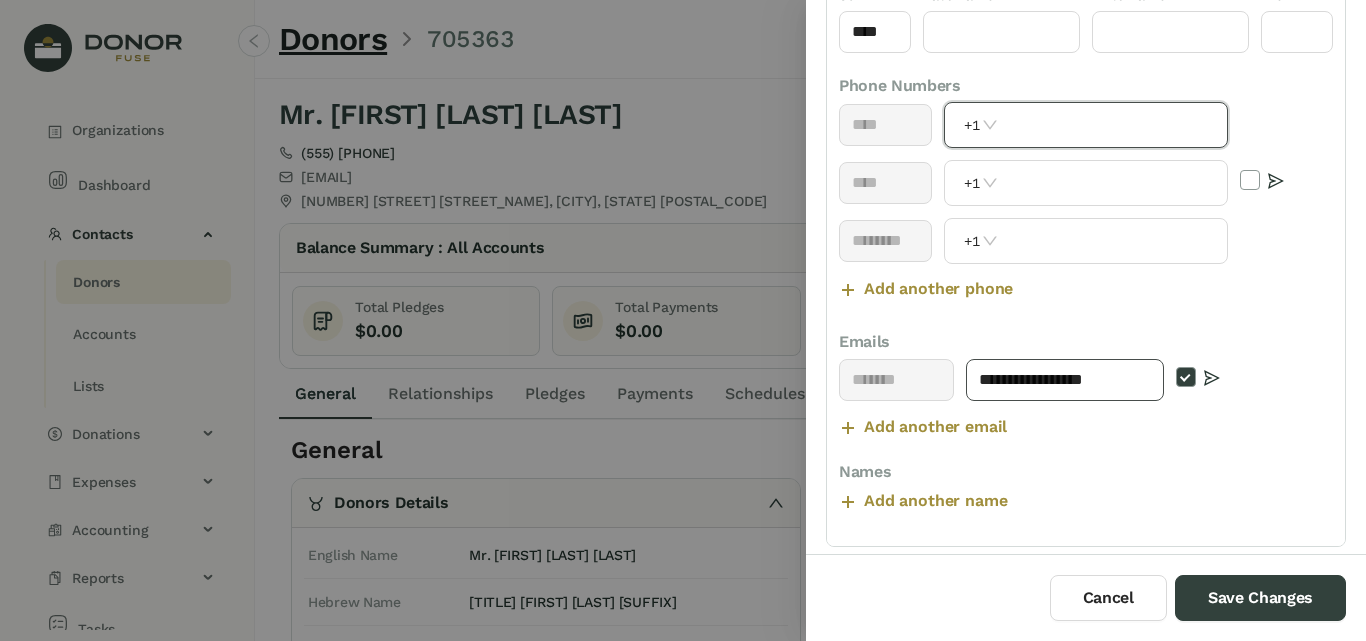 type 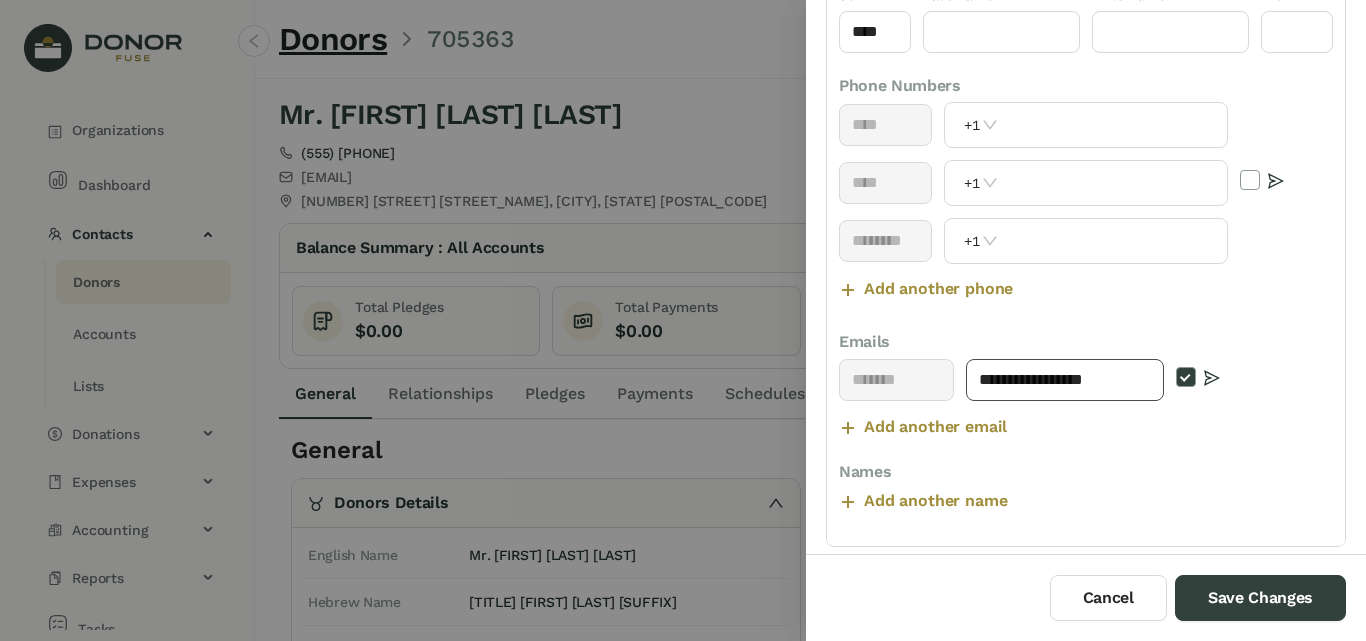 click on "**********" at bounding box center (1065, 380) 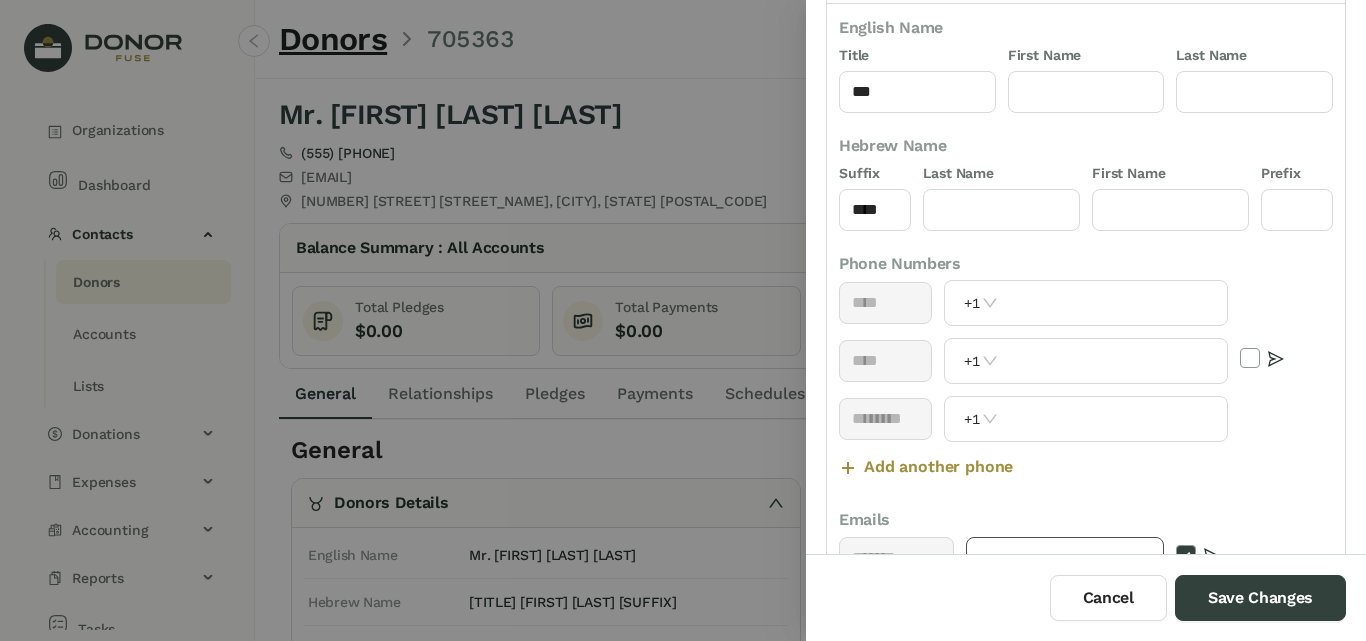 scroll, scrollTop: 0, scrollLeft: 0, axis: both 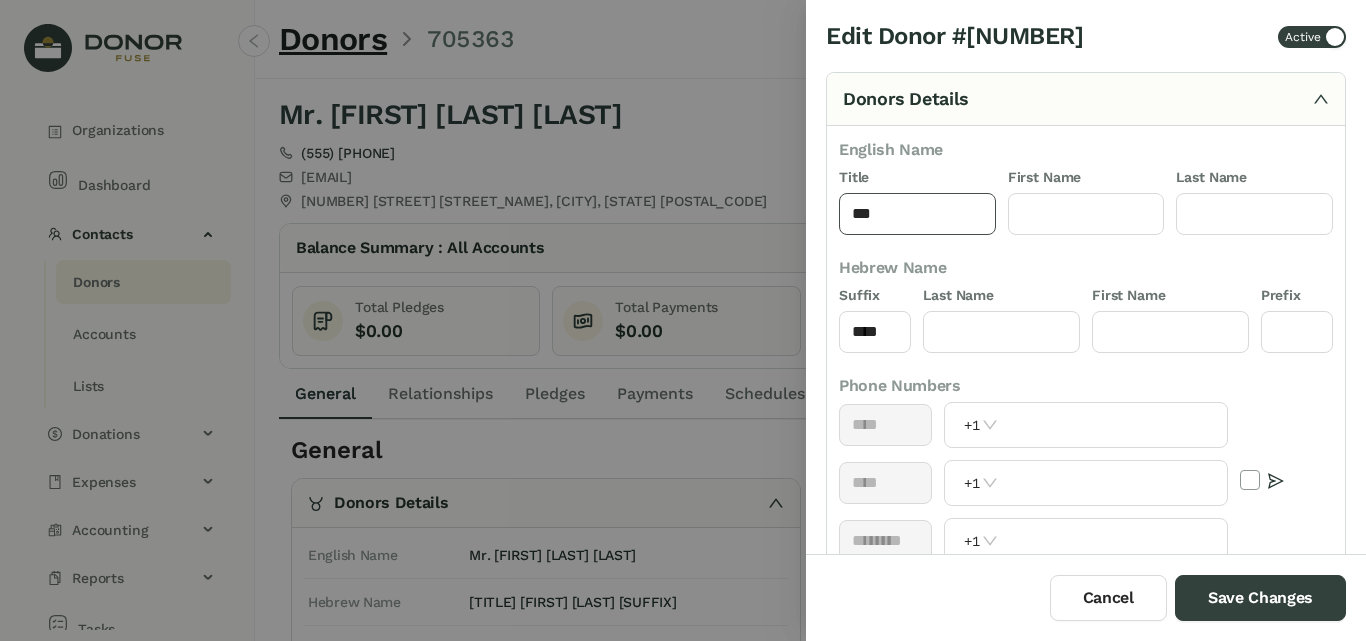type 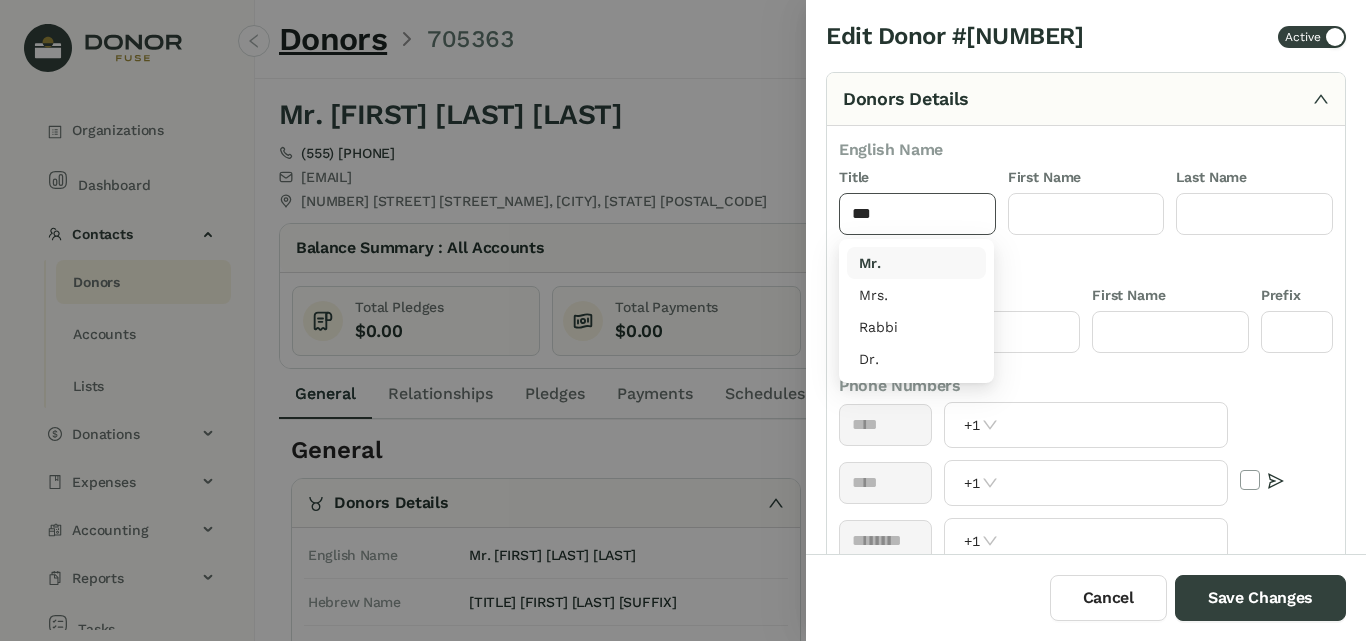 click on "***" 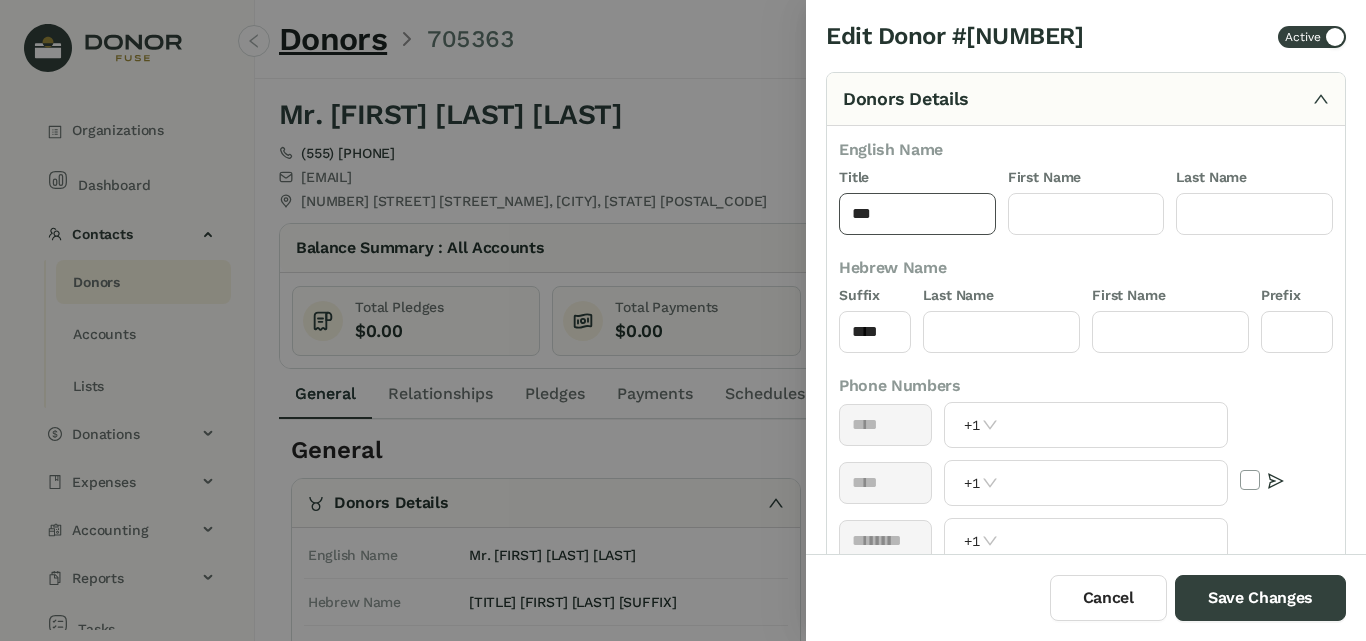 type on "*" 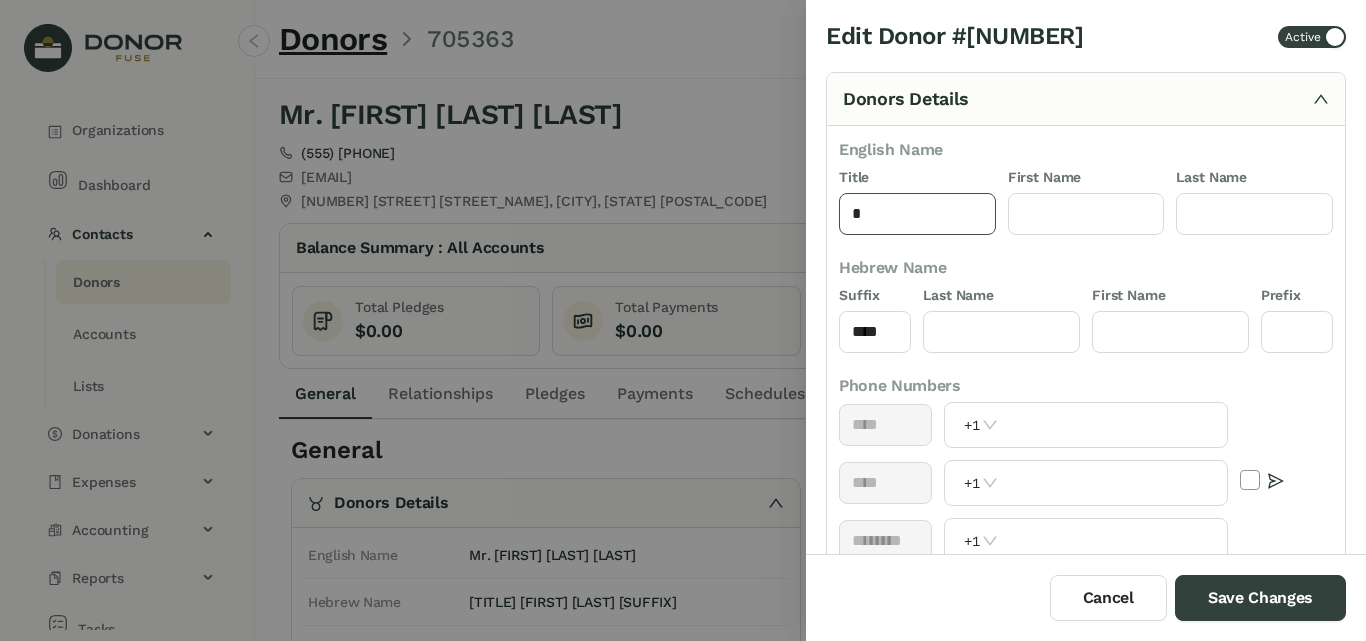 click on "*" 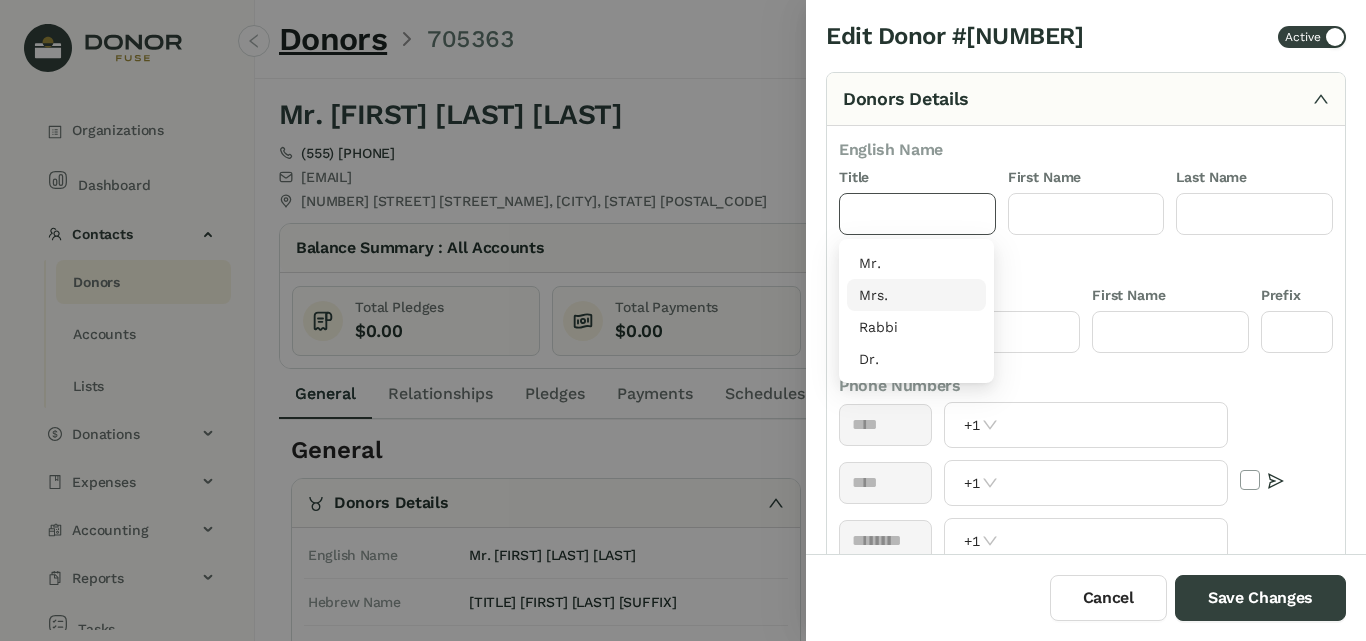 type 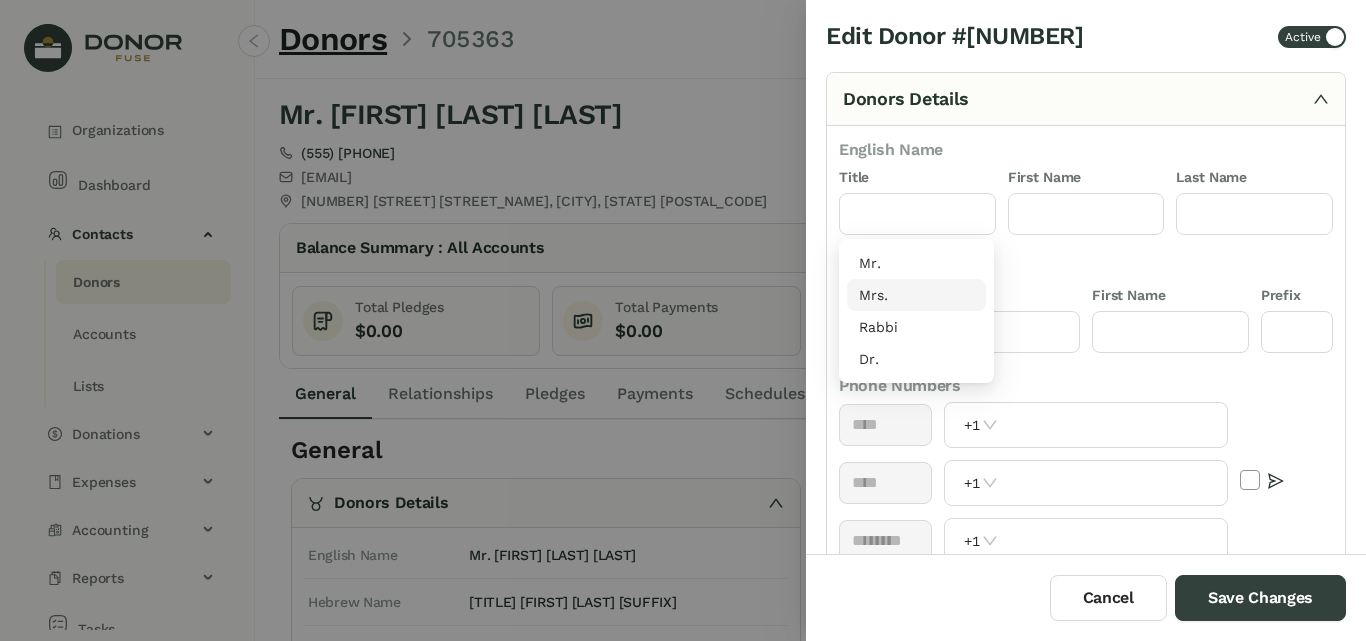 click on "Last Name" at bounding box center [1001, 297] 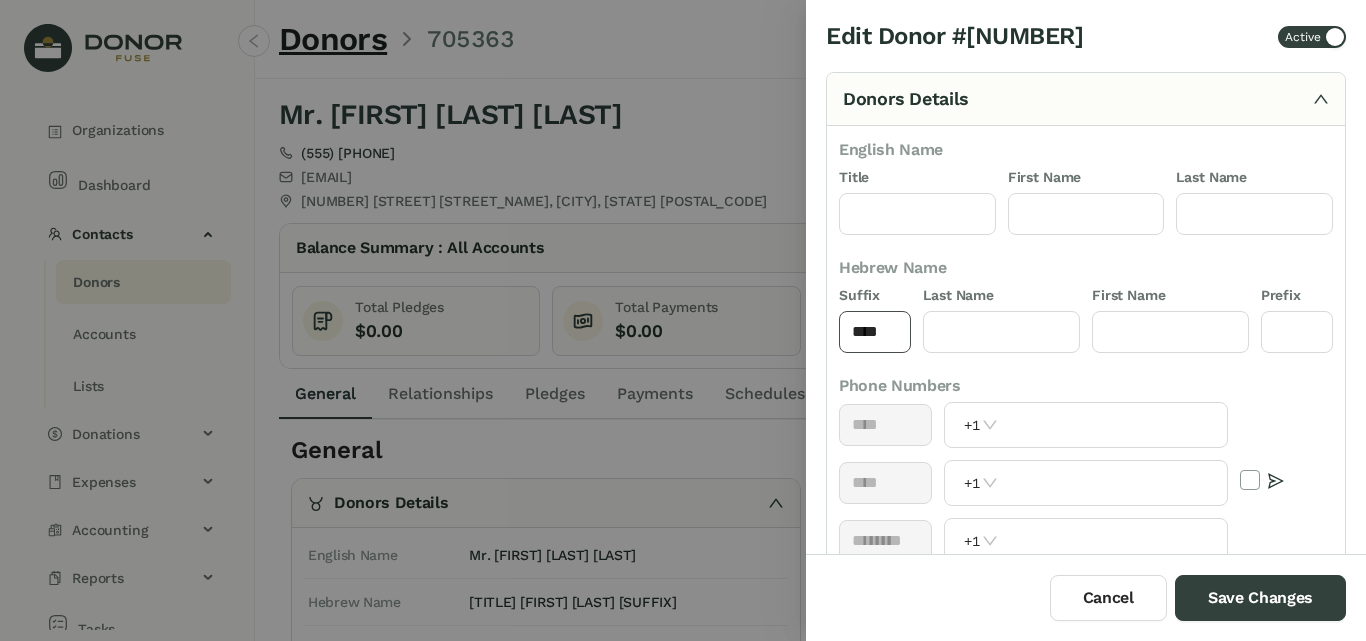 click on "****" 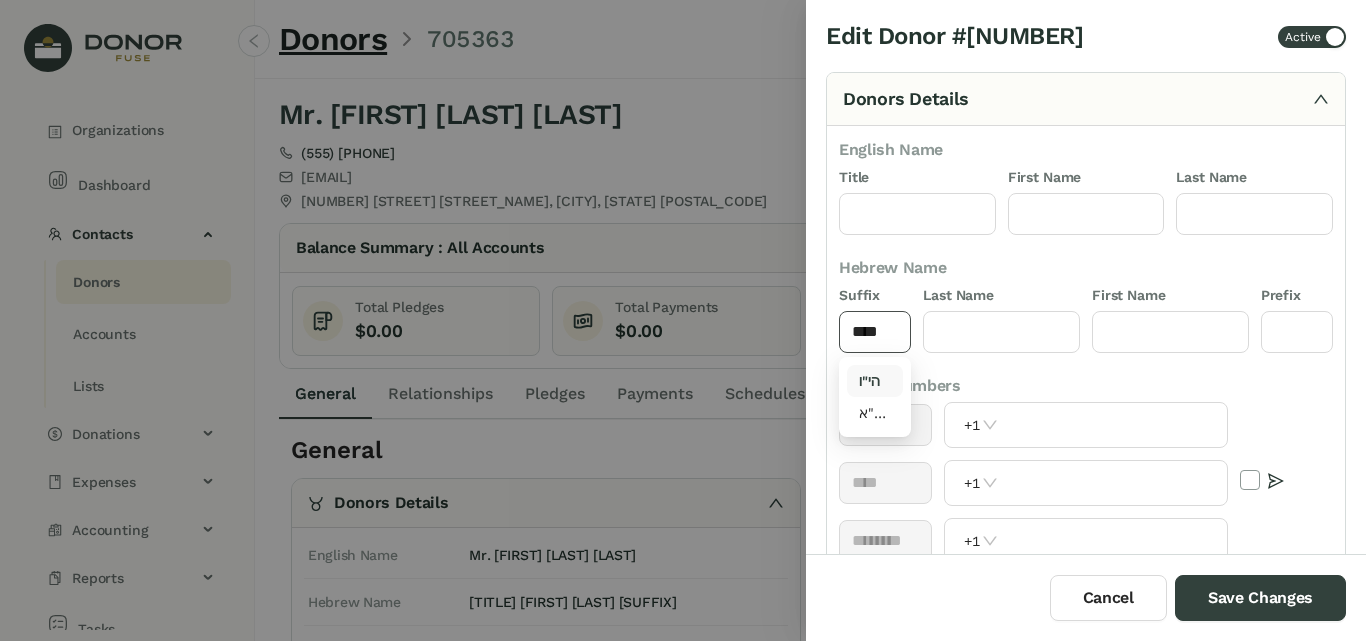 click on "****" 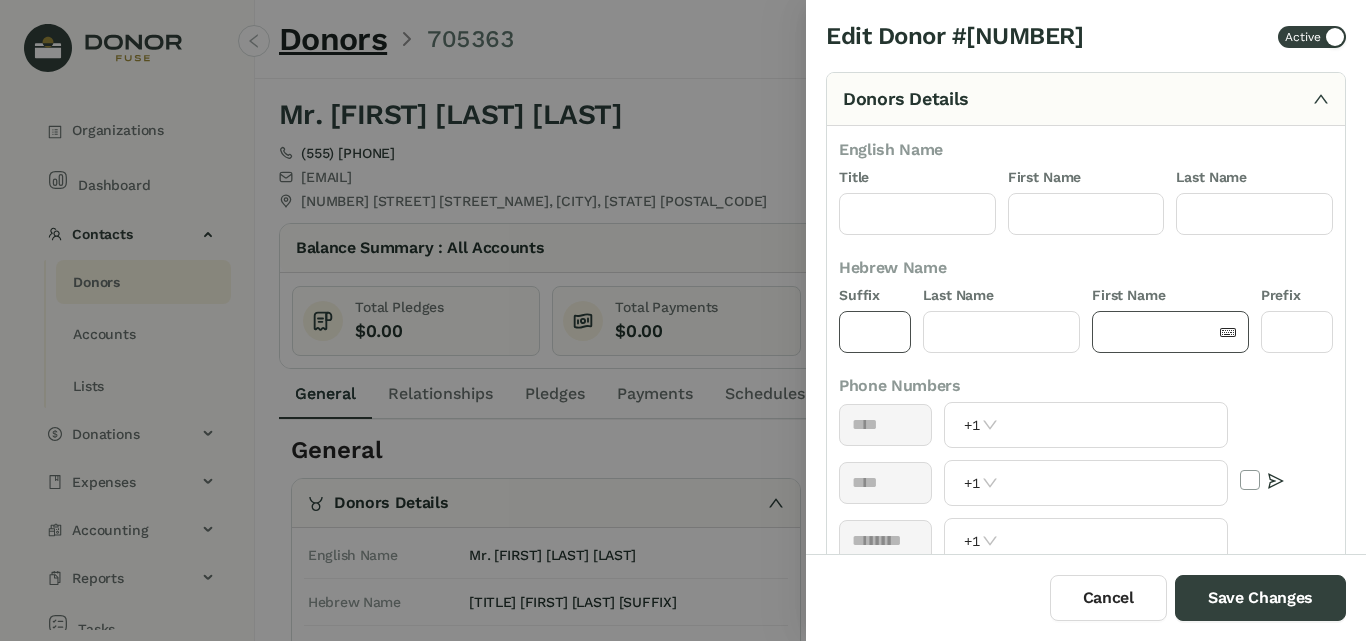 scroll, scrollTop: 693, scrollLeft: 0, axis: vertical 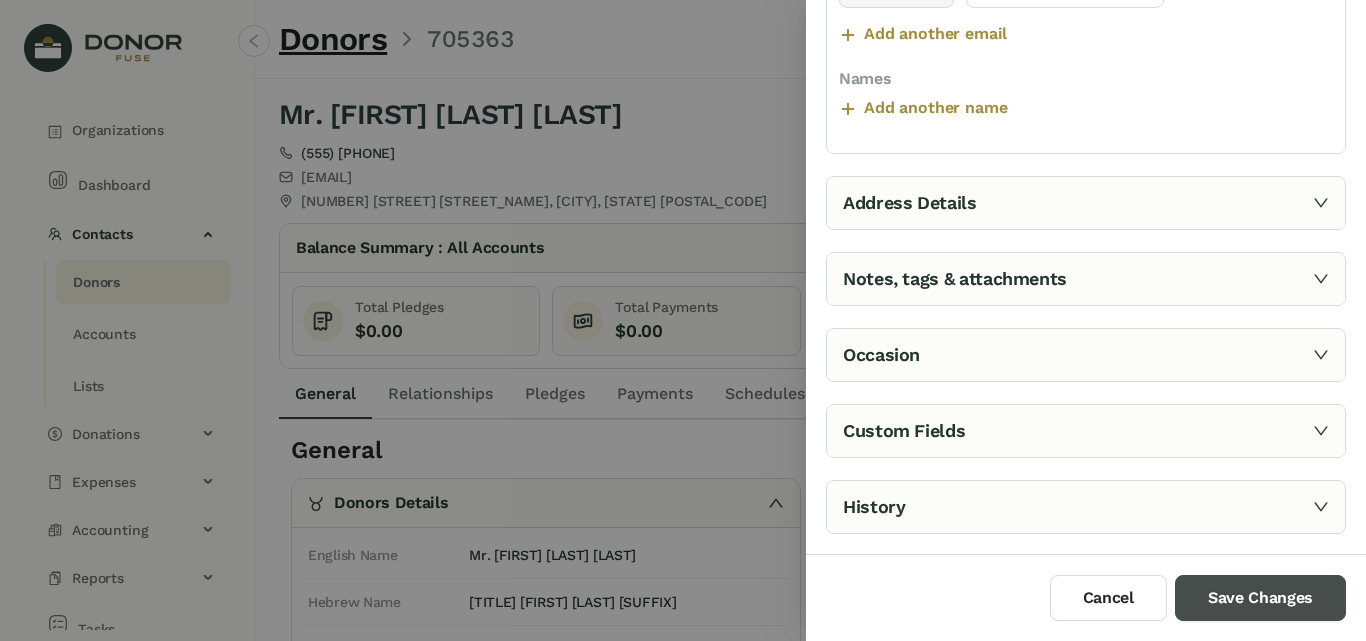 type 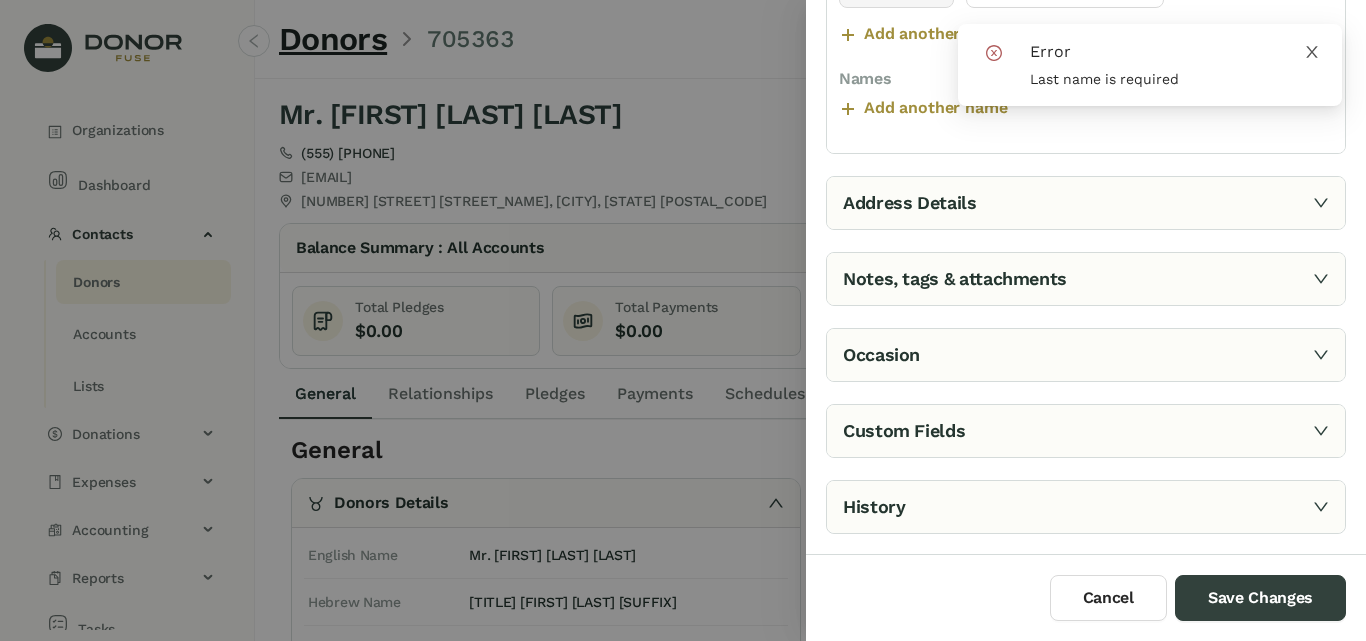 click 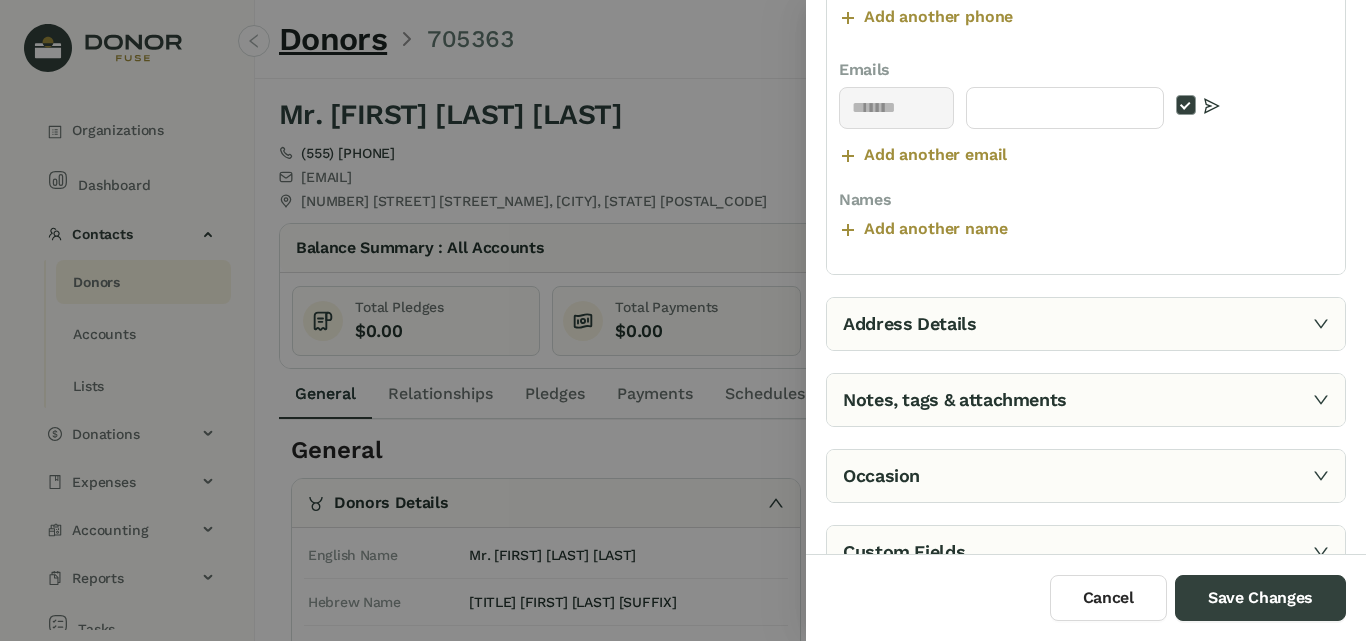 scroll, scrollTop: 693, scrollLeft: 0, axis: vertical 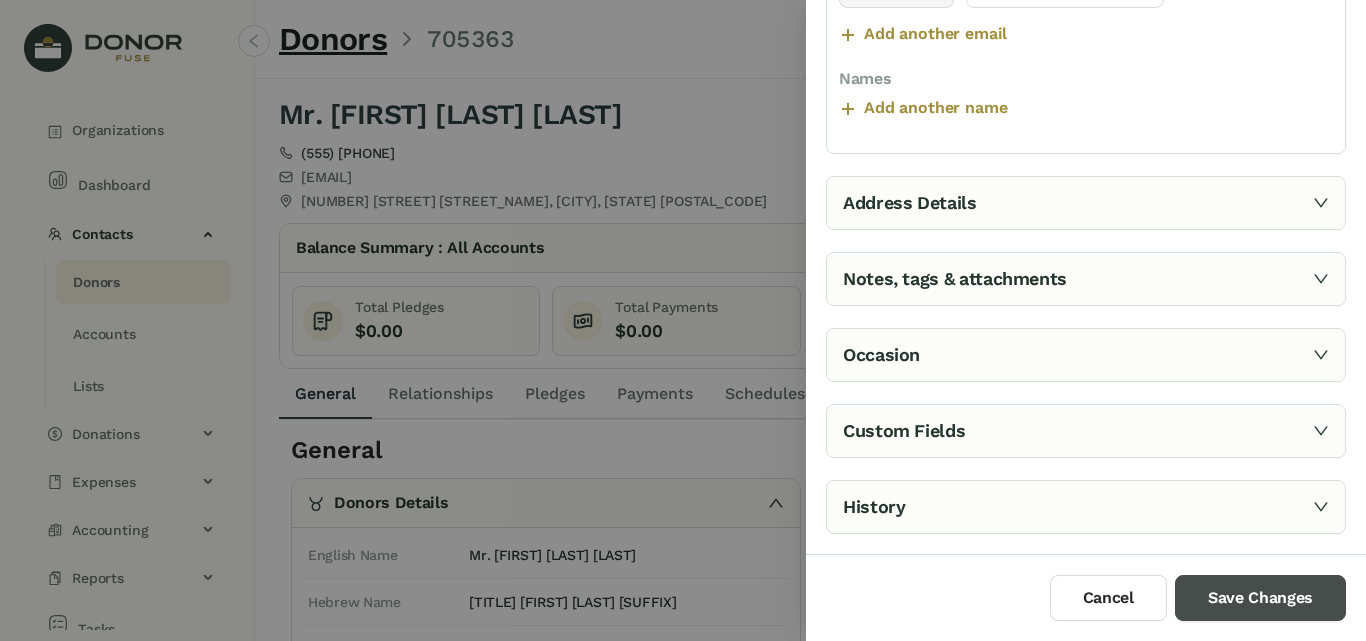 click on "Save Changes" at bounding box center (1260, 598) 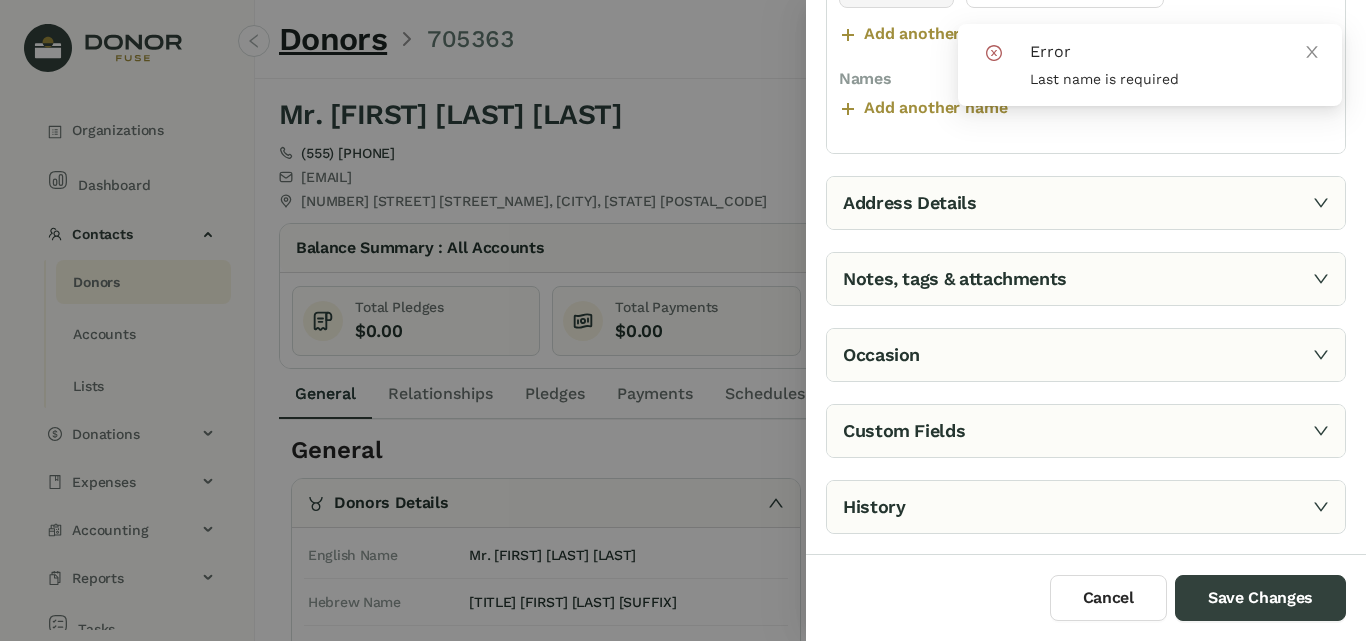 click at bounding box center [683, 320] 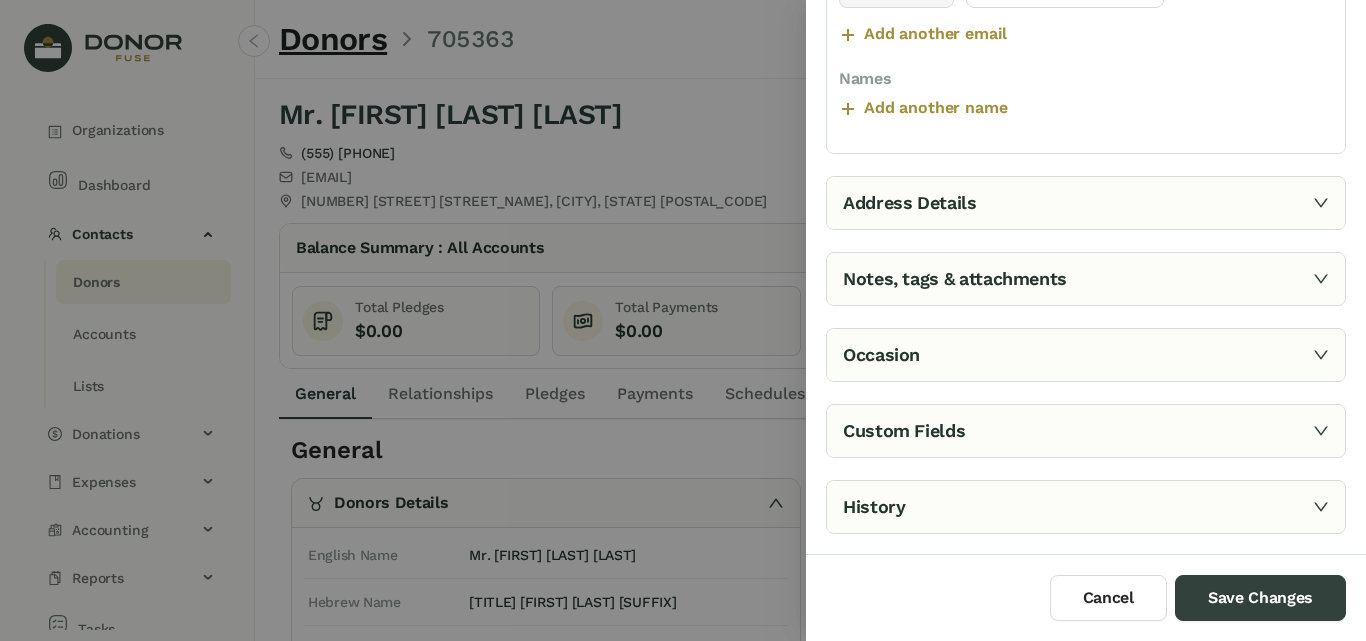 click at bounding box center [683, 320] 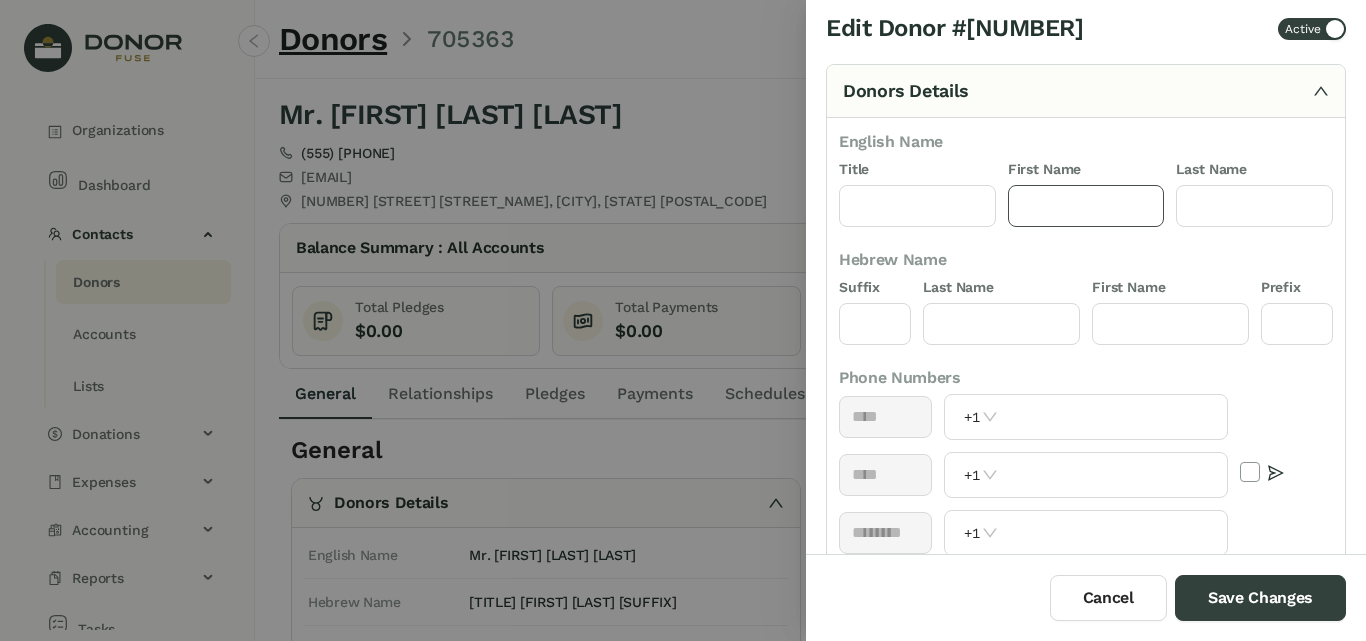 scroll, scrollTop: 0, scrollLeft: 0, axis: both 